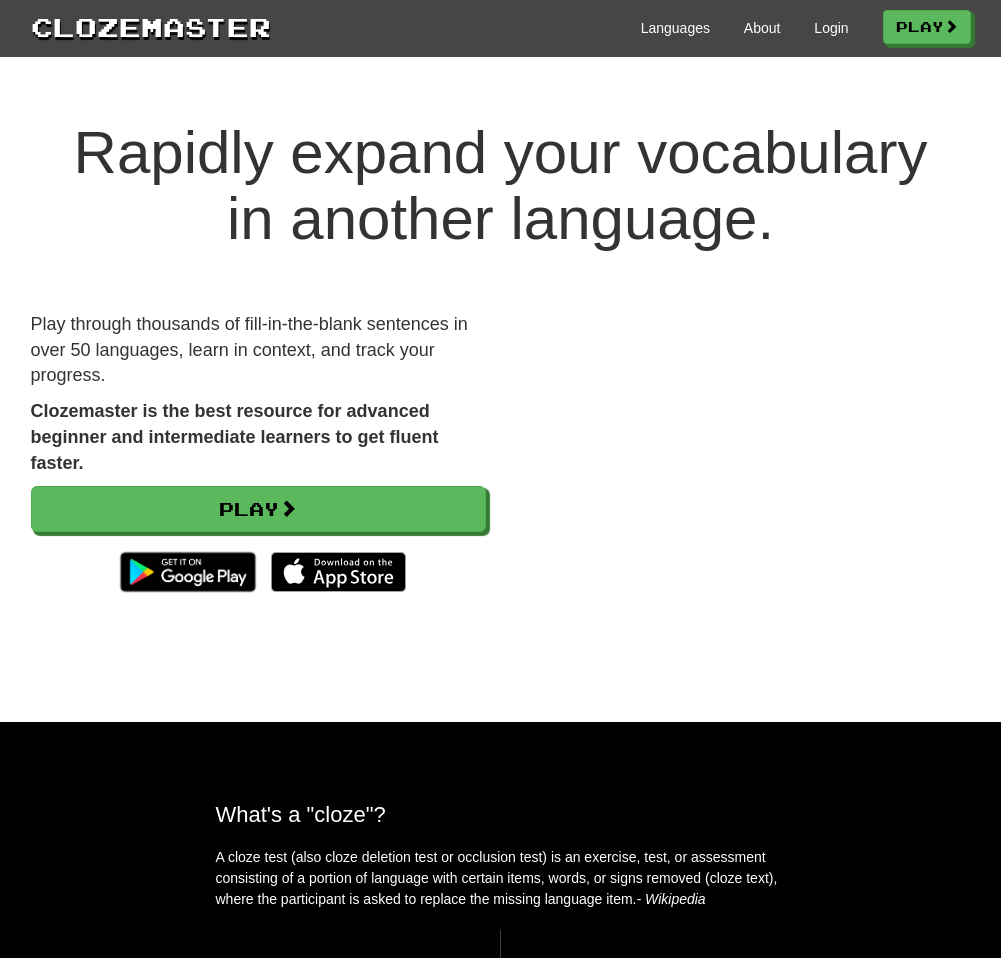scroll, scrollTop: 5, scrollLeft: 0, axis: vertical 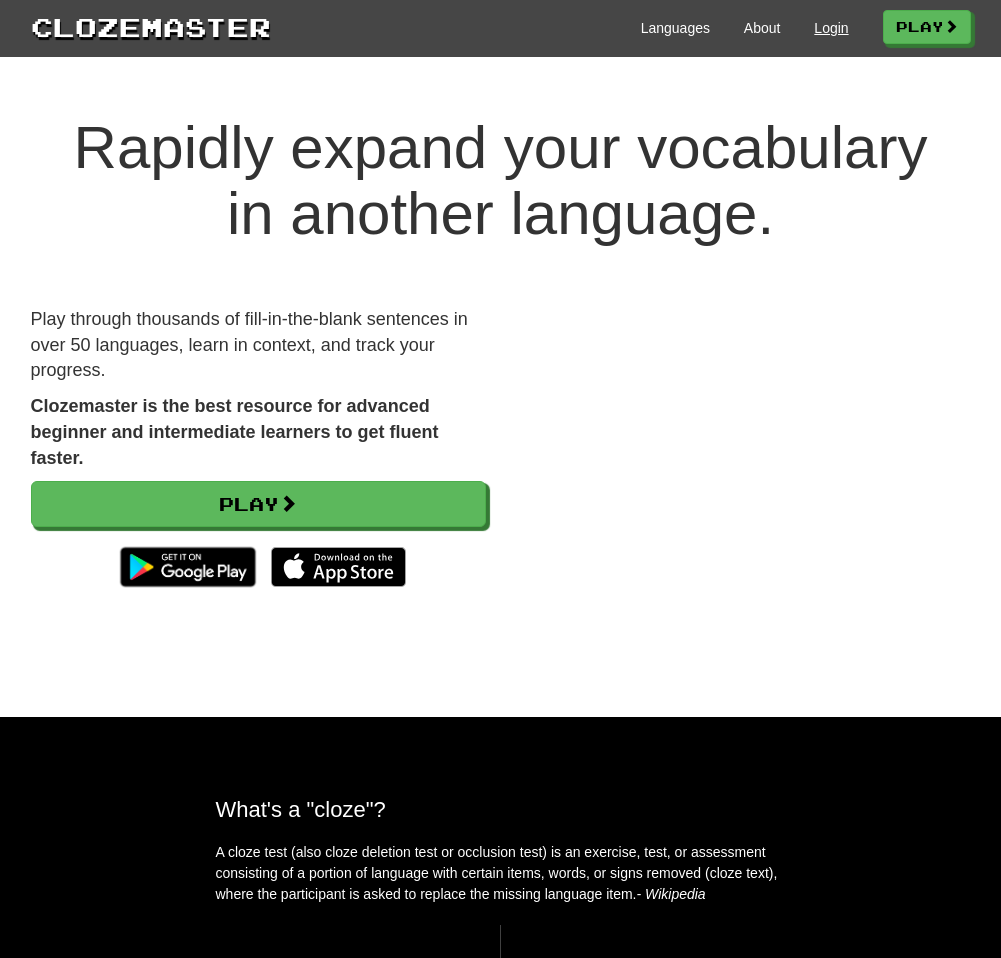 click on "Login" at bounding box center [831, 28] 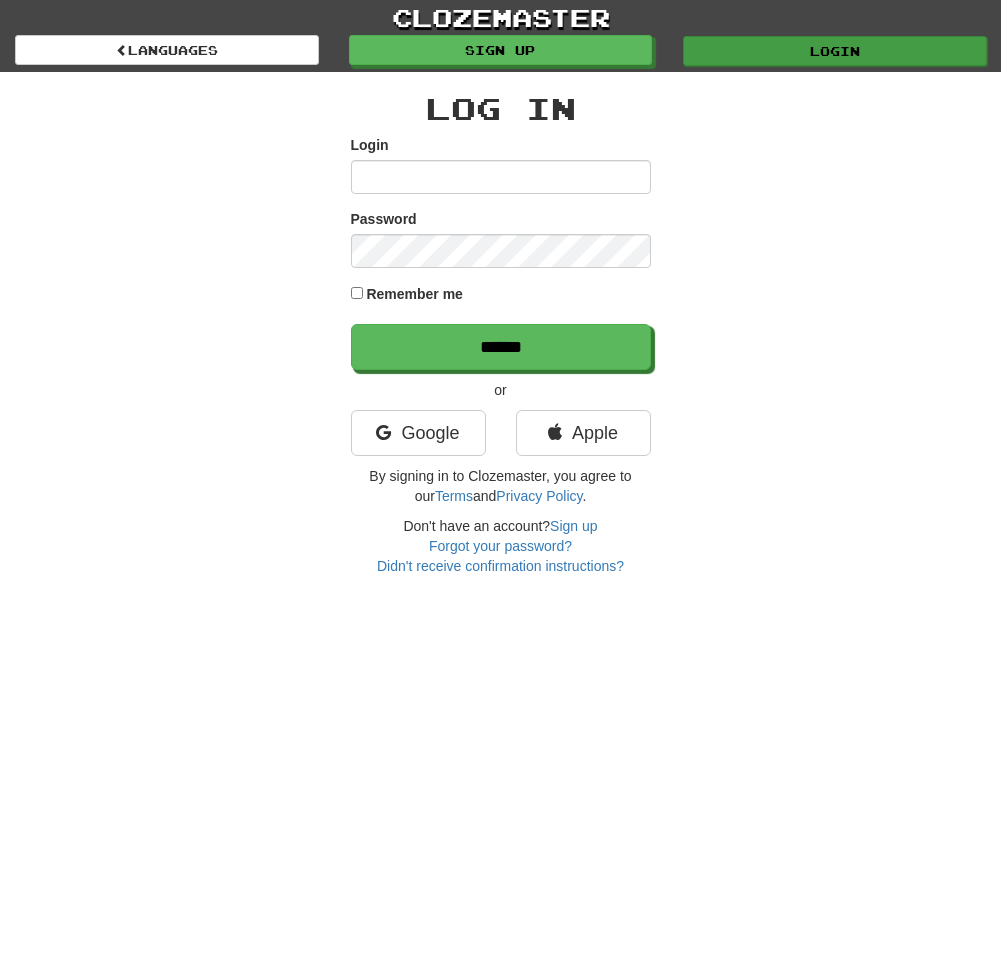 scroll, scrollTop: 0, scrollLeft: 0, axis: both 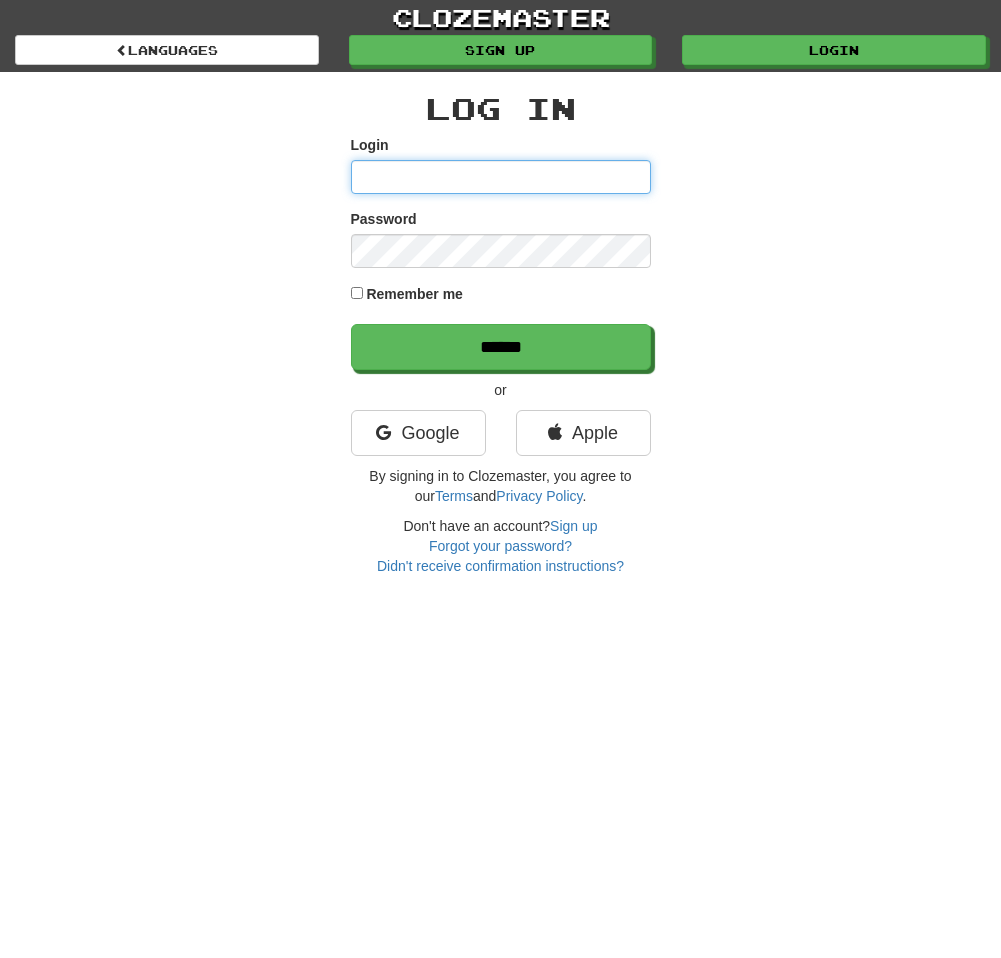 type on "******" 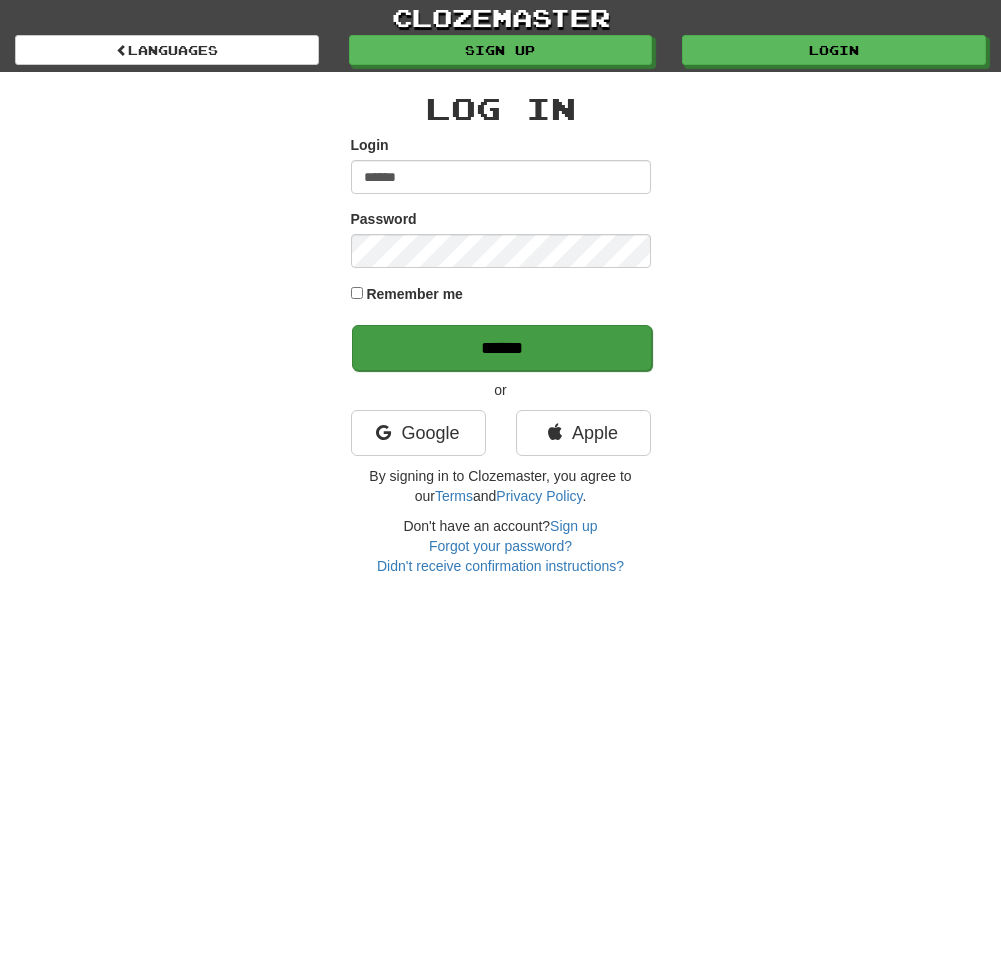 click on "******" at bounding box center [502, 348] 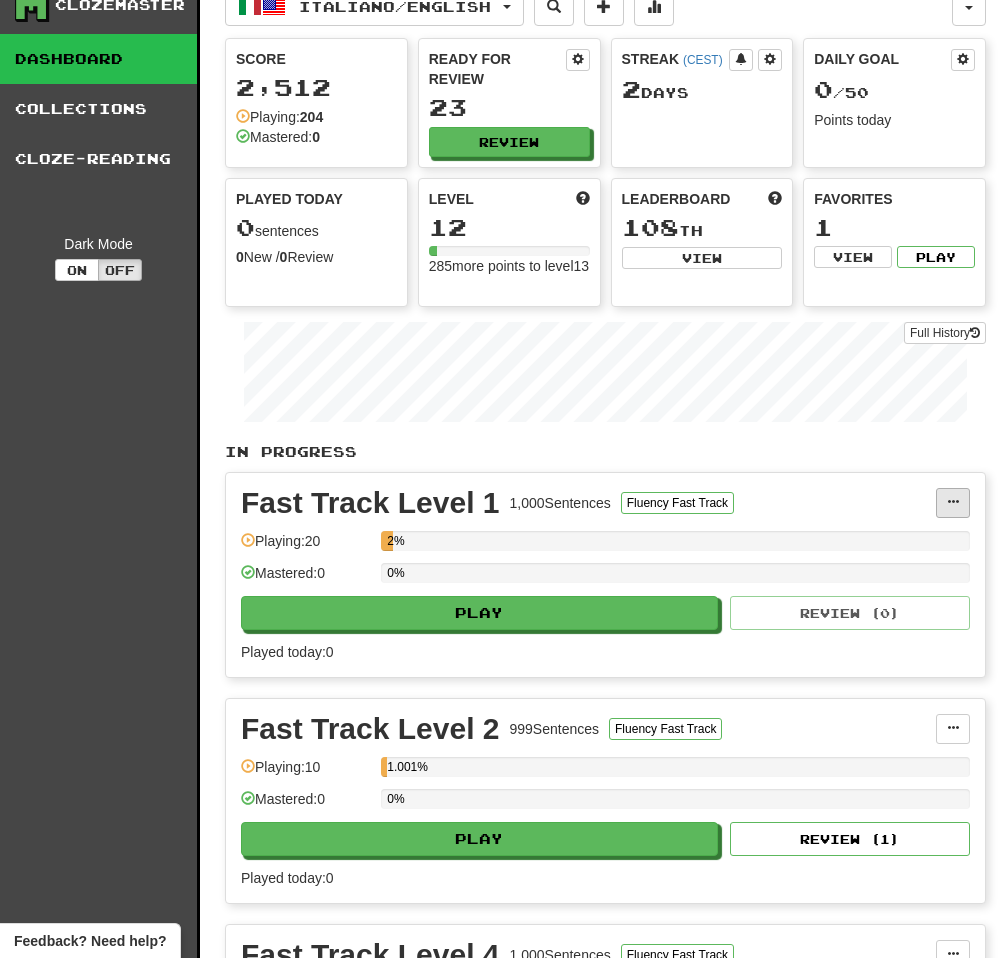 scroll, scrollTop: 26, scrollLeft: 0, axis: vertical 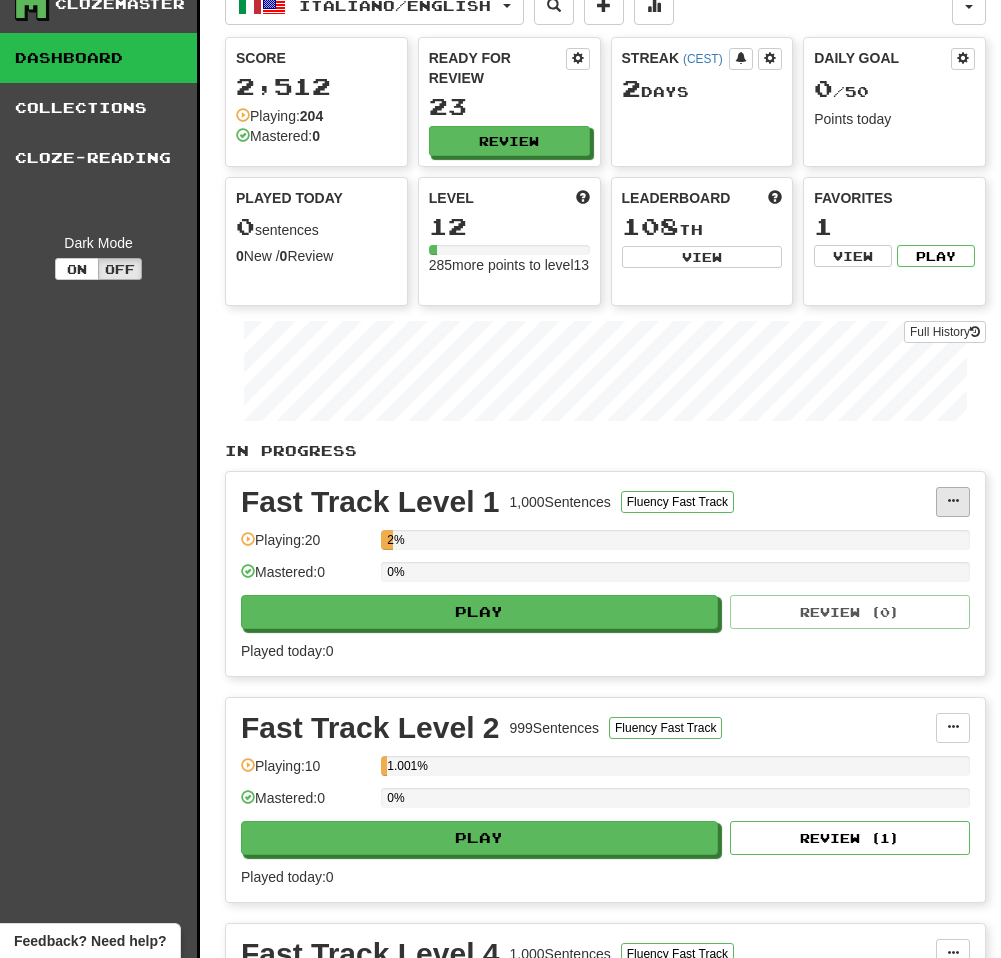 click at bounding box center [953, 501] 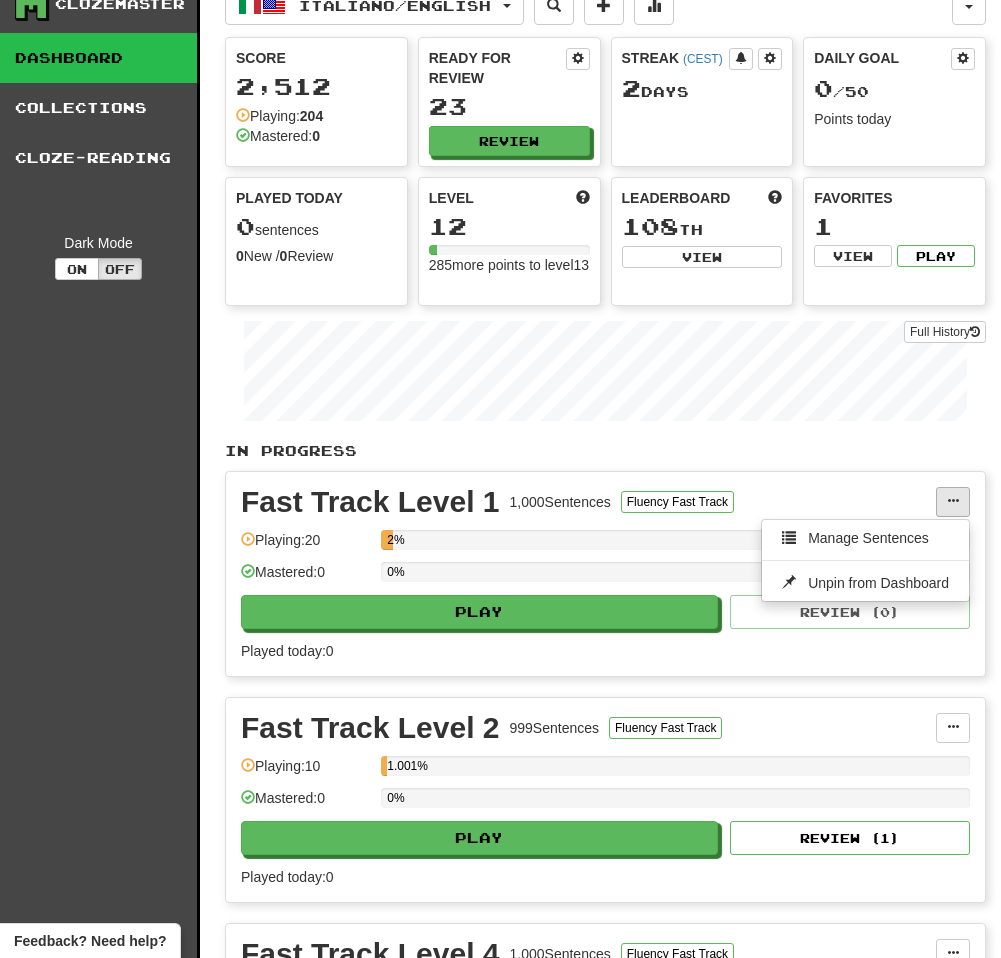 click at bounding box center (953, 501) 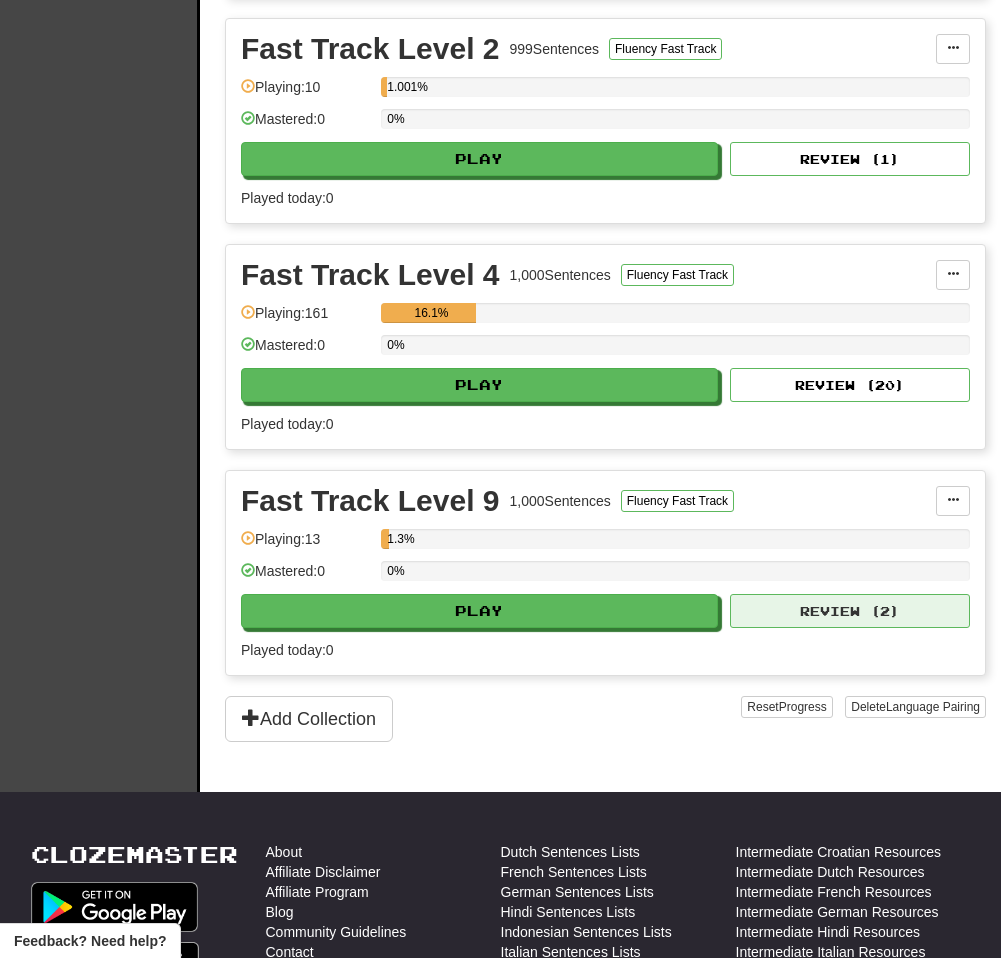 scroll, scrollTop: 686, scrollLeft: 0, axis: vertical 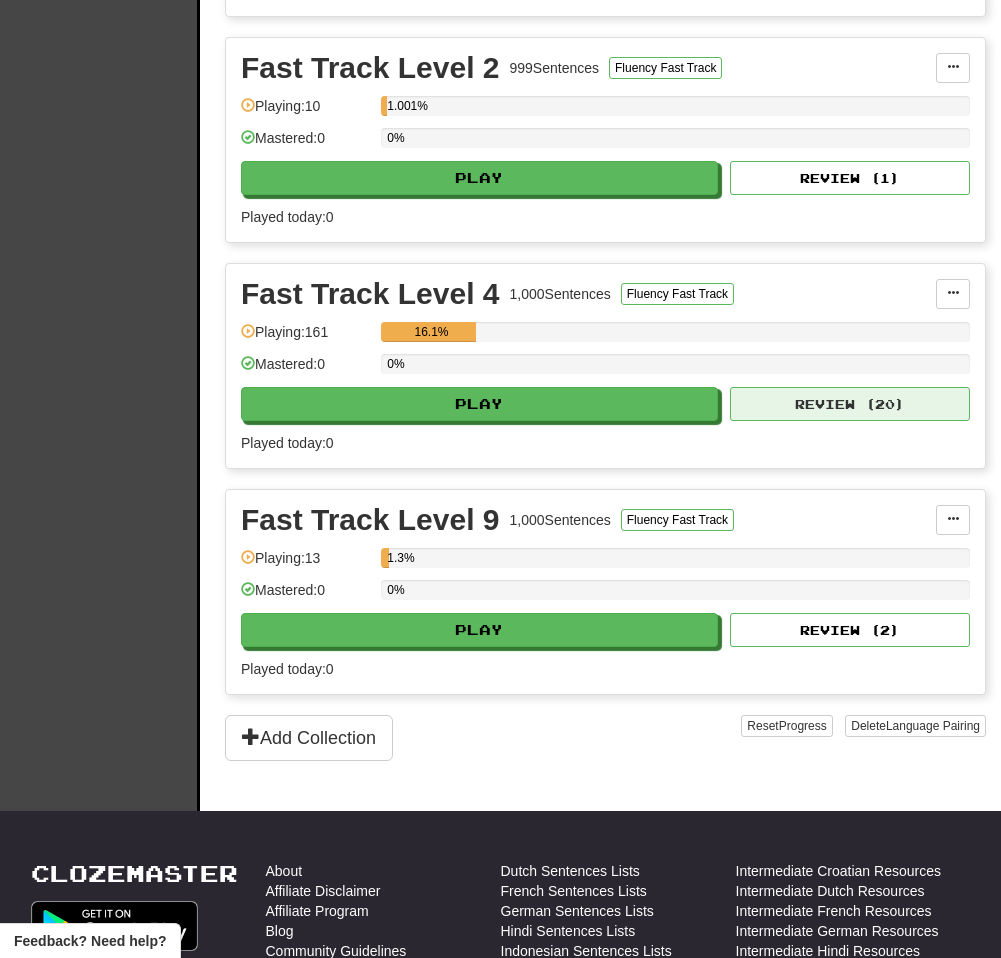 click on "Review ( 20 )" at bounding box center [850, 404] 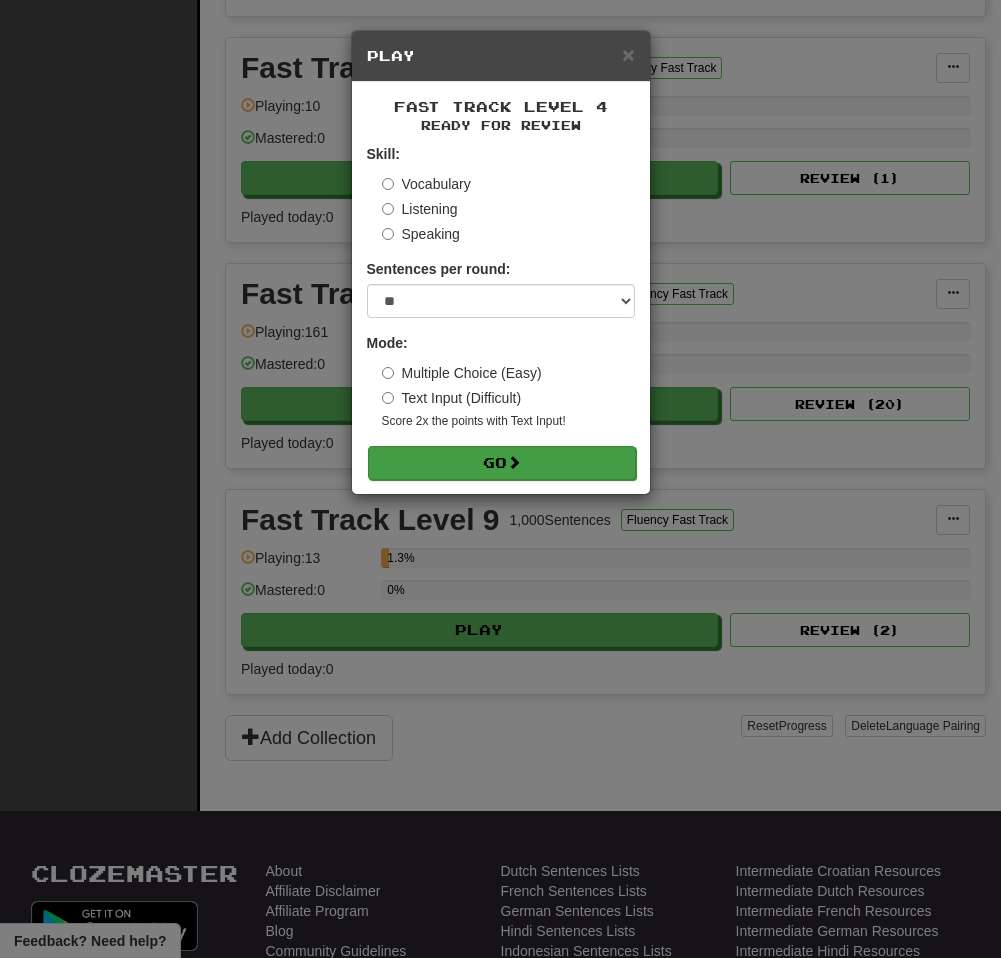 click on "Go" at bounding box center [502, 463] 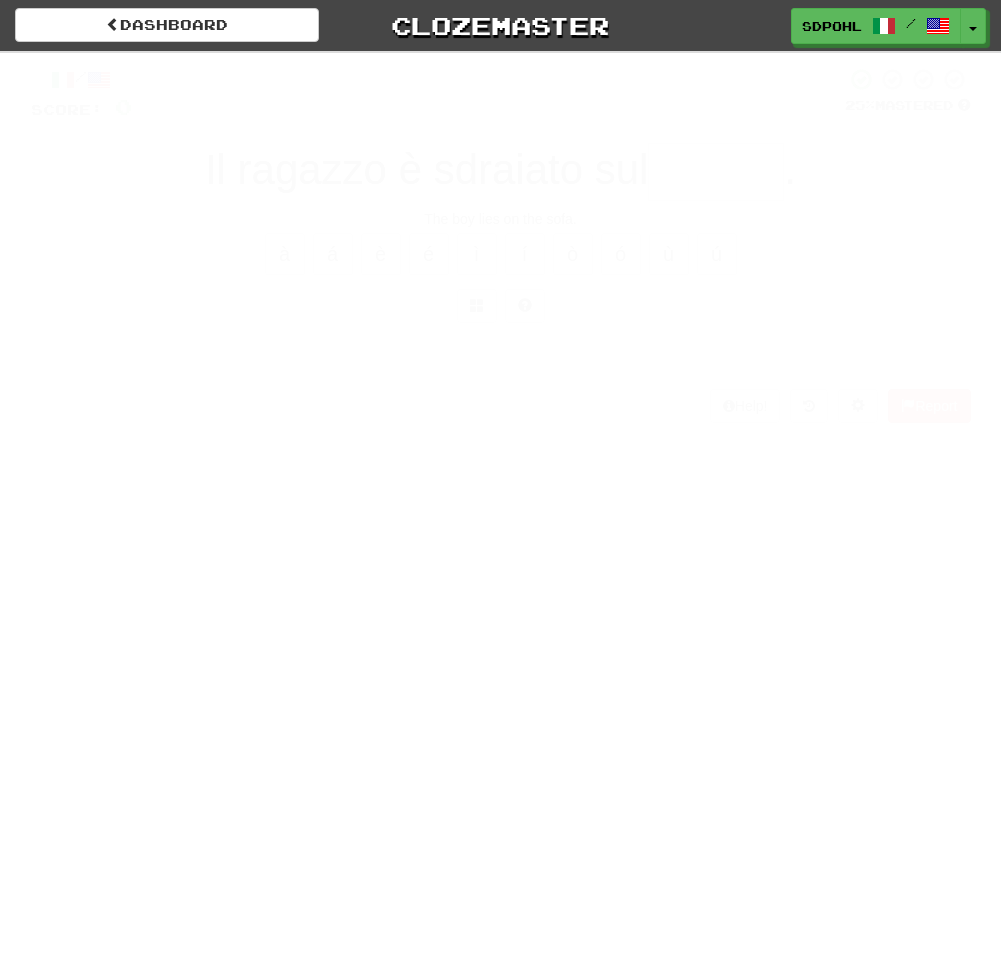 scroll, scrollTop: 0, scrollLeft: 0, axis: both 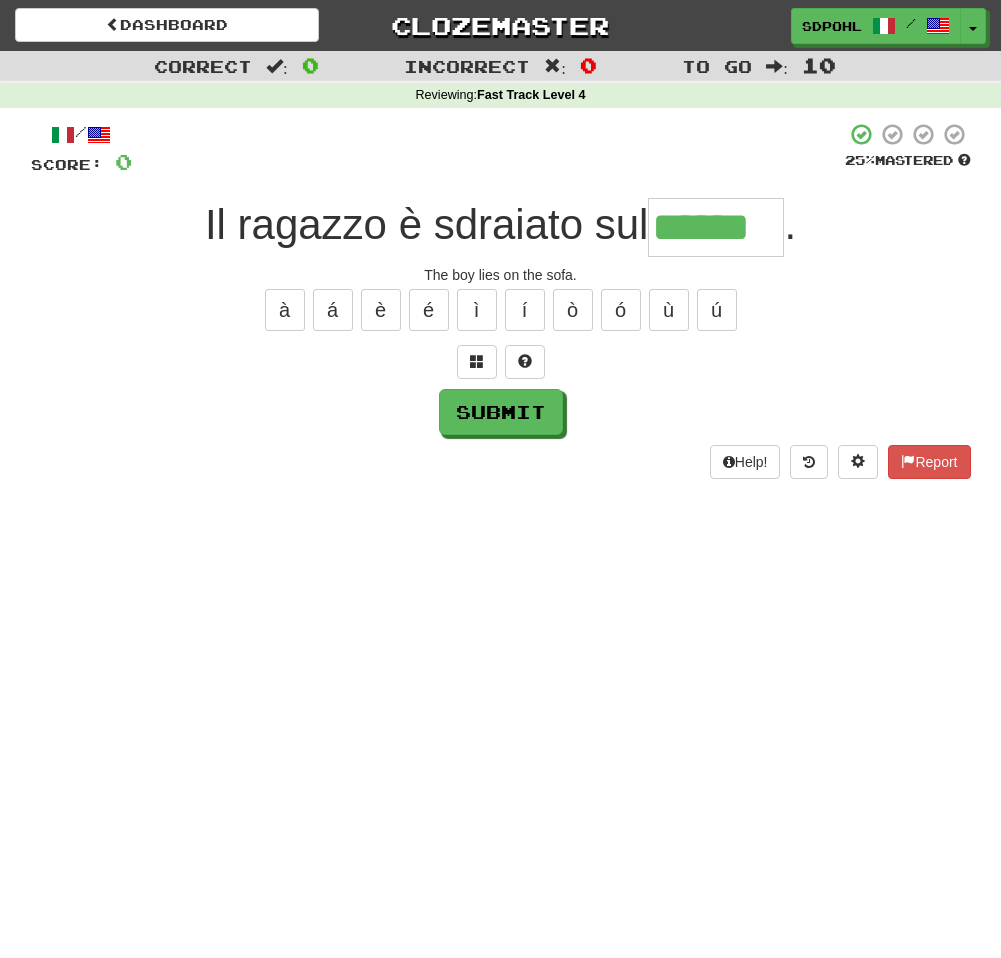 type on "******" 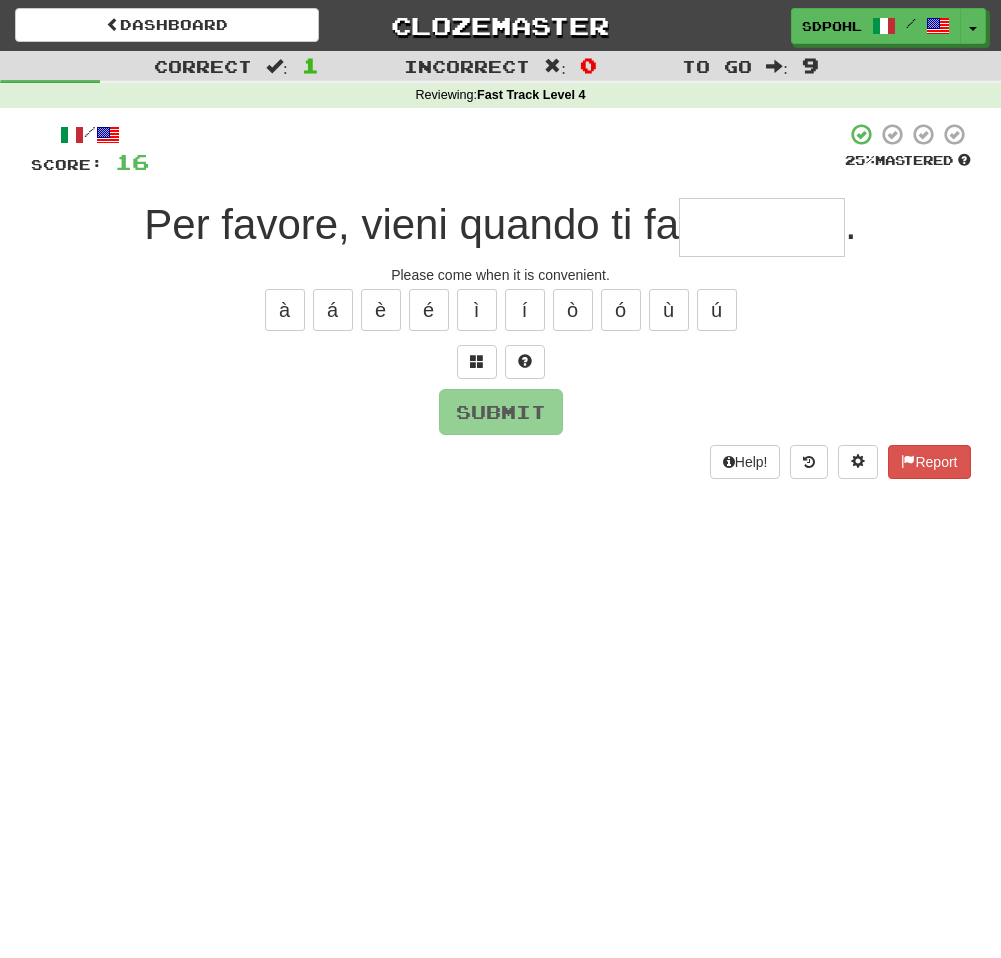 type on "*" 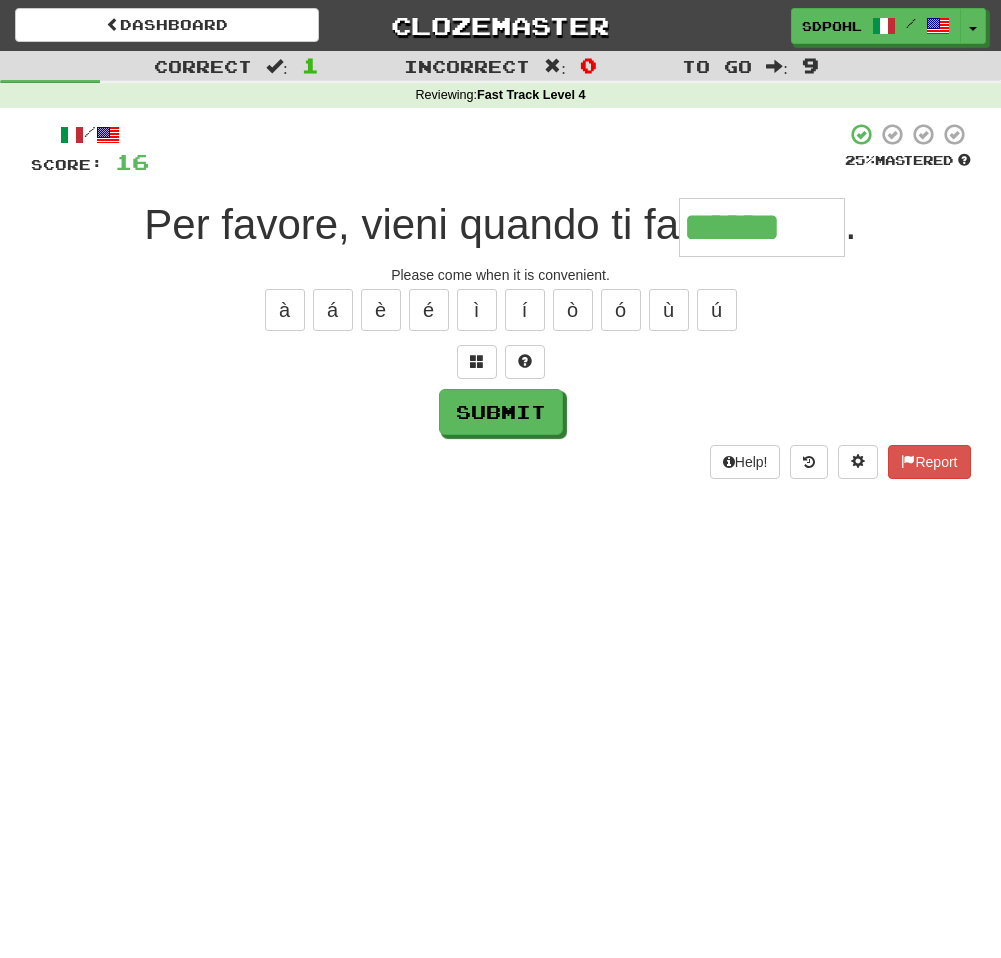 type on "******" 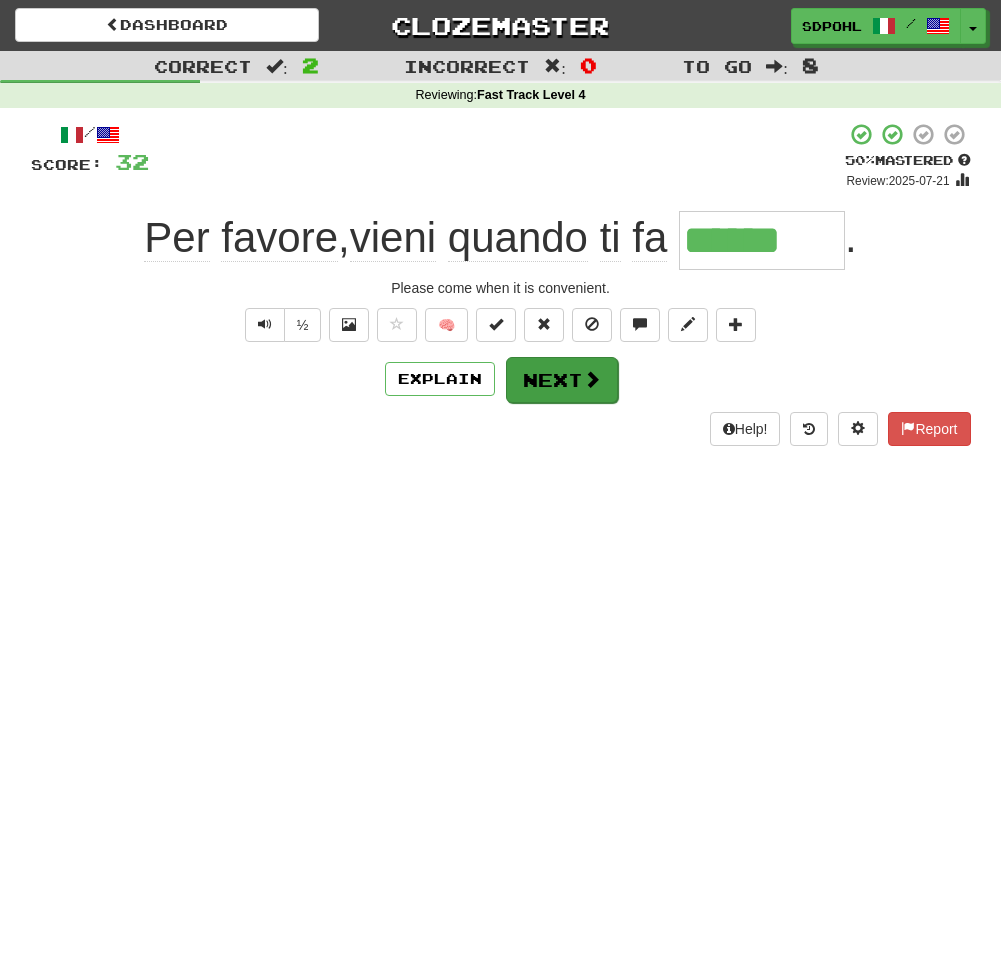 click on "Next" at bounding box center [562, 380] 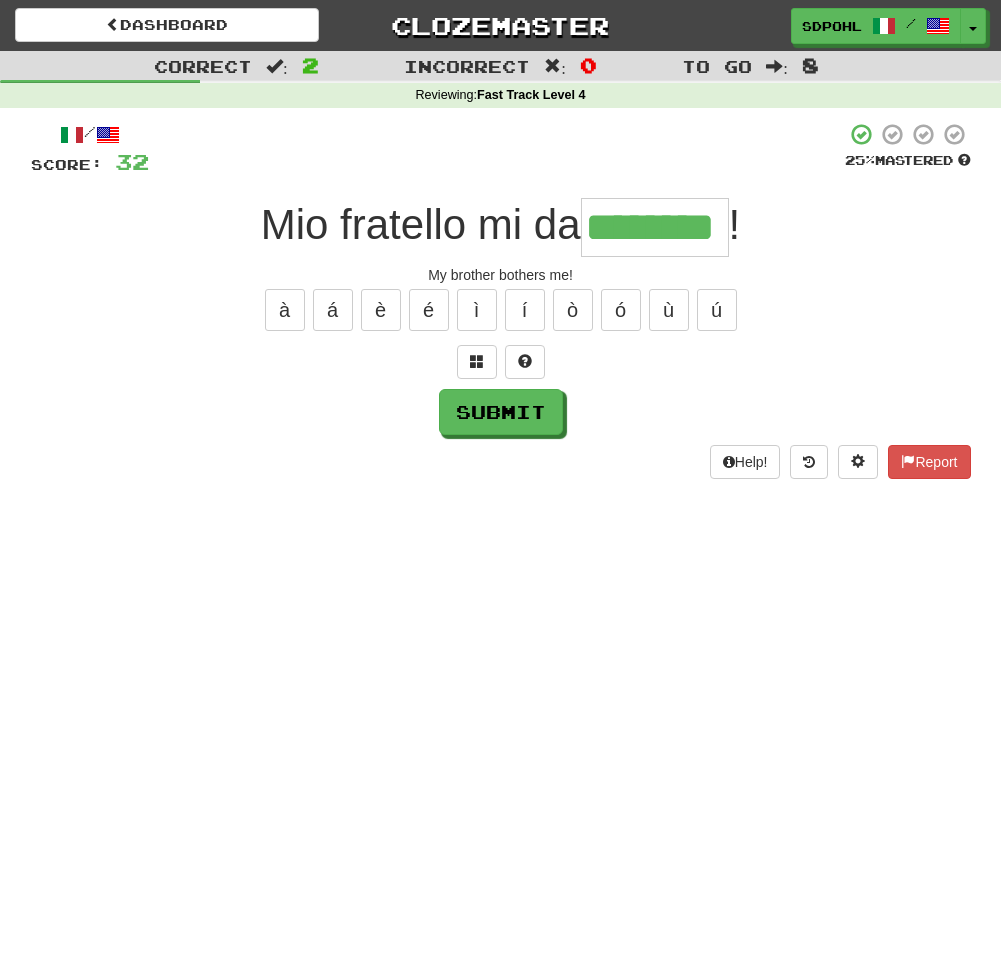 type on "********" 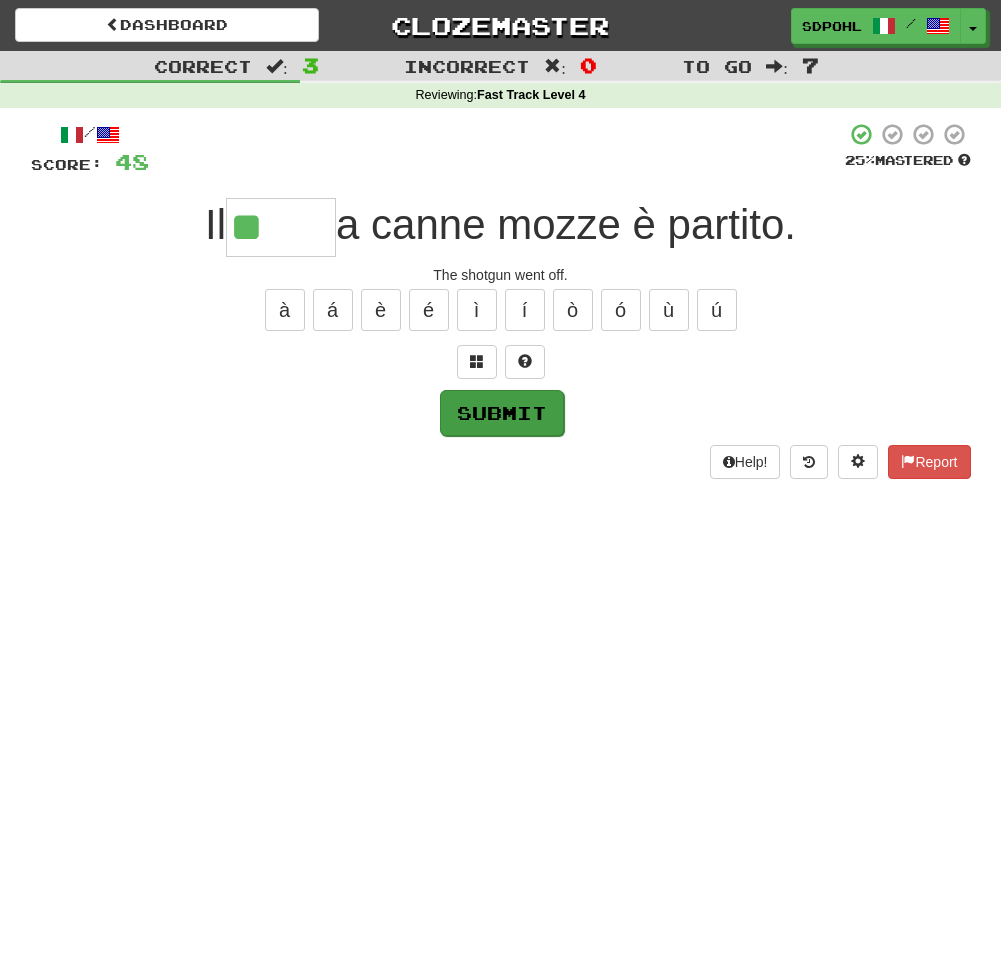 click on "Submit" at bounding box center [502, 413] 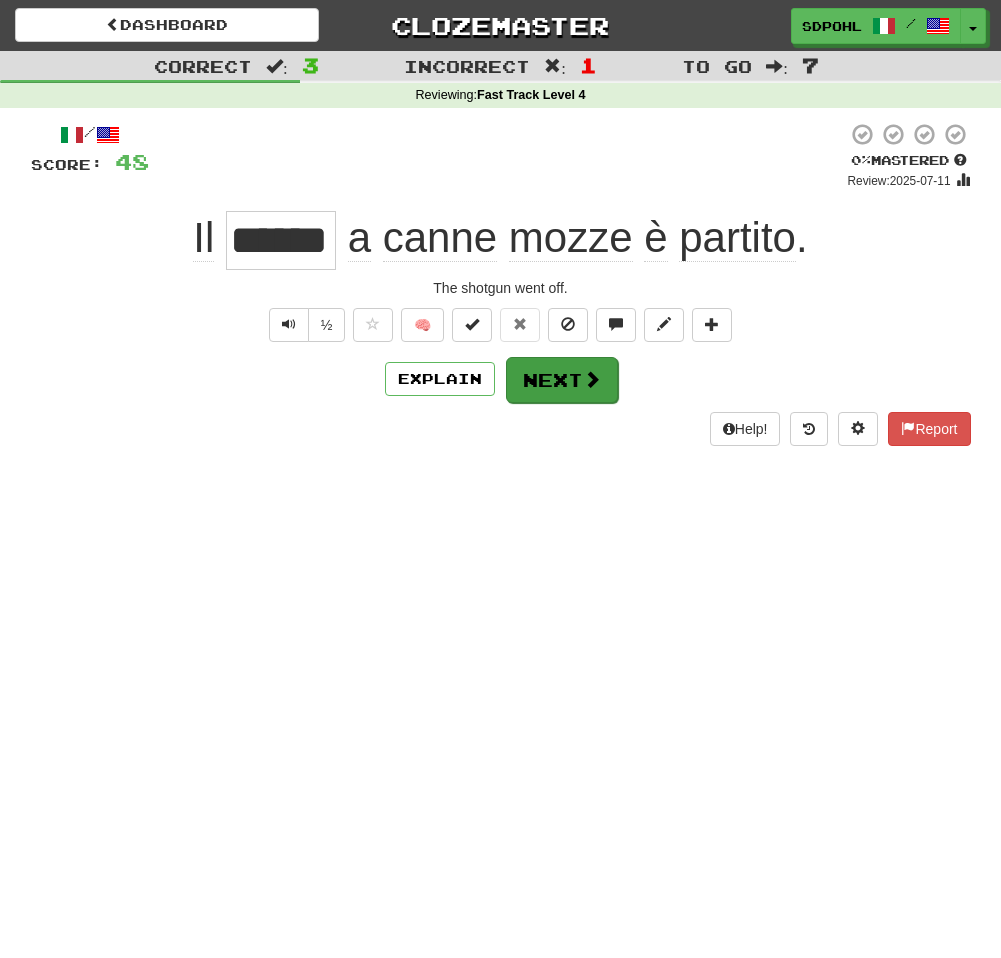 scroll, scrollTop: 0, scrollLeft: 0, axis: both 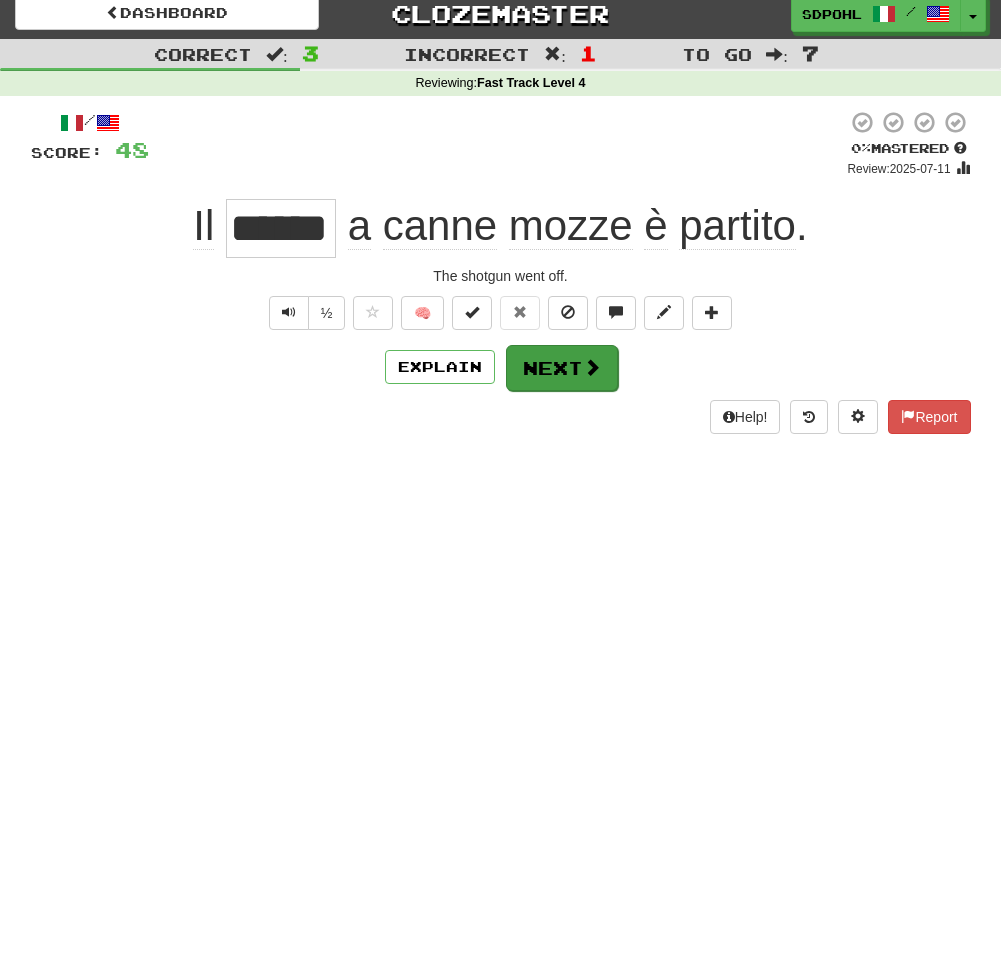 click on "Next" at bounding box center [562, 368] 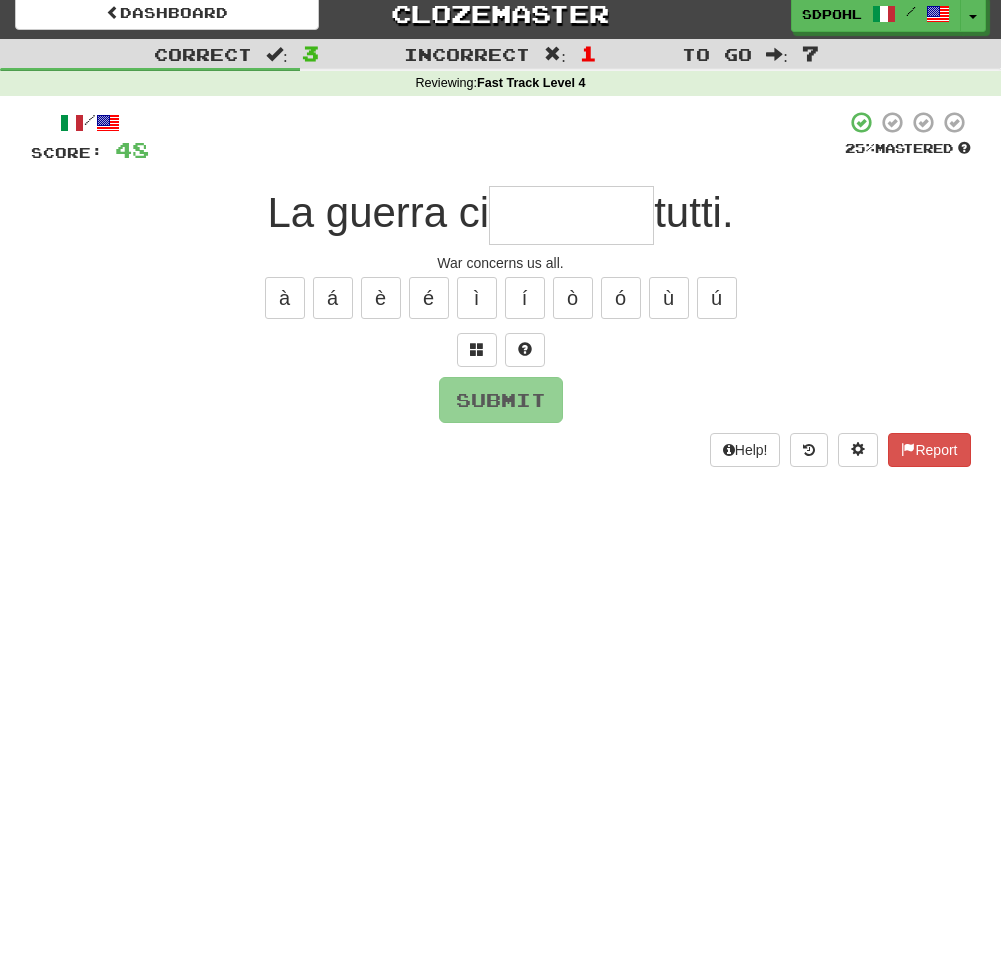 scroll, scrollTop: 14, scrollLeft: 0, axis: vertical 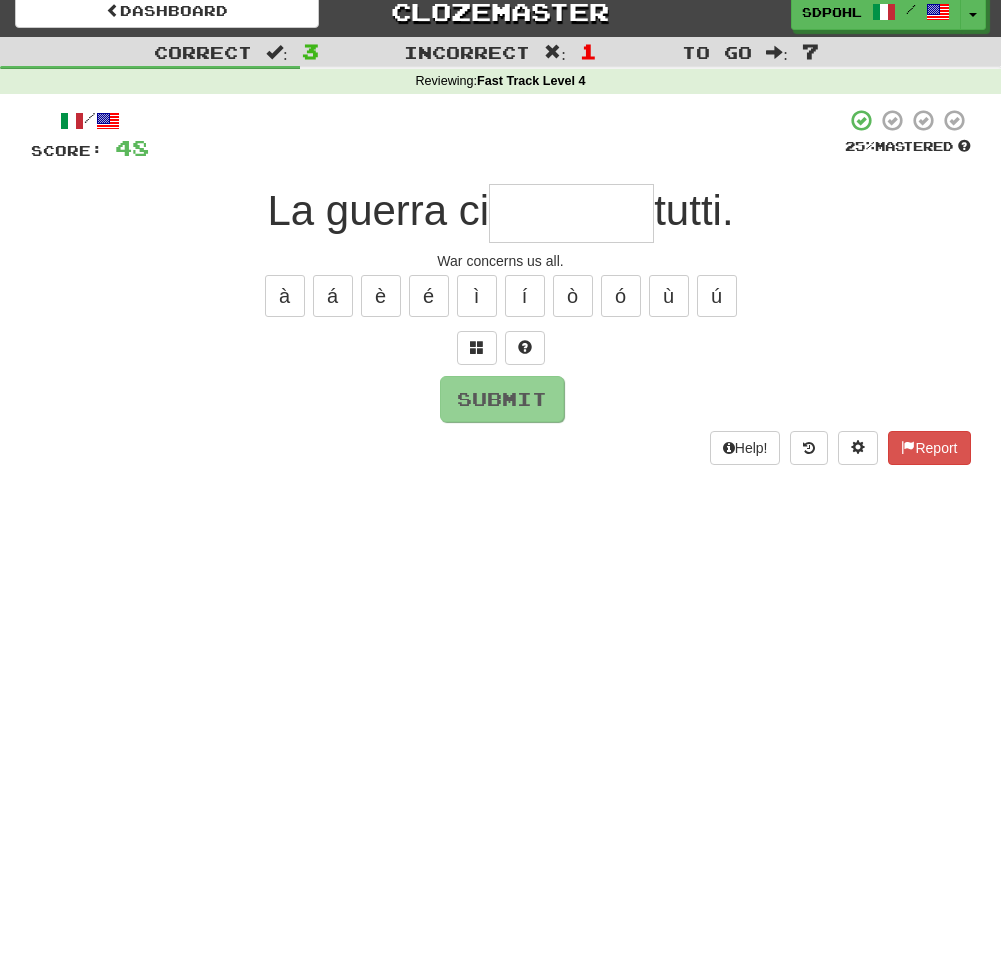 type on "*" 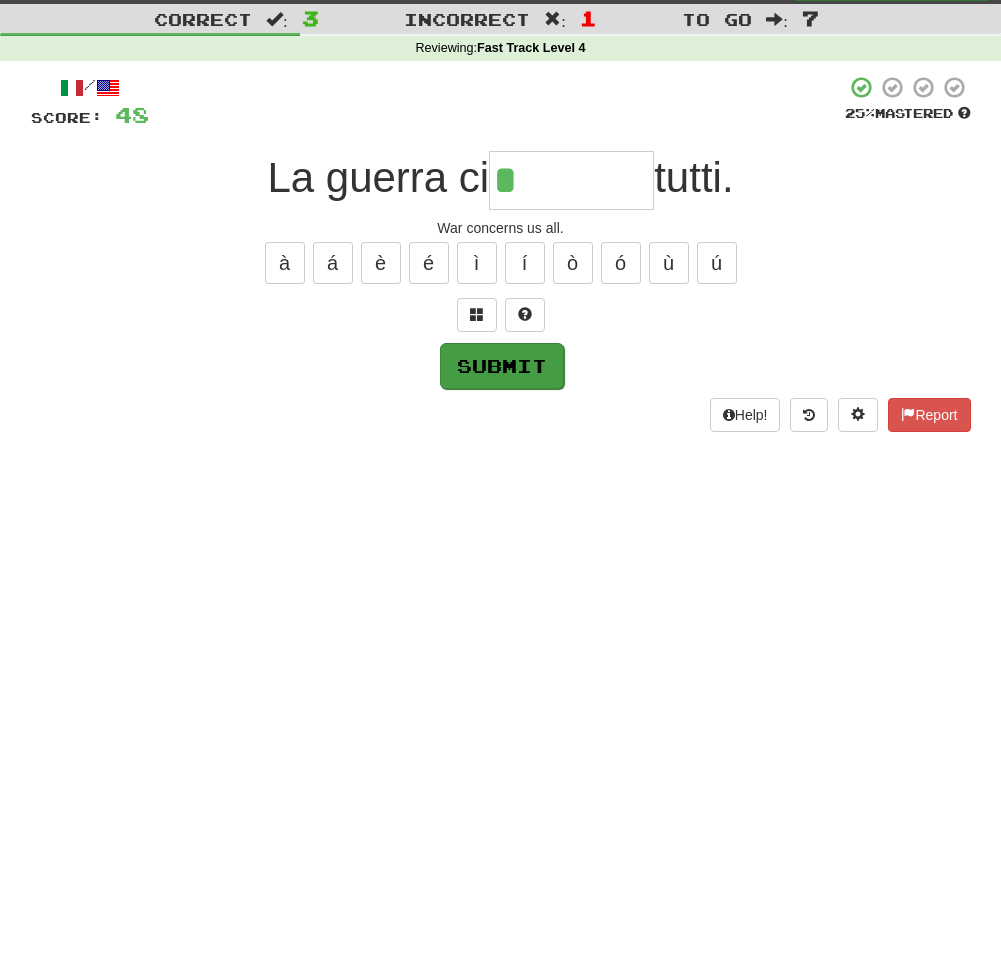 scroll, scrollTop: 51, scrollLeft: 1, axis: both 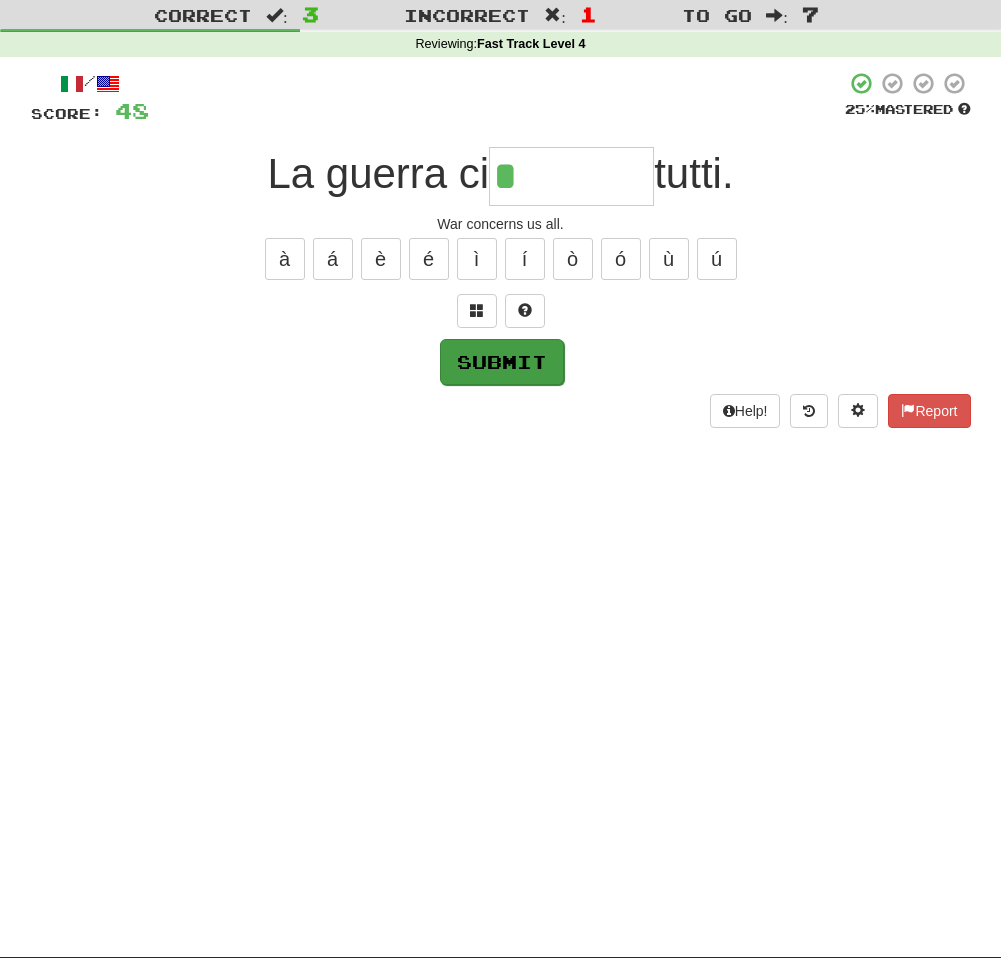click on "Submit" at bounding box center (502, 362) 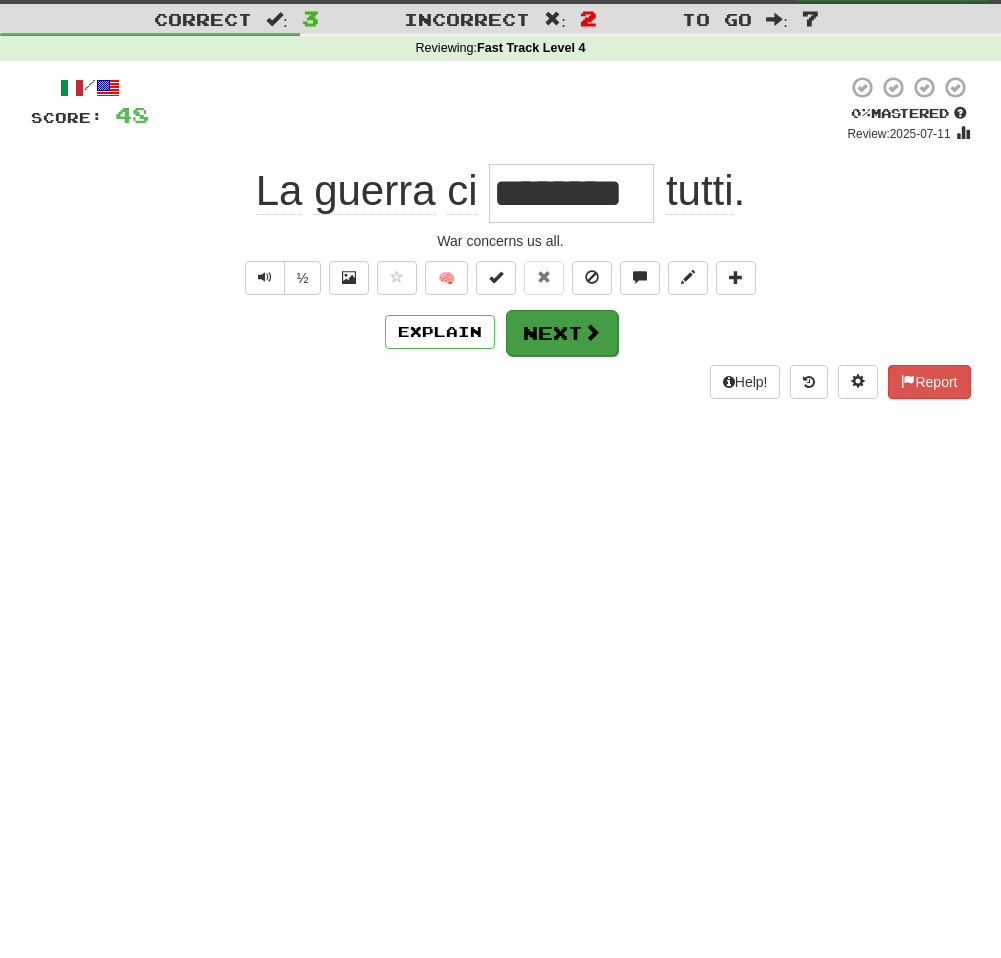 scroll, scrollTop: 48, scrollLeft: 0, axis: vertical 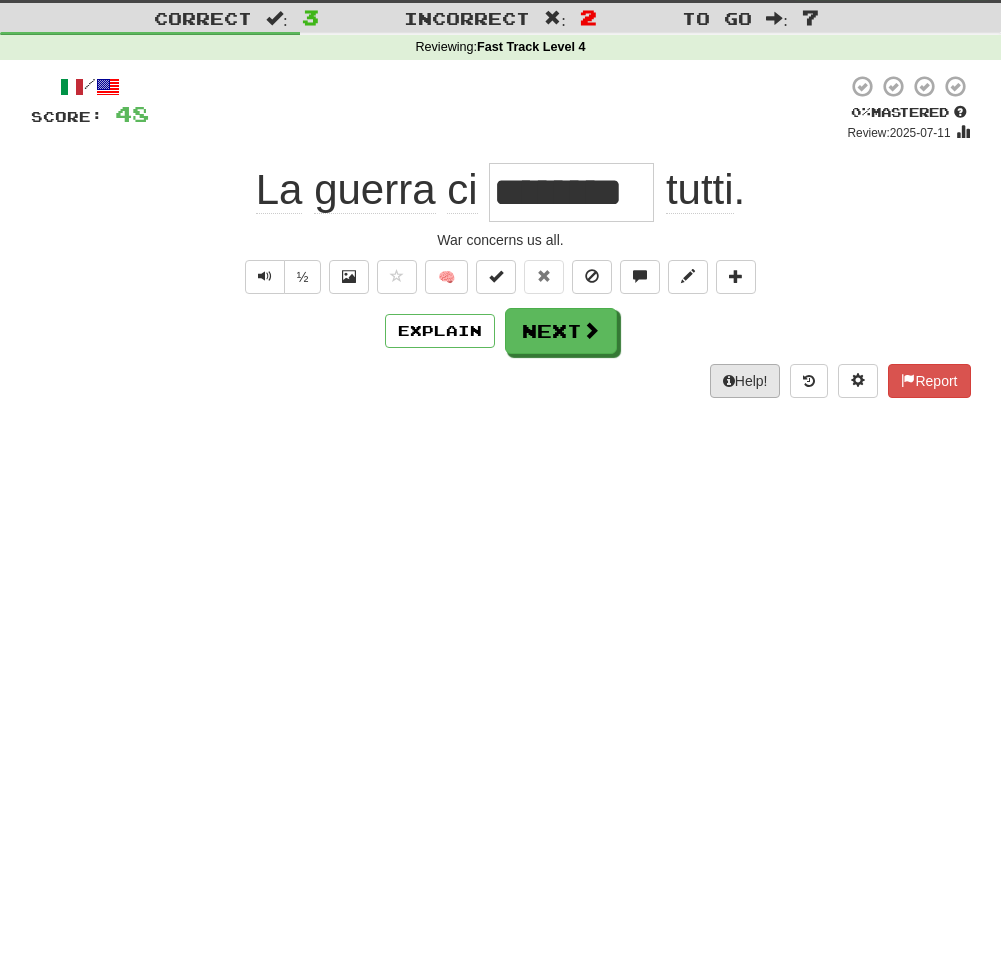 click on "Help!" at bounding box center [745, 381] 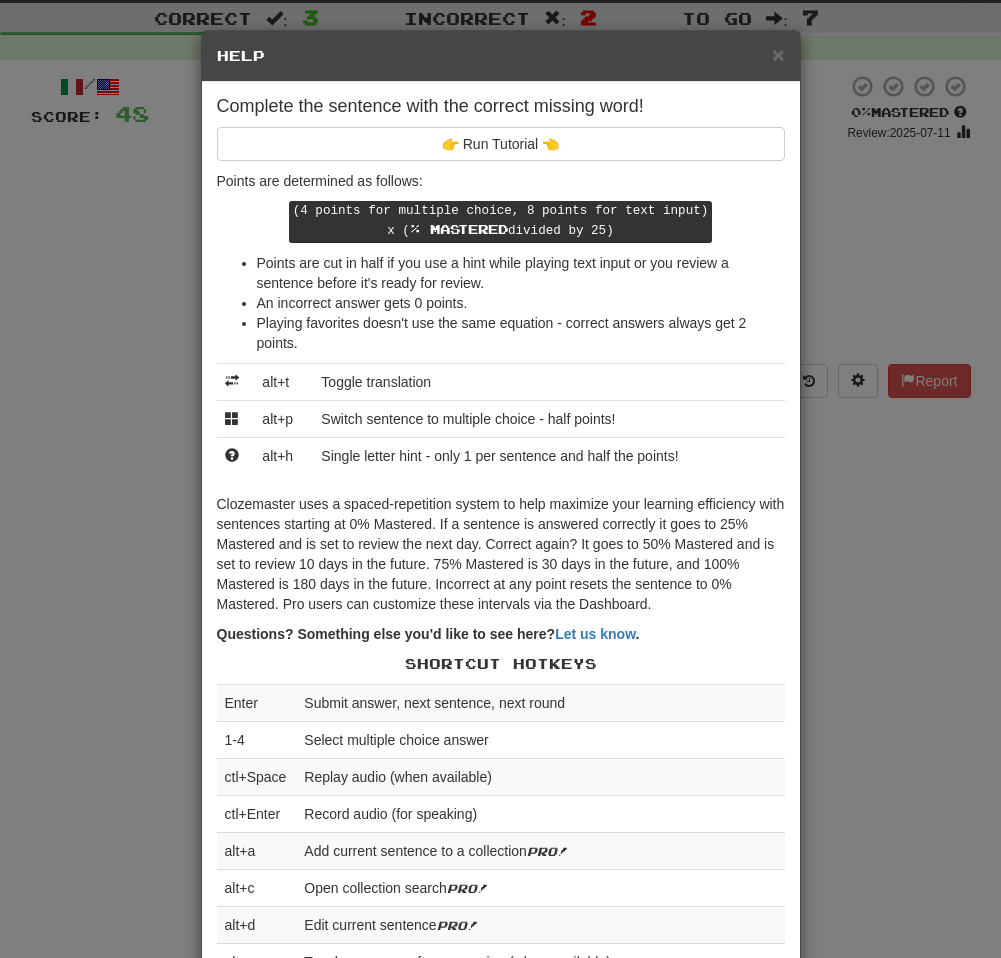 scroll, scrollTop: 0, scrollLeft: 0, axis: both 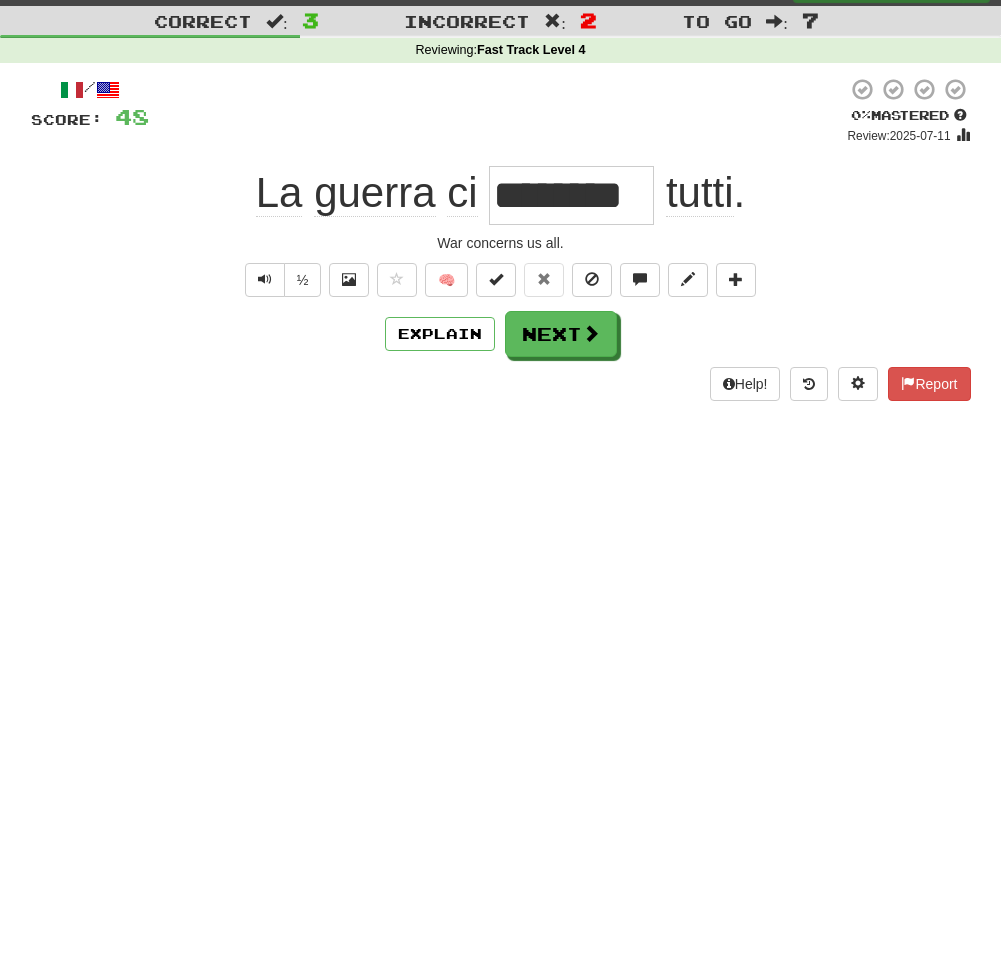 click on "Next" at bounding box center (561, 334) 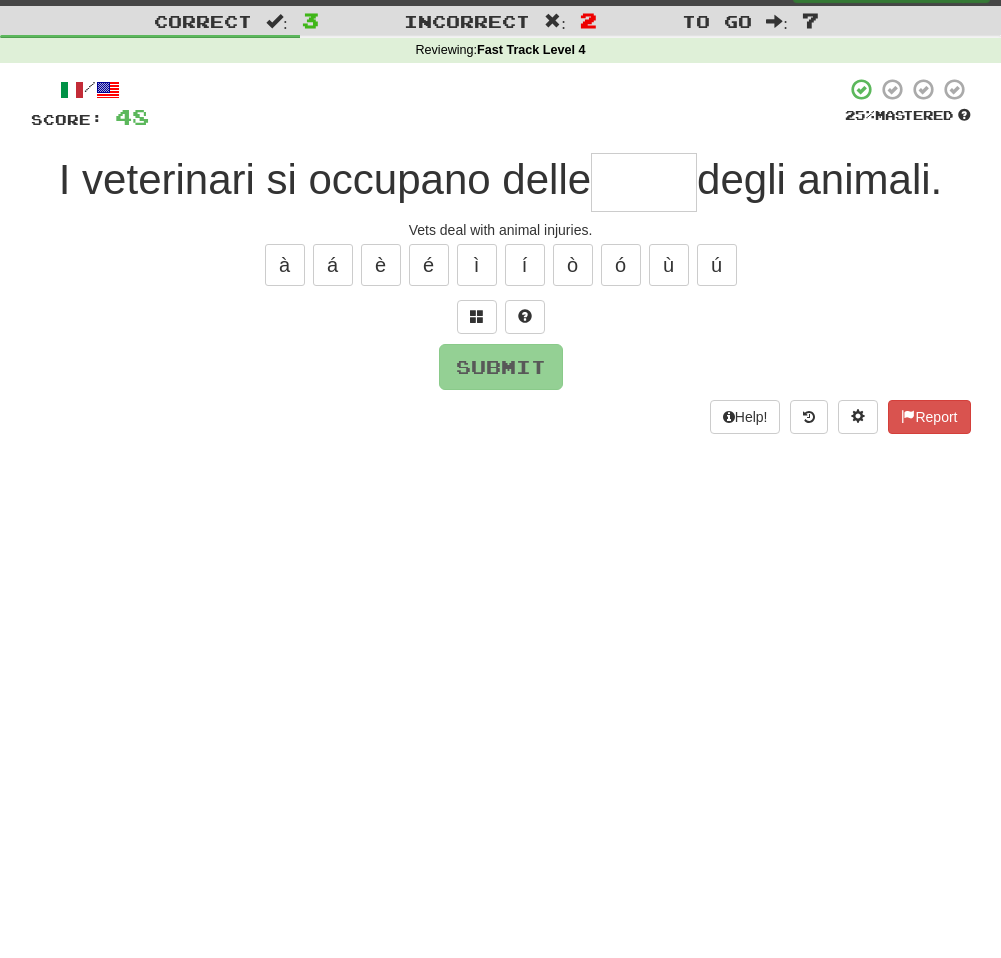 scroll, scrollTop: 45, scrollLeft: 0, axis: vertical 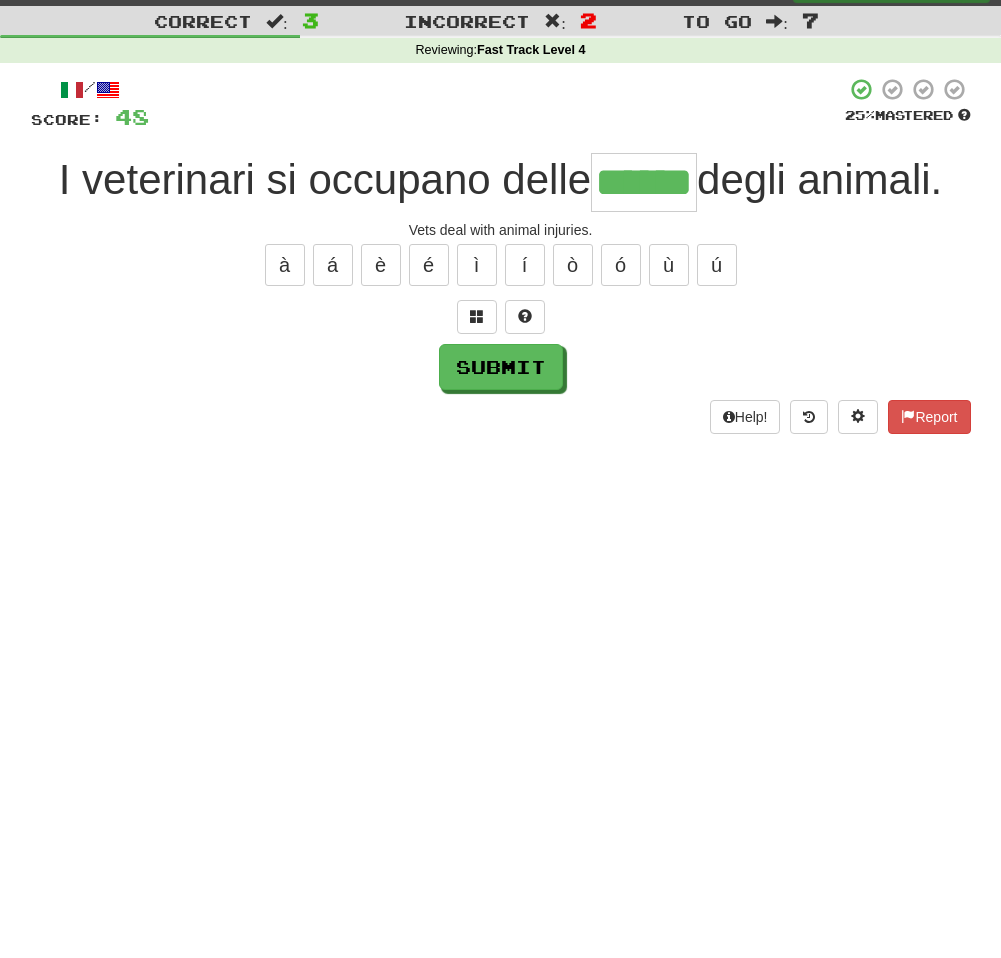 type on "******" 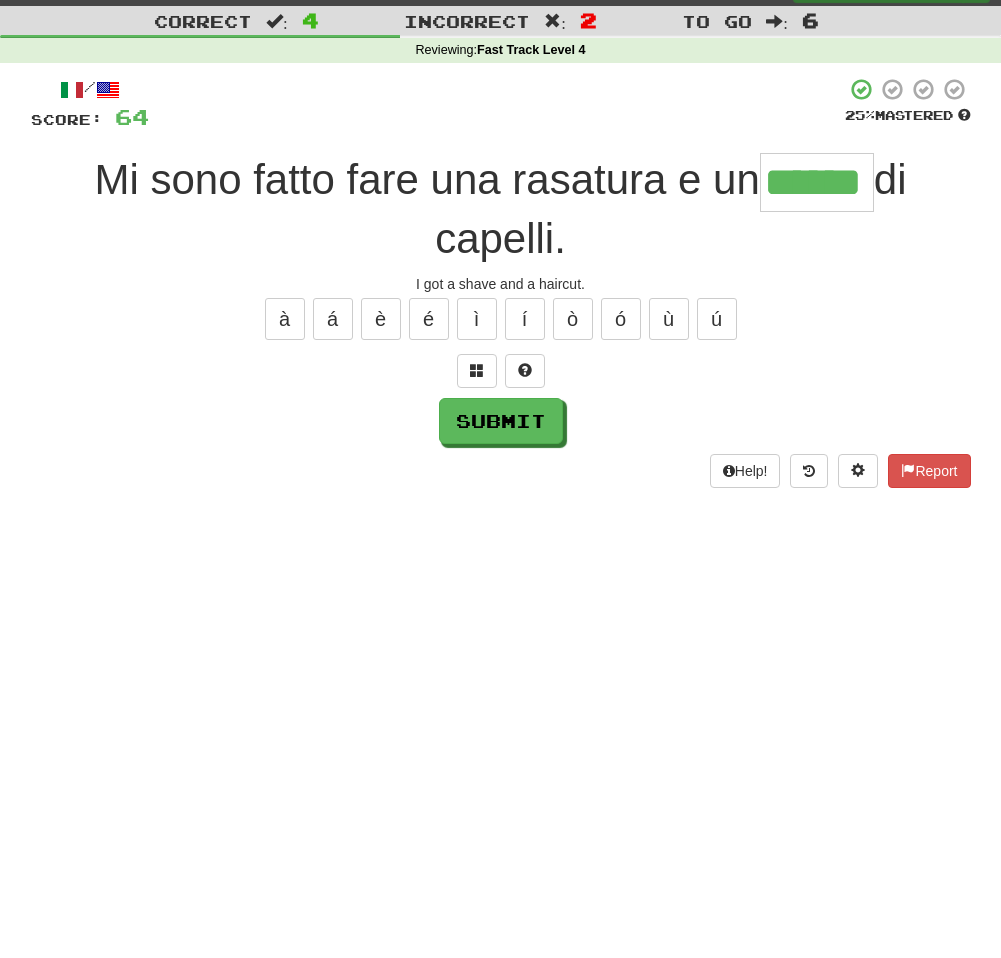 type on "******" 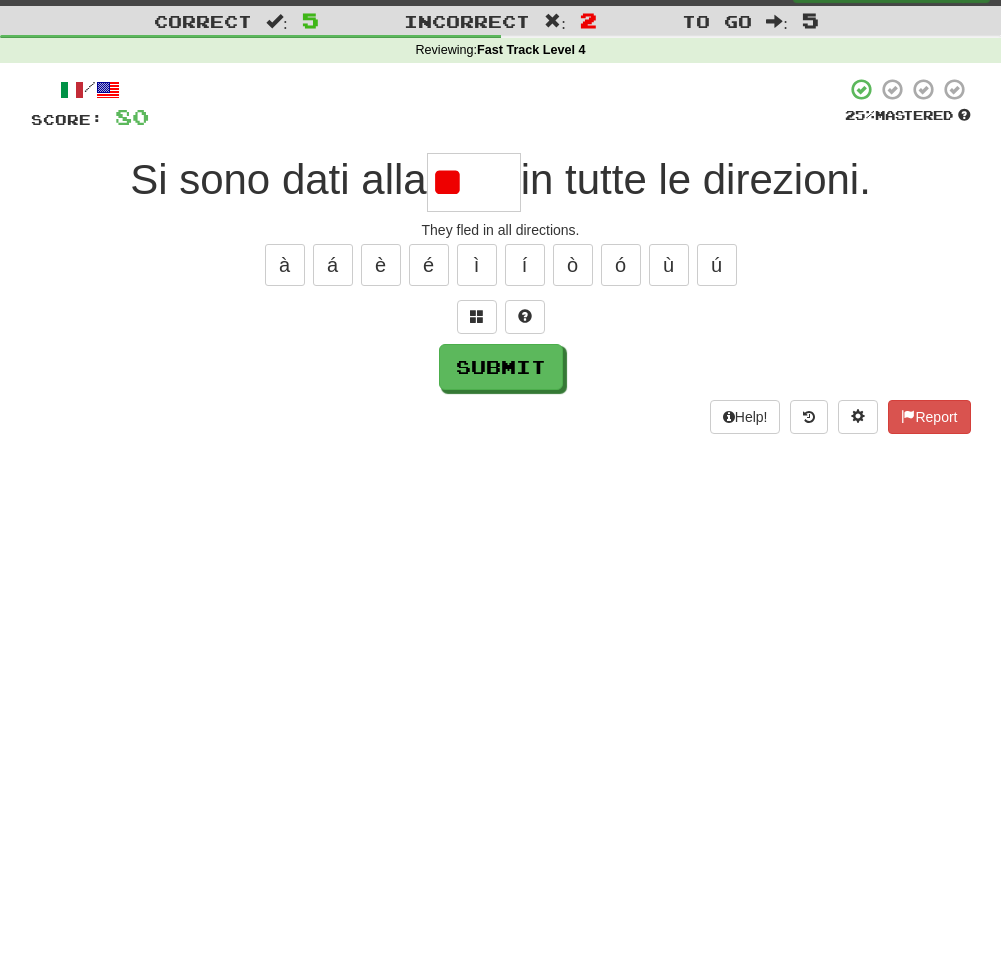 type on "*" 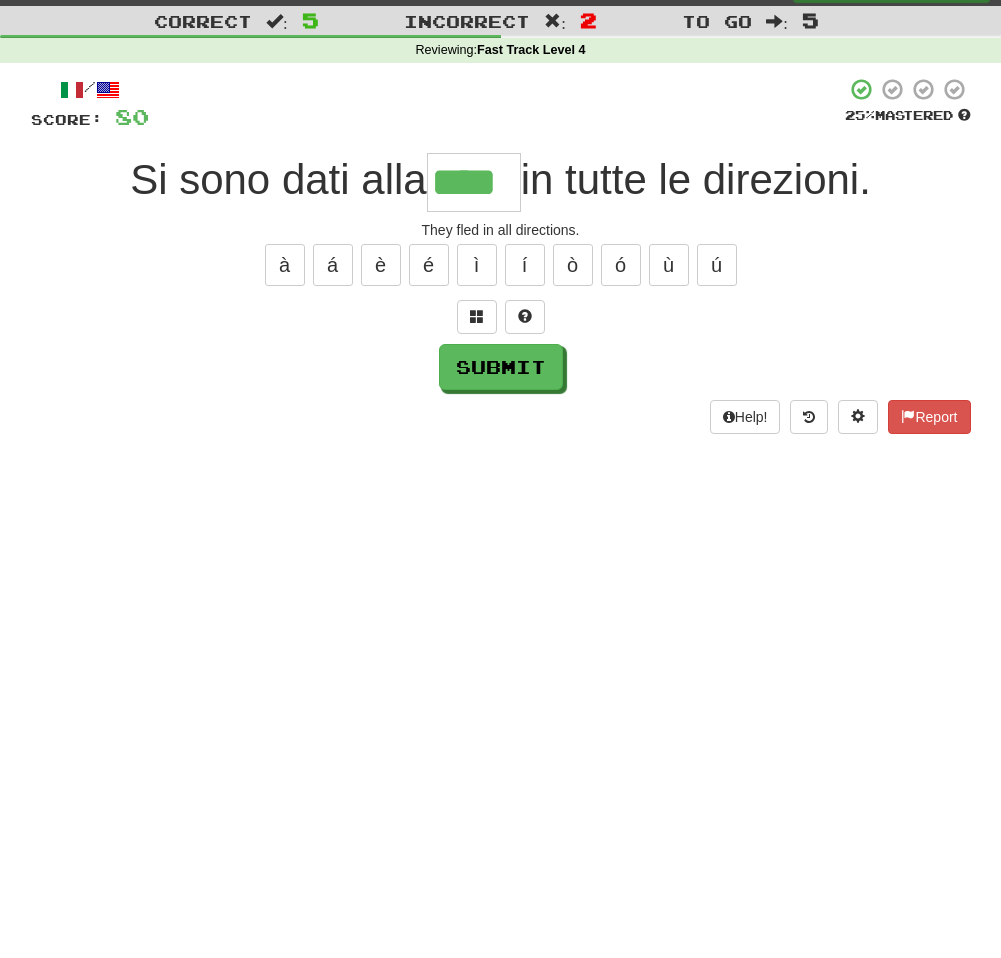 type on "****" 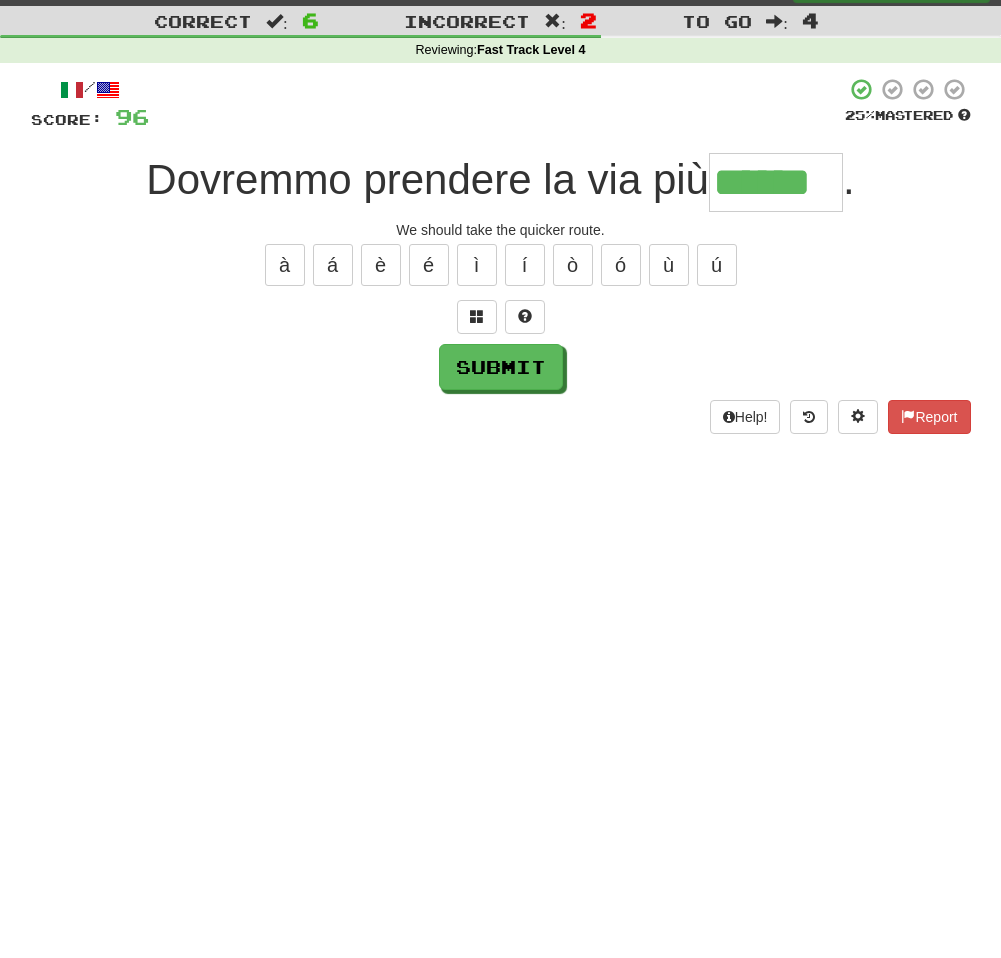 type on "******" 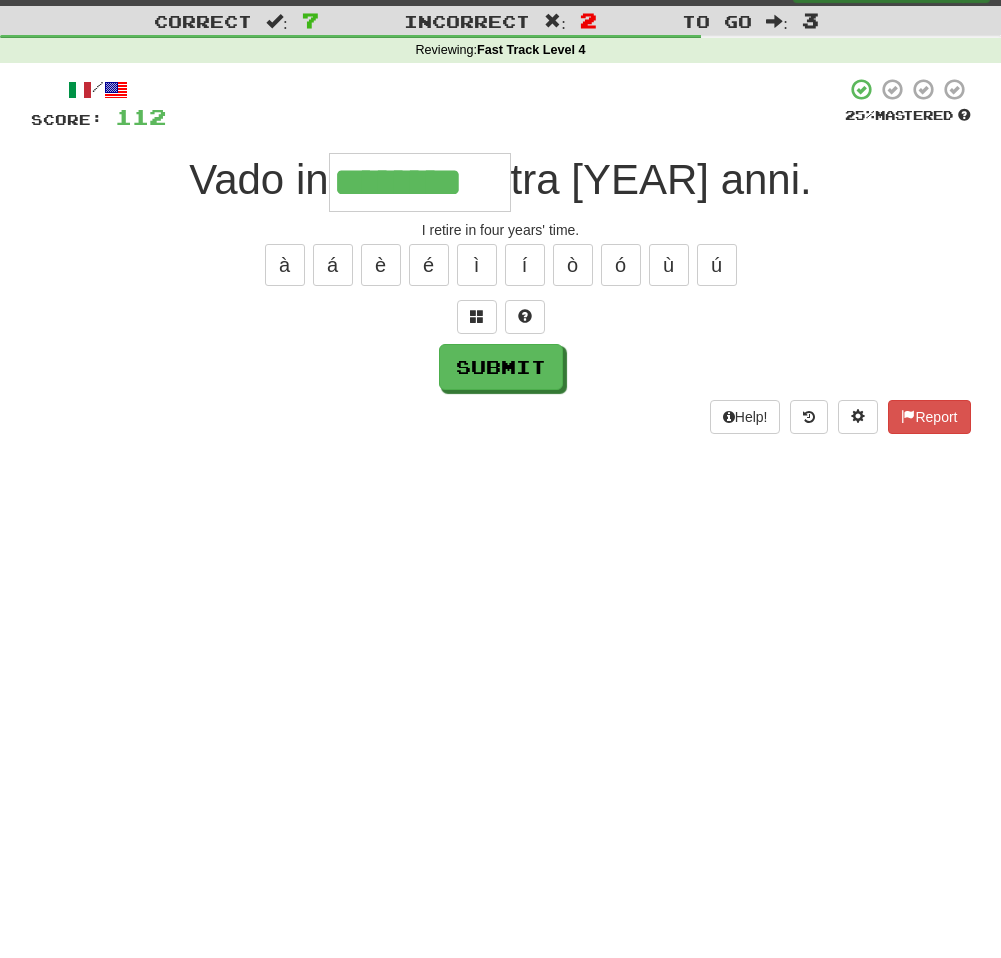 type on "********" 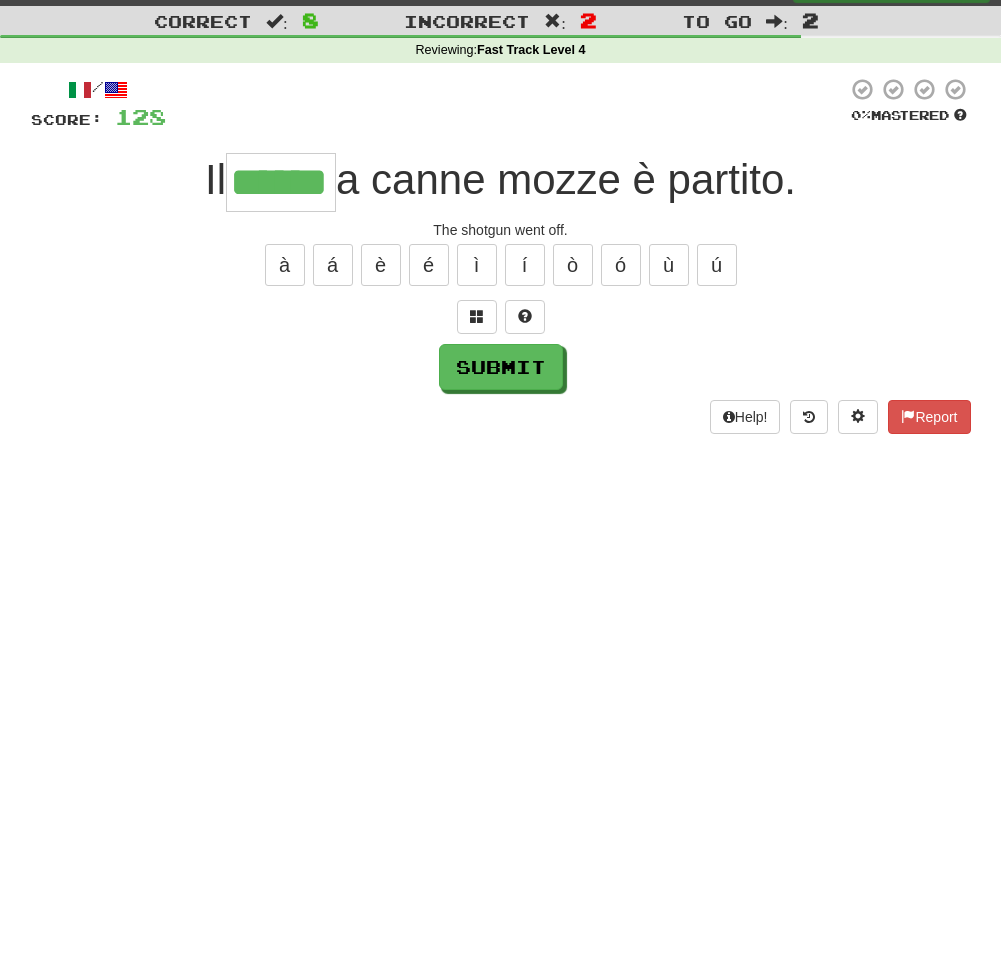 type on "******" 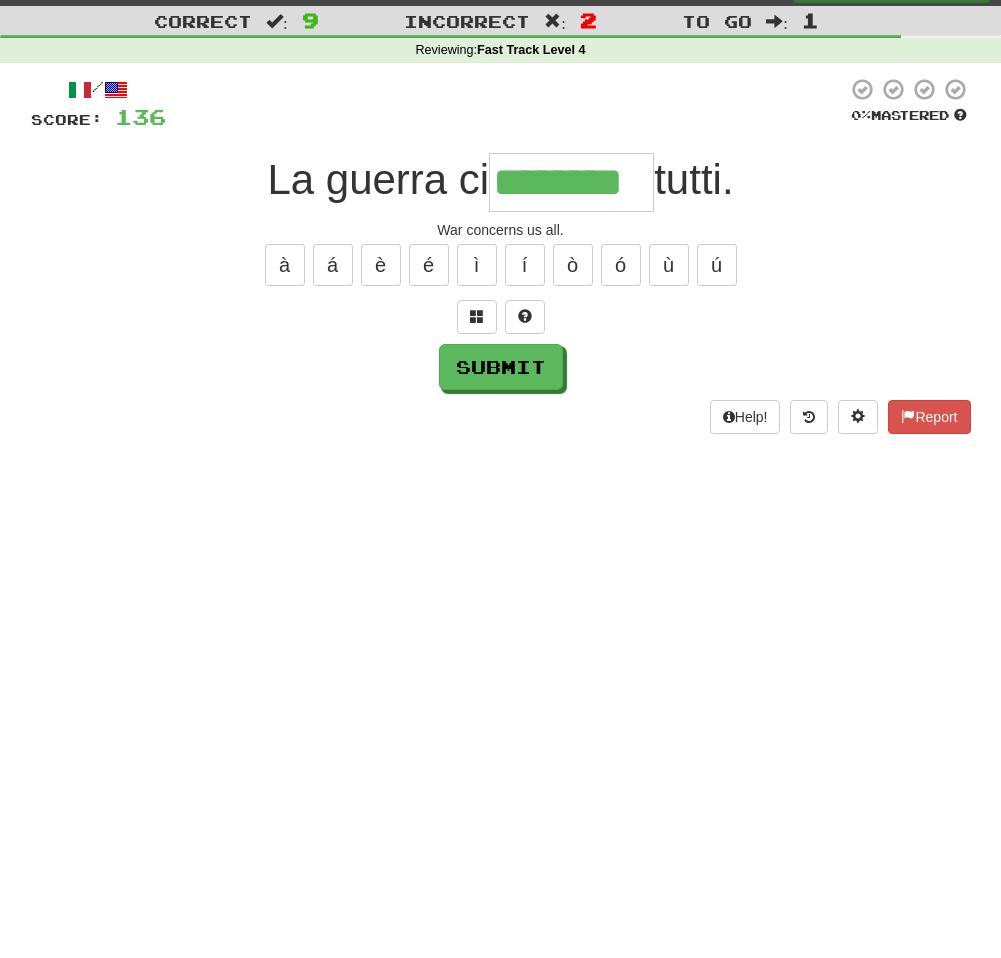 type on "********" 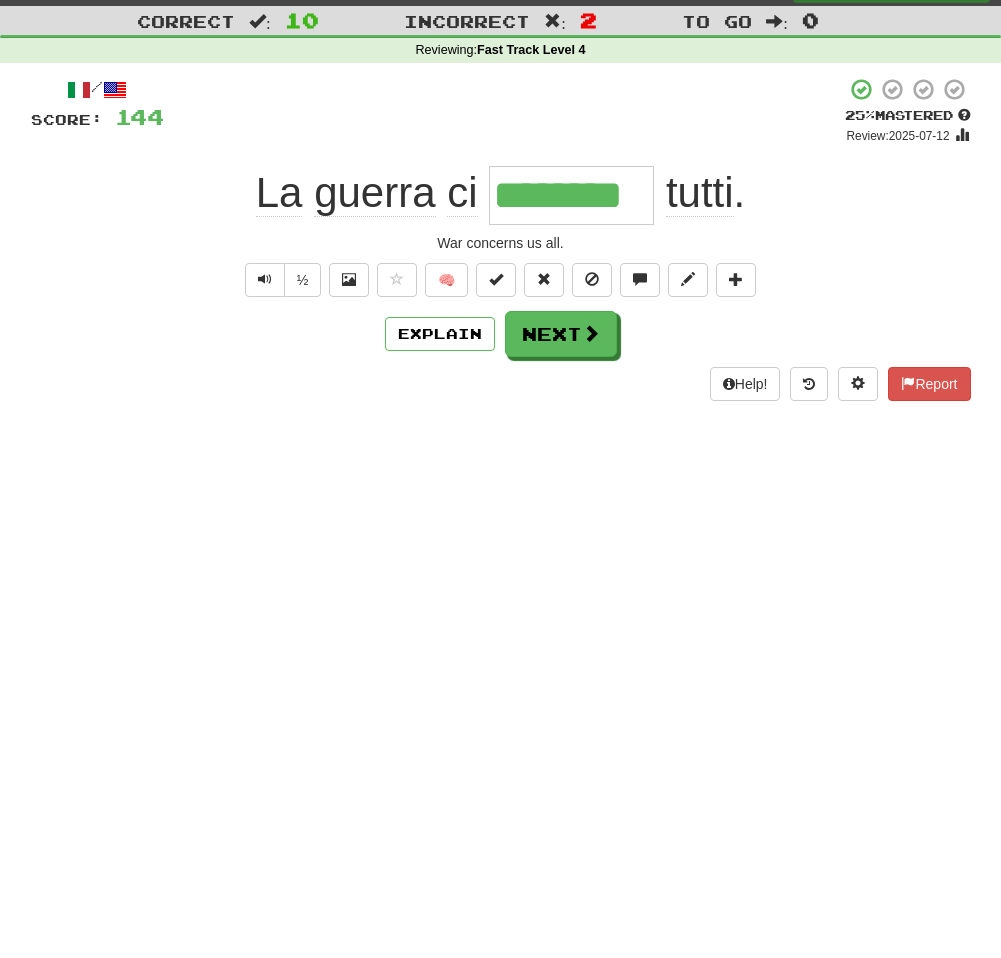 scroll, scrollTop: 71, scrollLeft: 0, axis: vertical 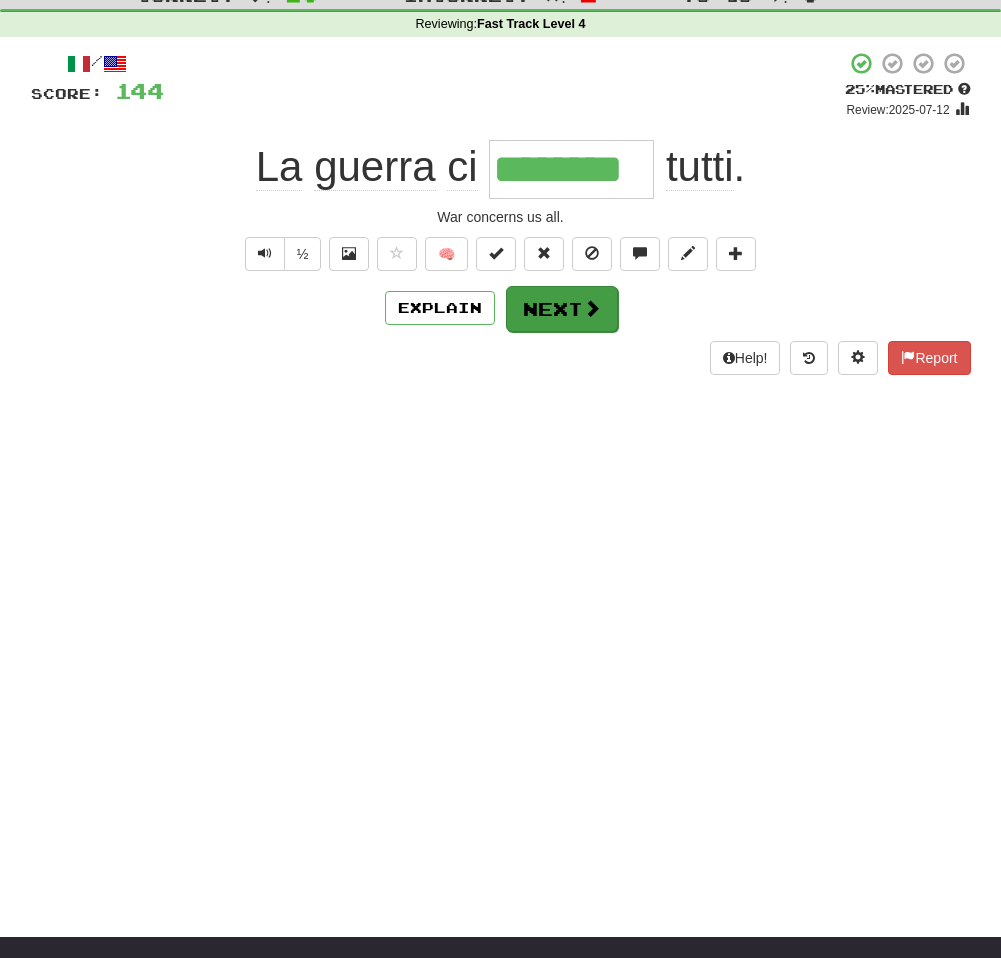 click on "Next" at bounding box center (562, 309) 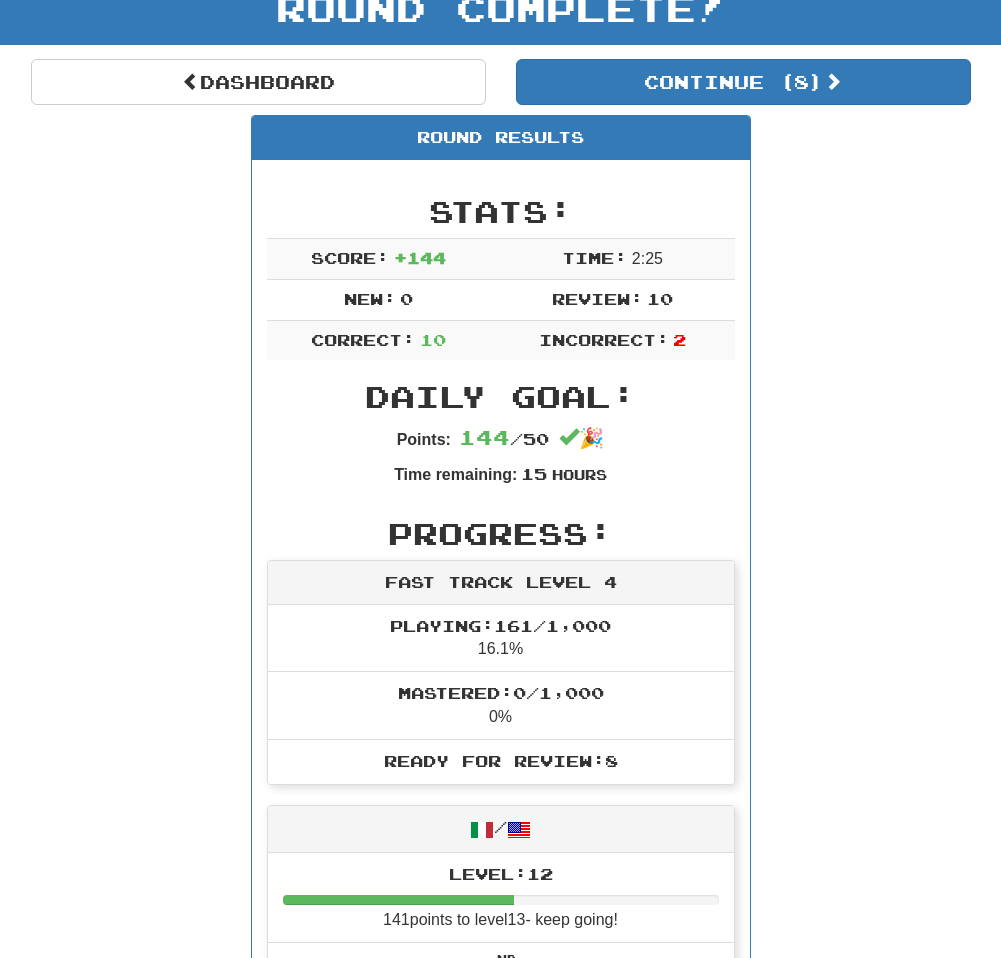 scroll, scrollTop: 156, scrollLeft: 0, axis: vertical 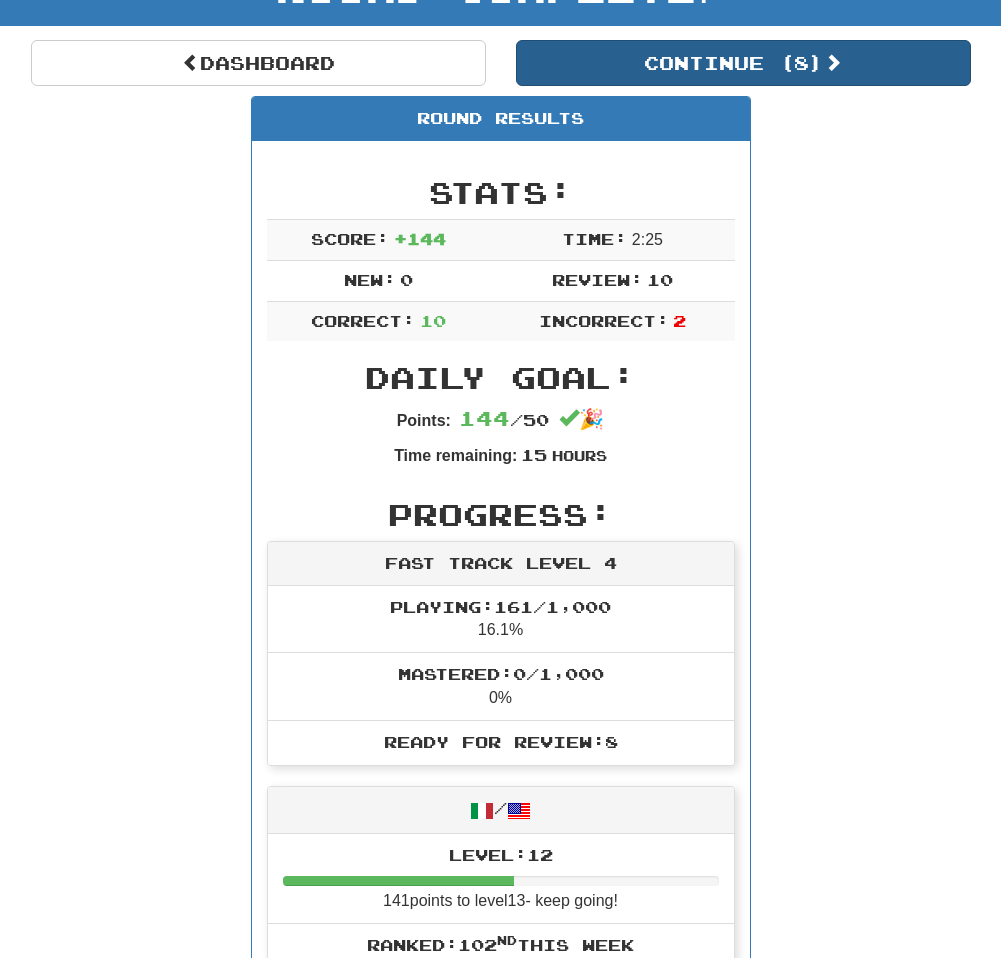 click on "Continue ( 8 )" at bounding box center (743, 63) 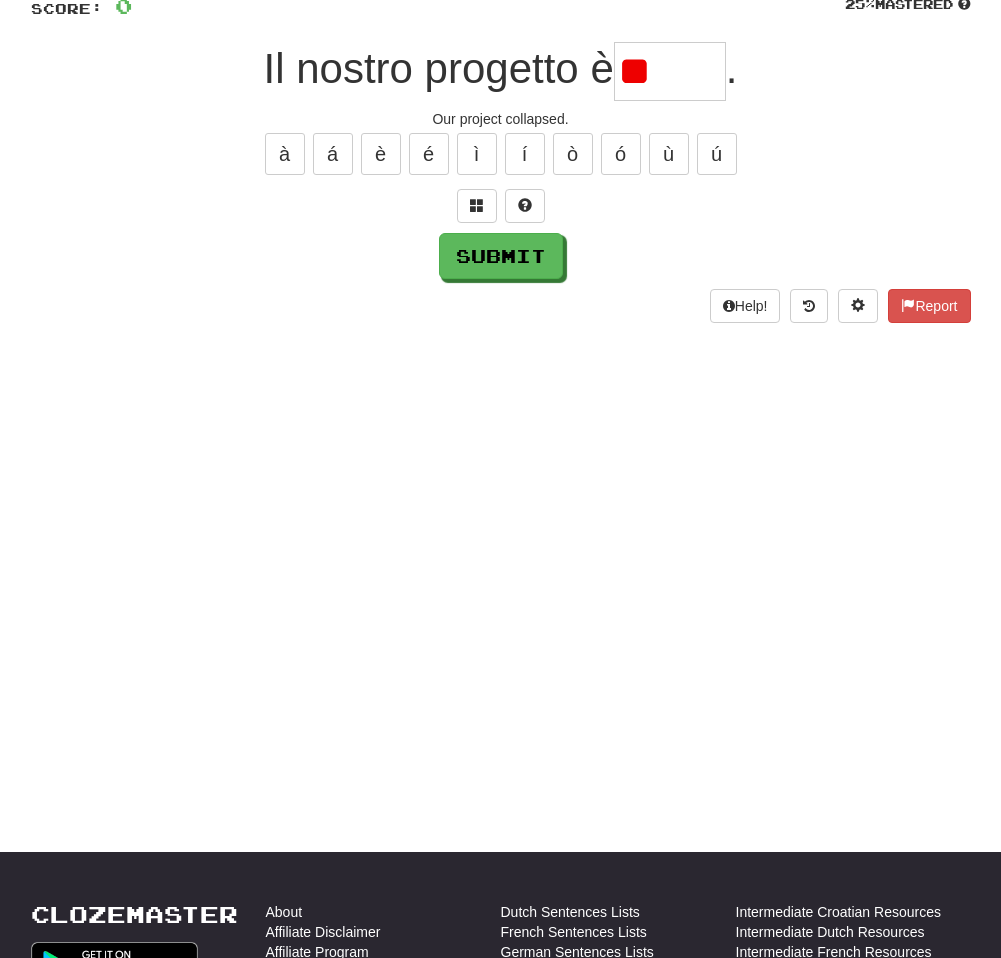 type on "*" 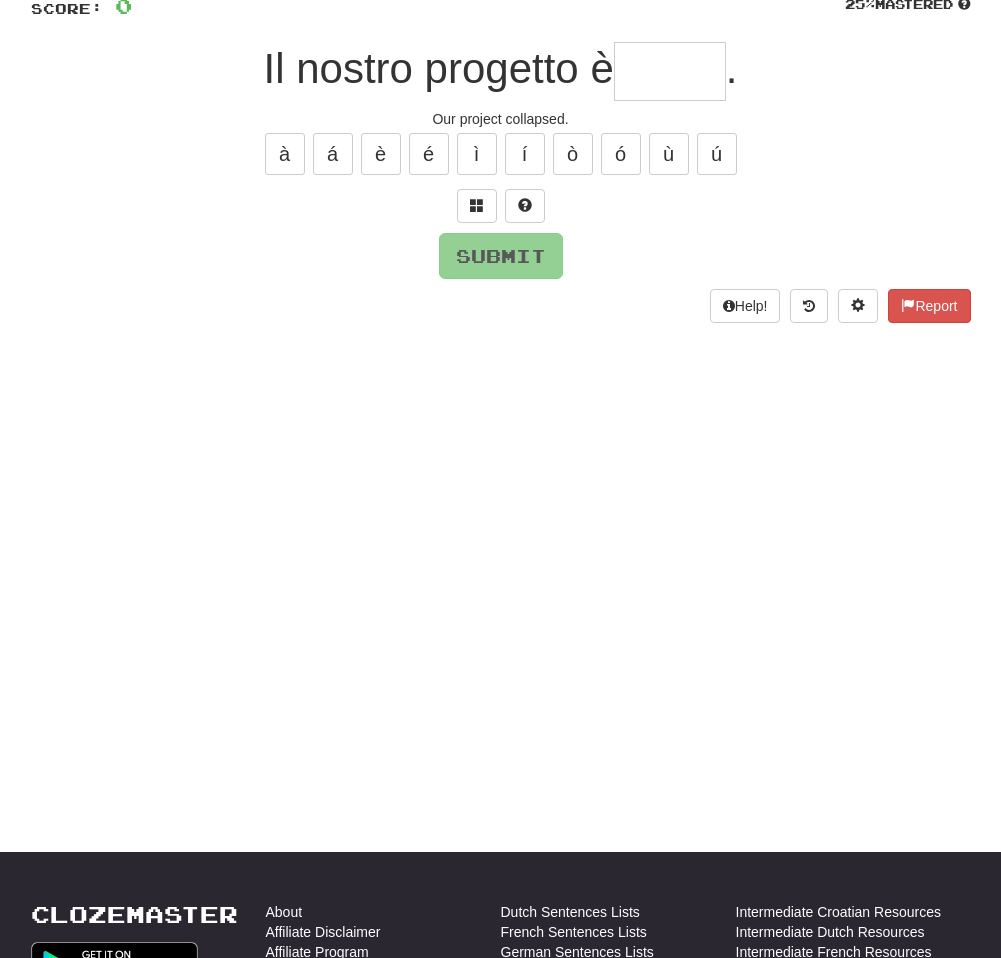 type on "*" 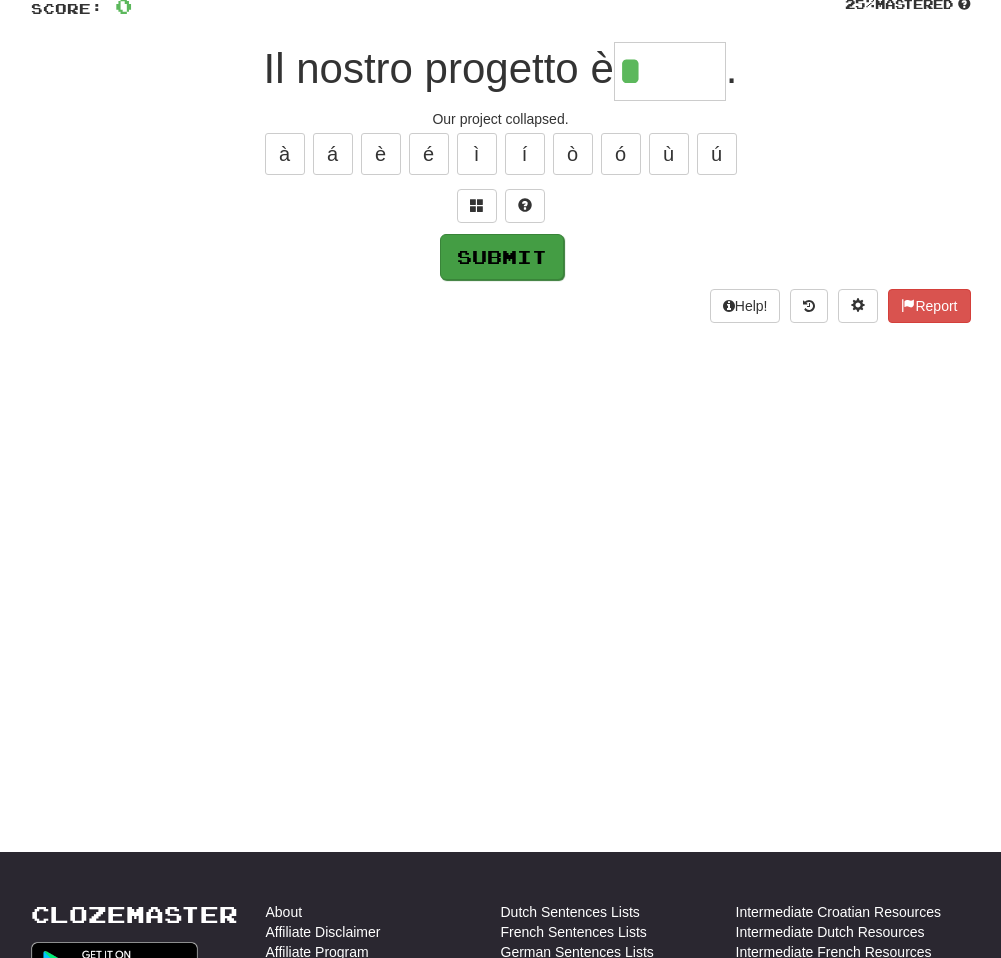 click on "Submit" at bounding box center [502, 257] 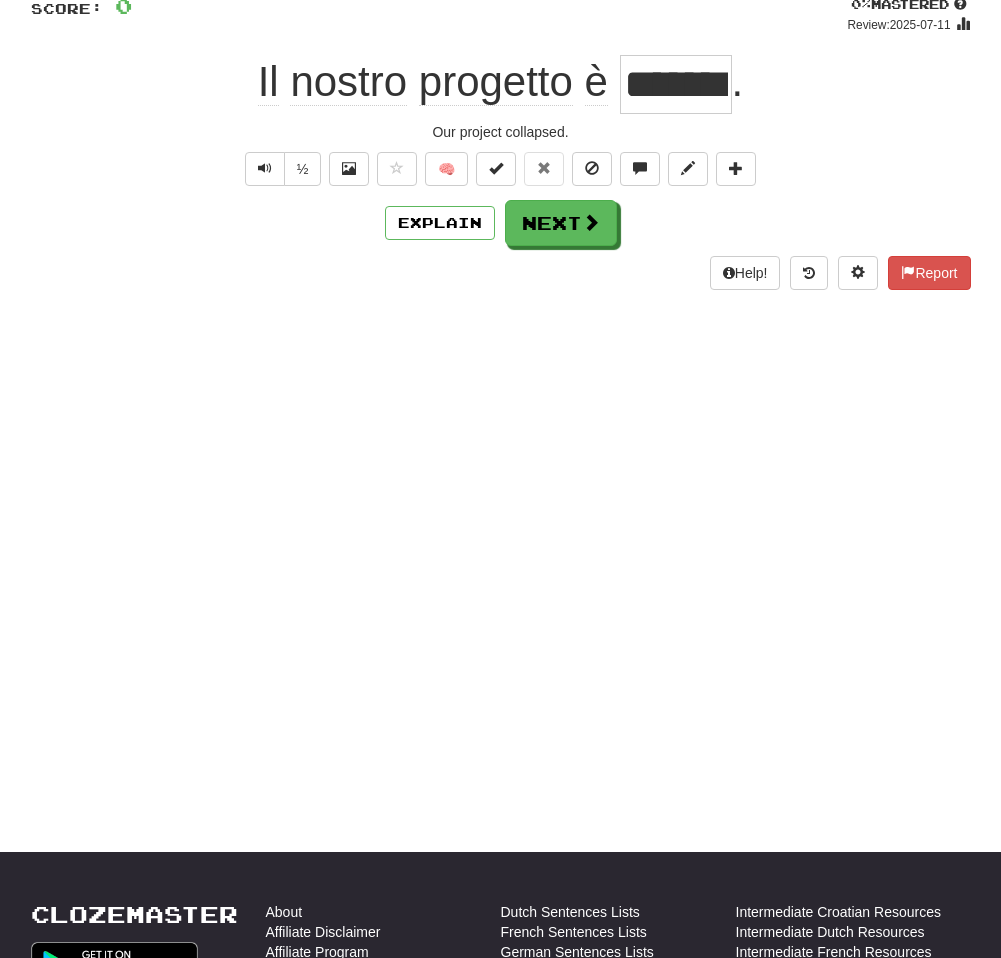 click on "Next" at bounding box center (561, 223) 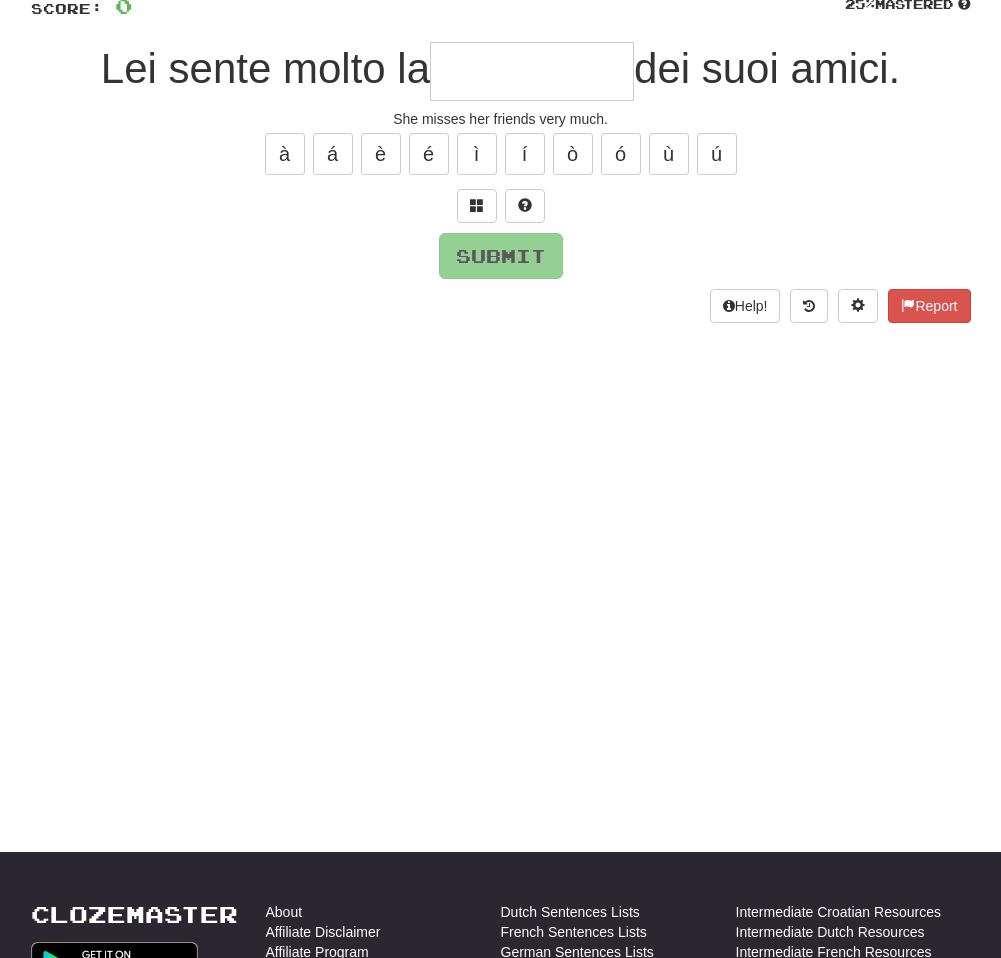 scroll, scrollTop: 156, scrollLeft: 0, axis: vertical 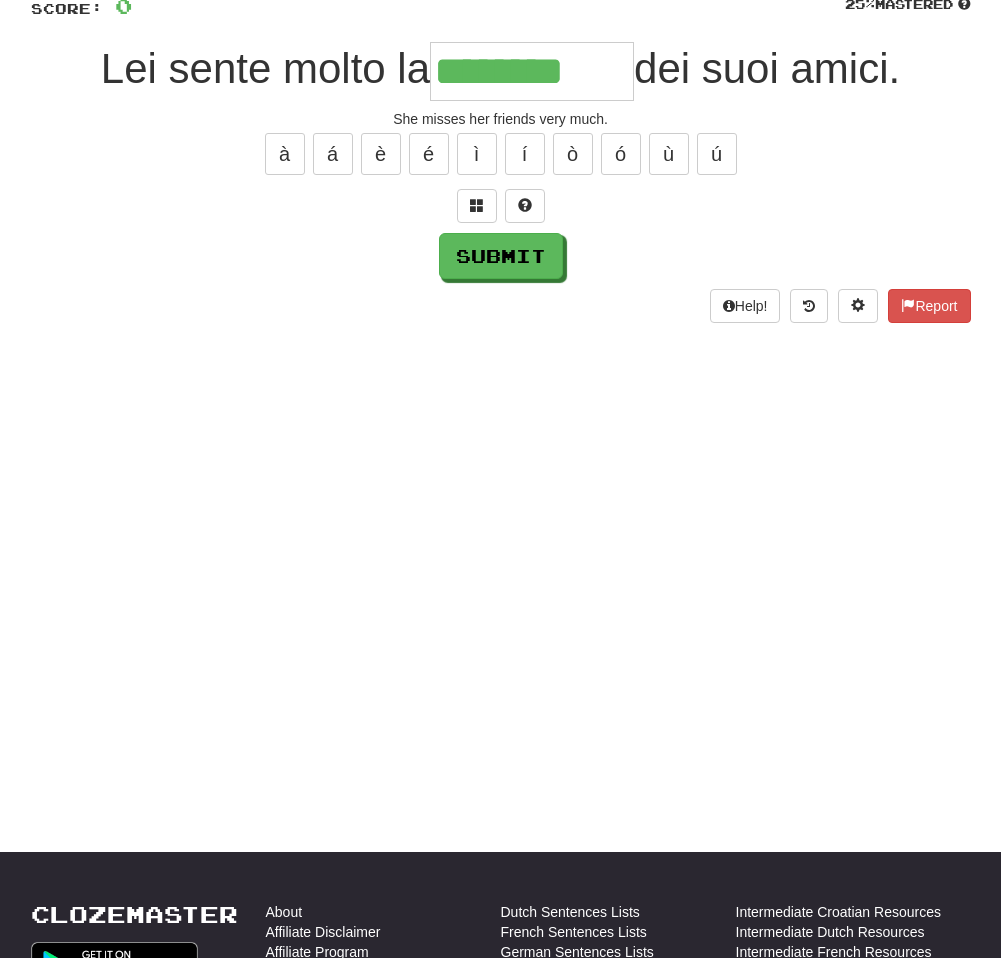 type on "********" 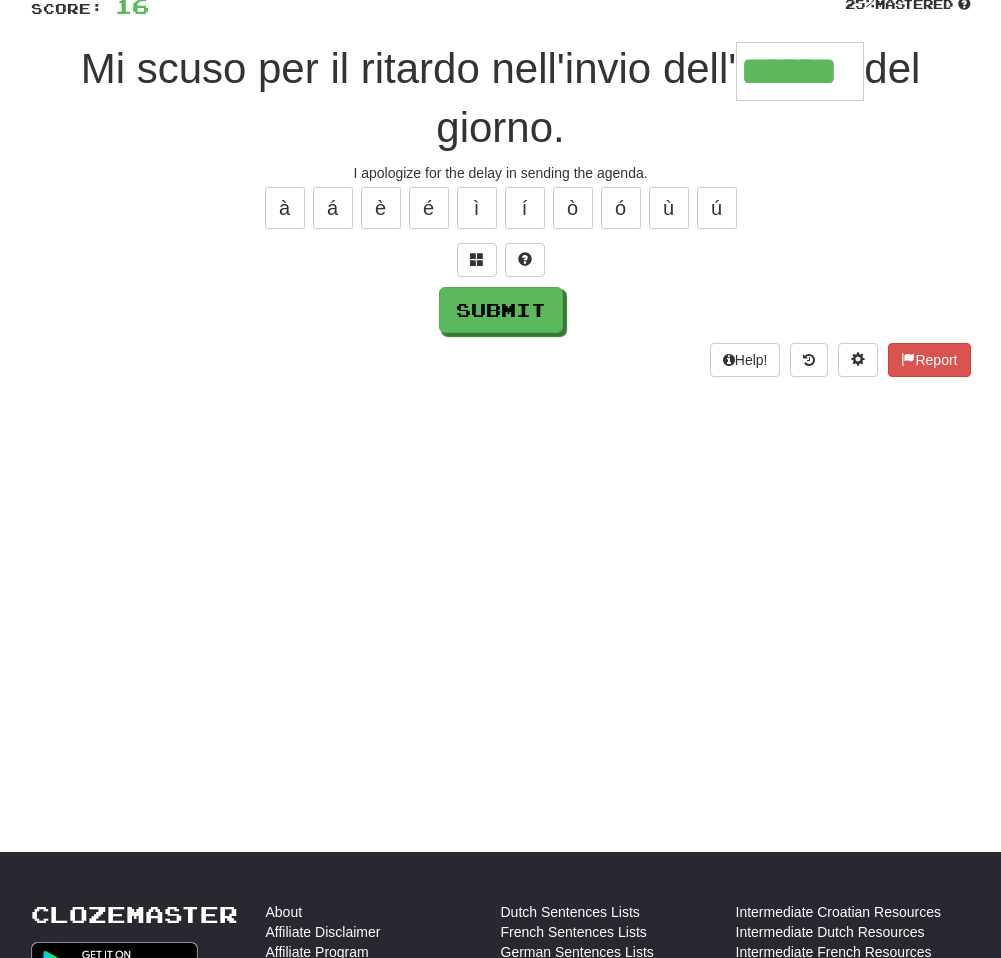 type on "******" 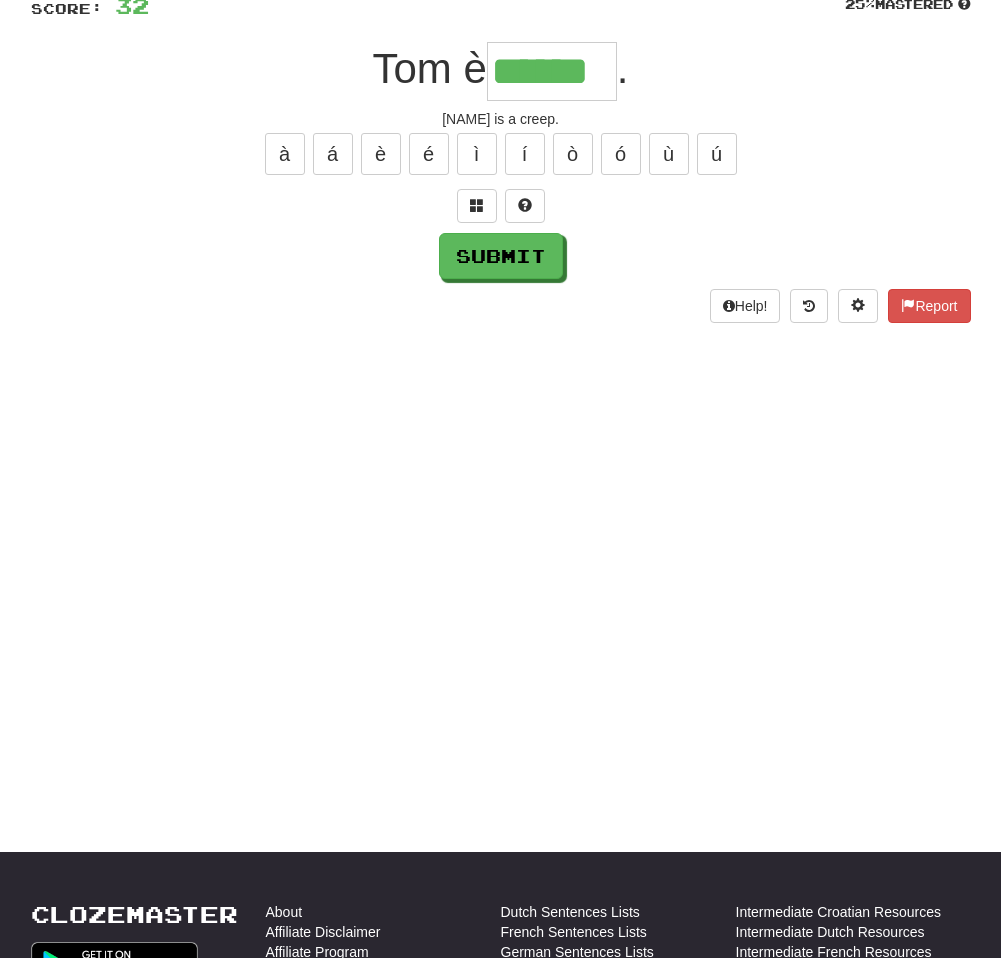 type on "******" 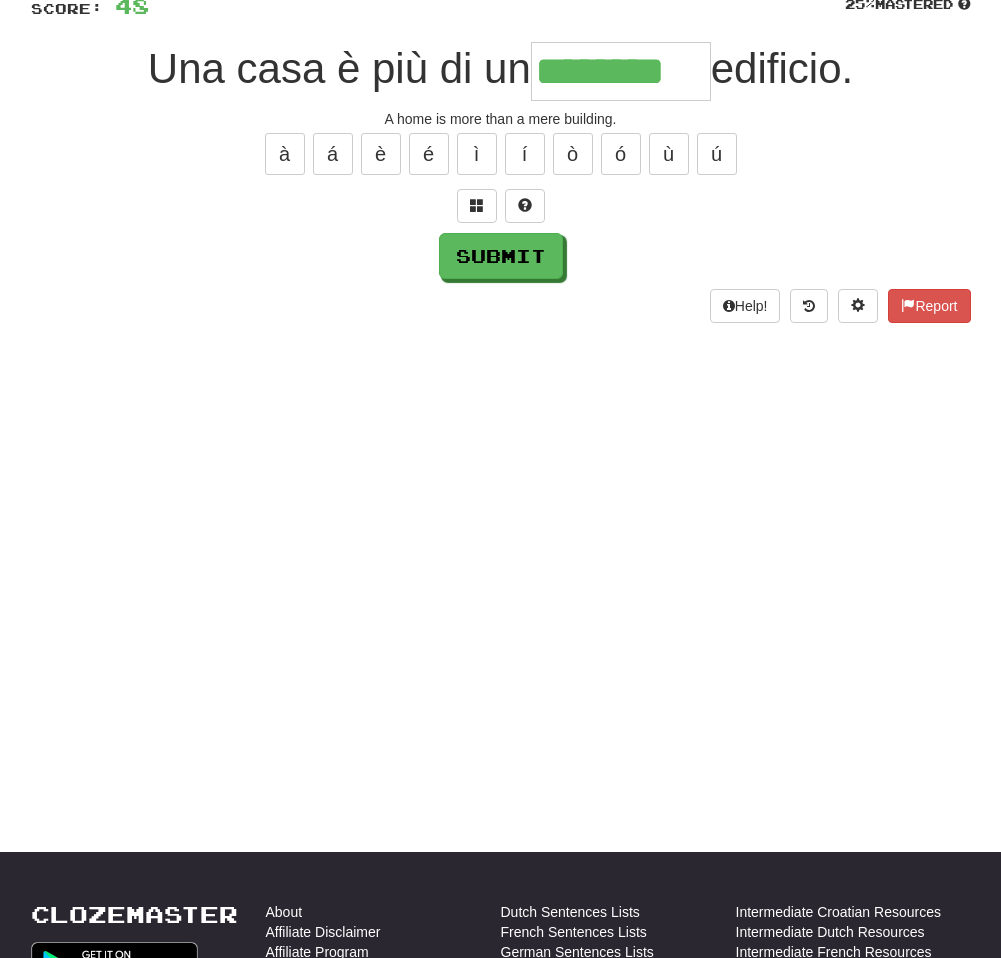 type on "********" 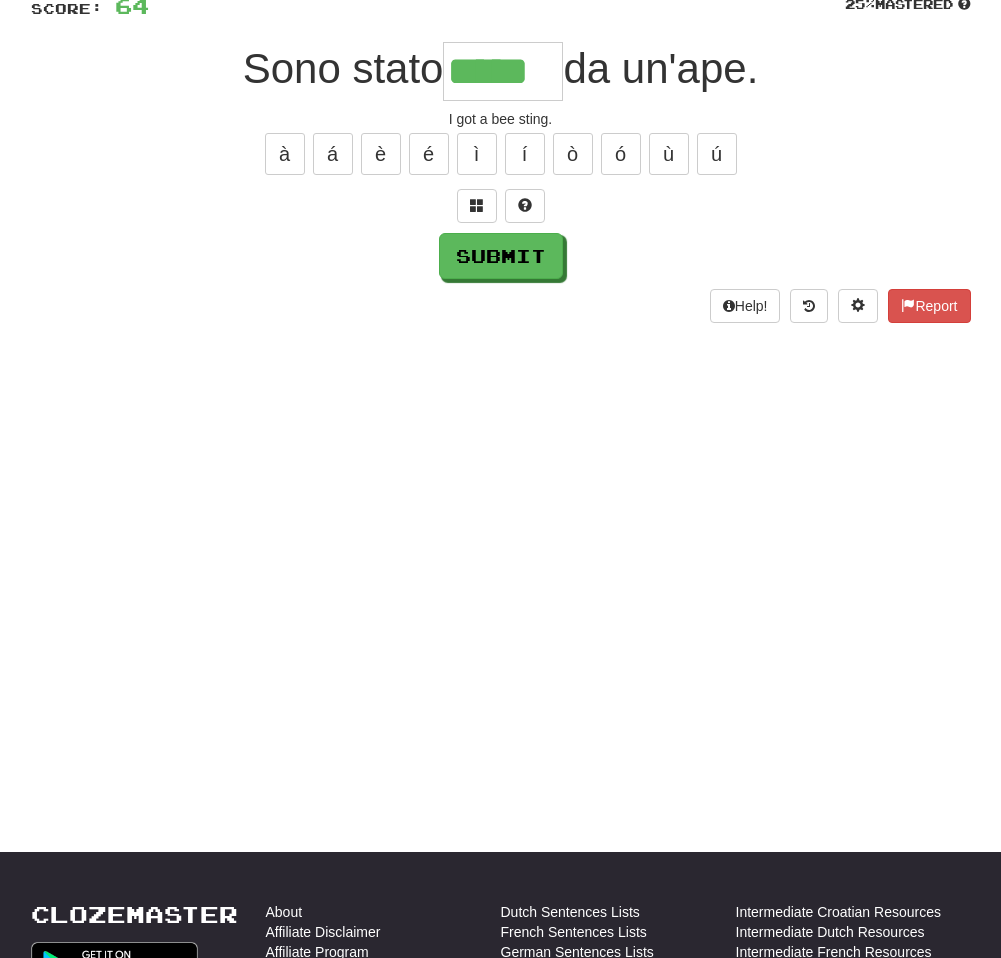 type on "*****" 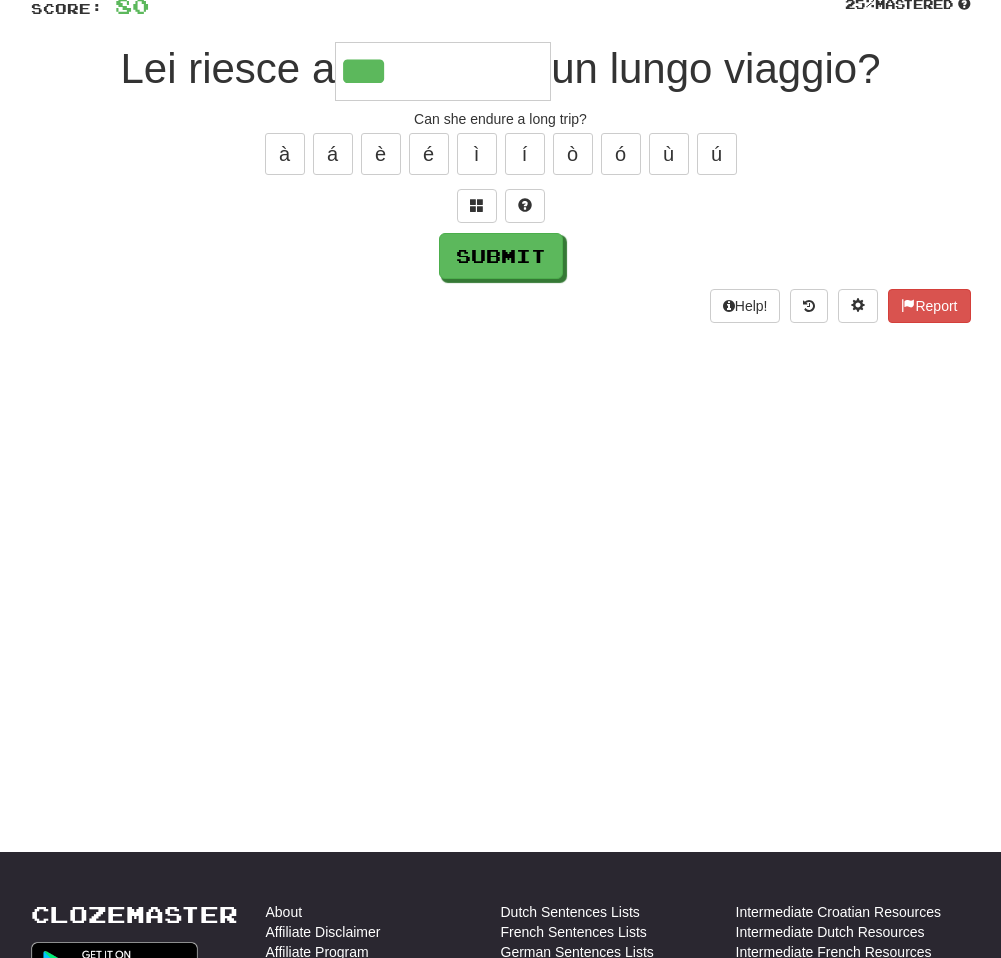 scroll, scrollTop: 155, scrollLeft: 0, axis: vertical 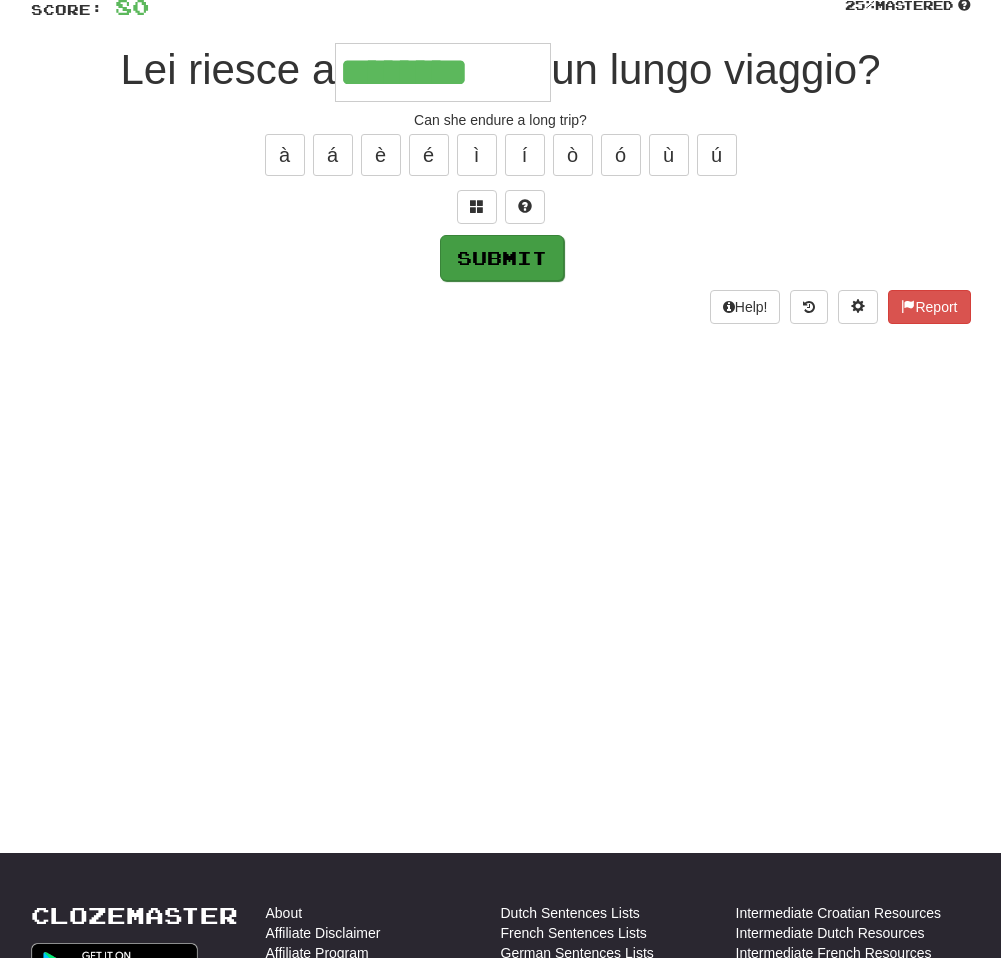 click on "Submit" at bounding box center (502, 258) 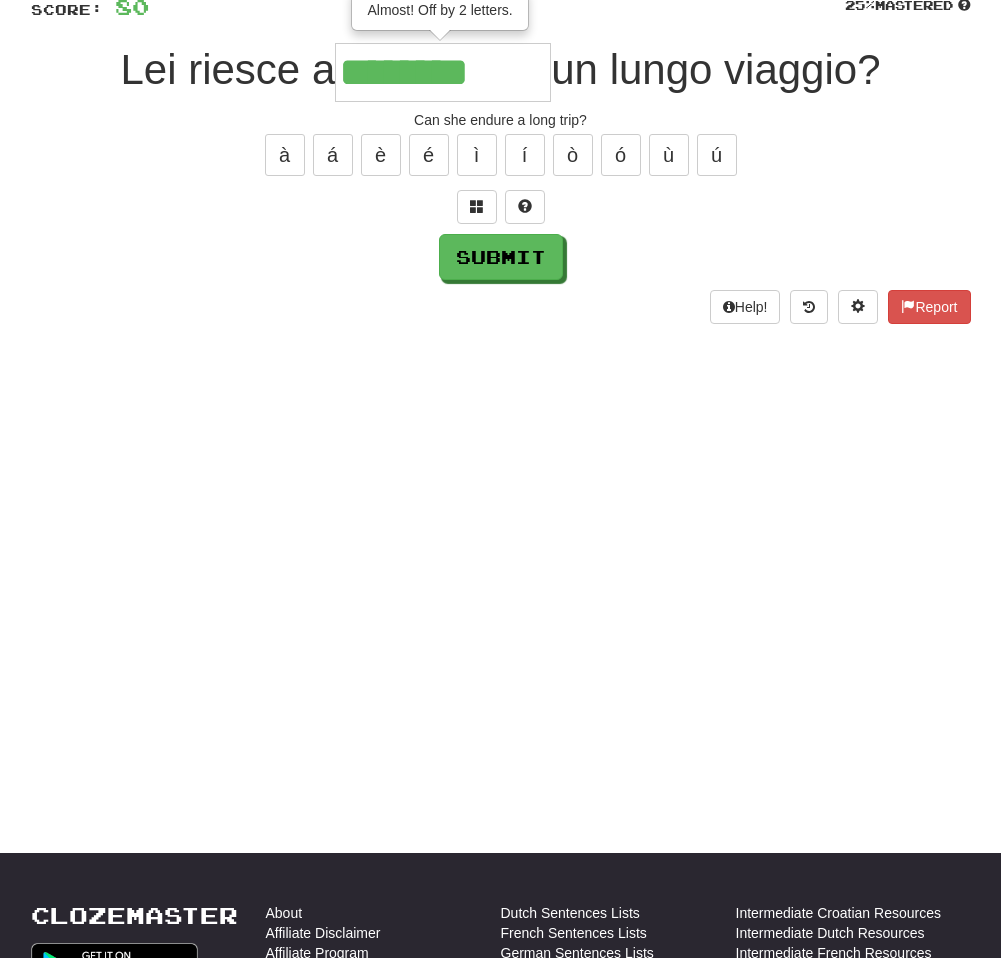 click on "********" at bounding box center (443, 72) 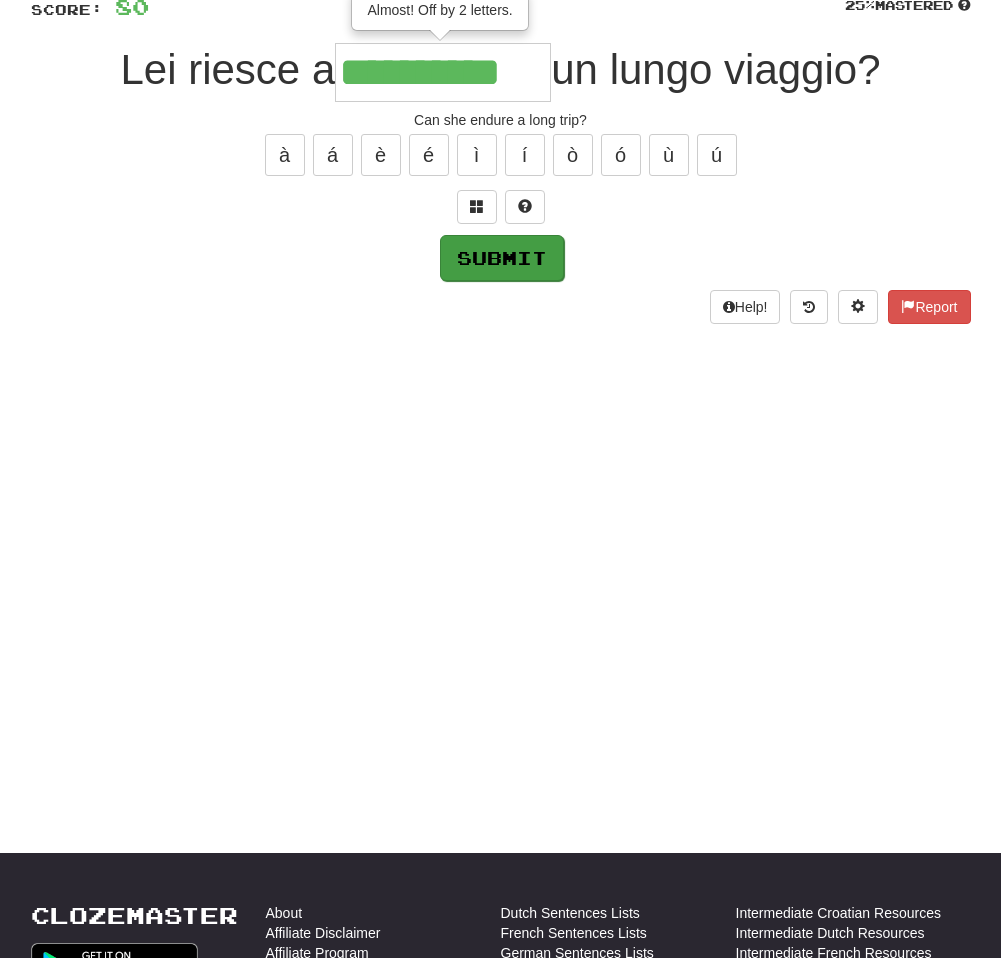 type on "**********" 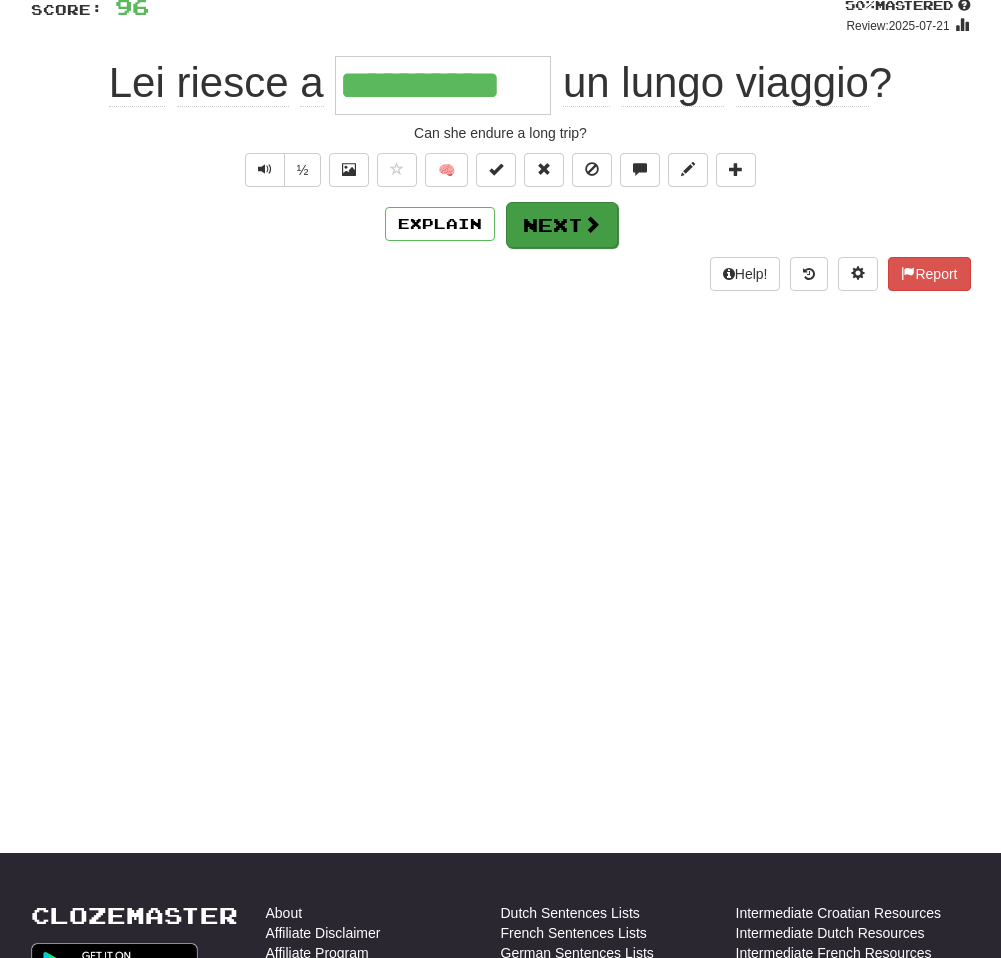 click on "Next" at bounding box center [562, 225] 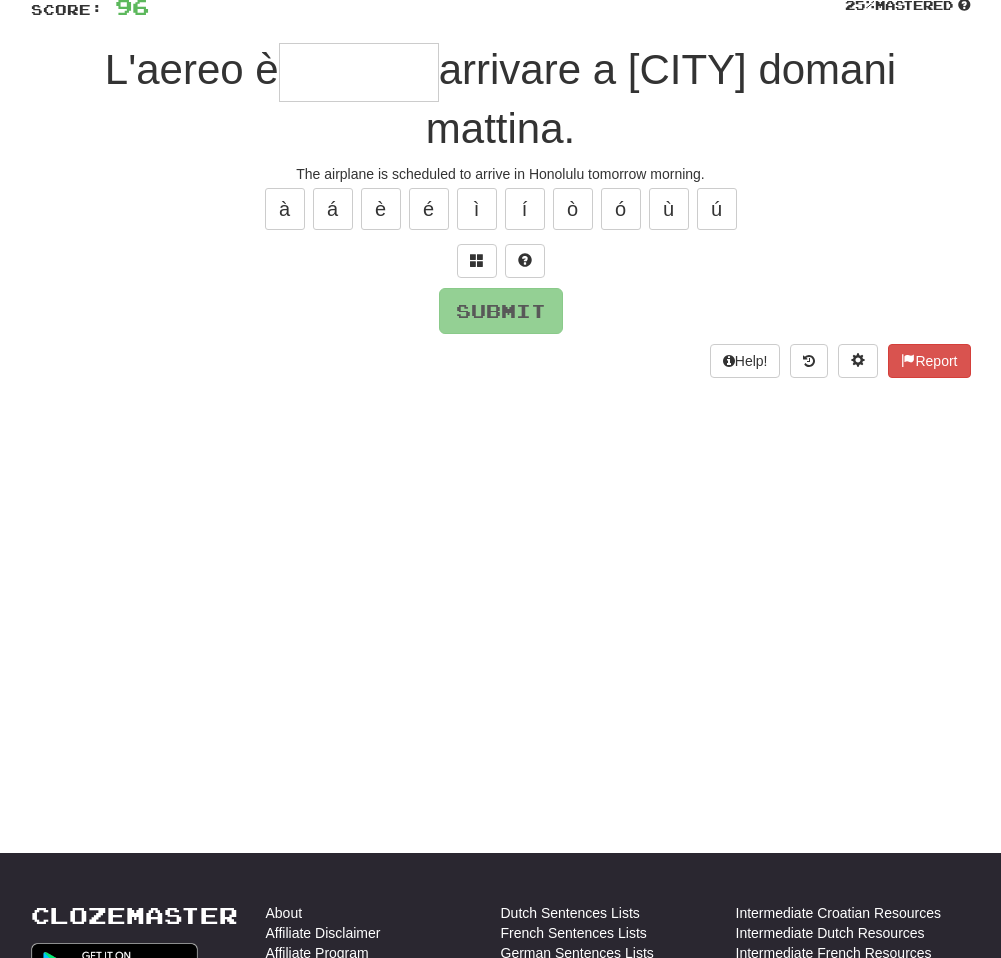 scroll, scrollTop: 155, scrollLeft: 0, axis: vertical 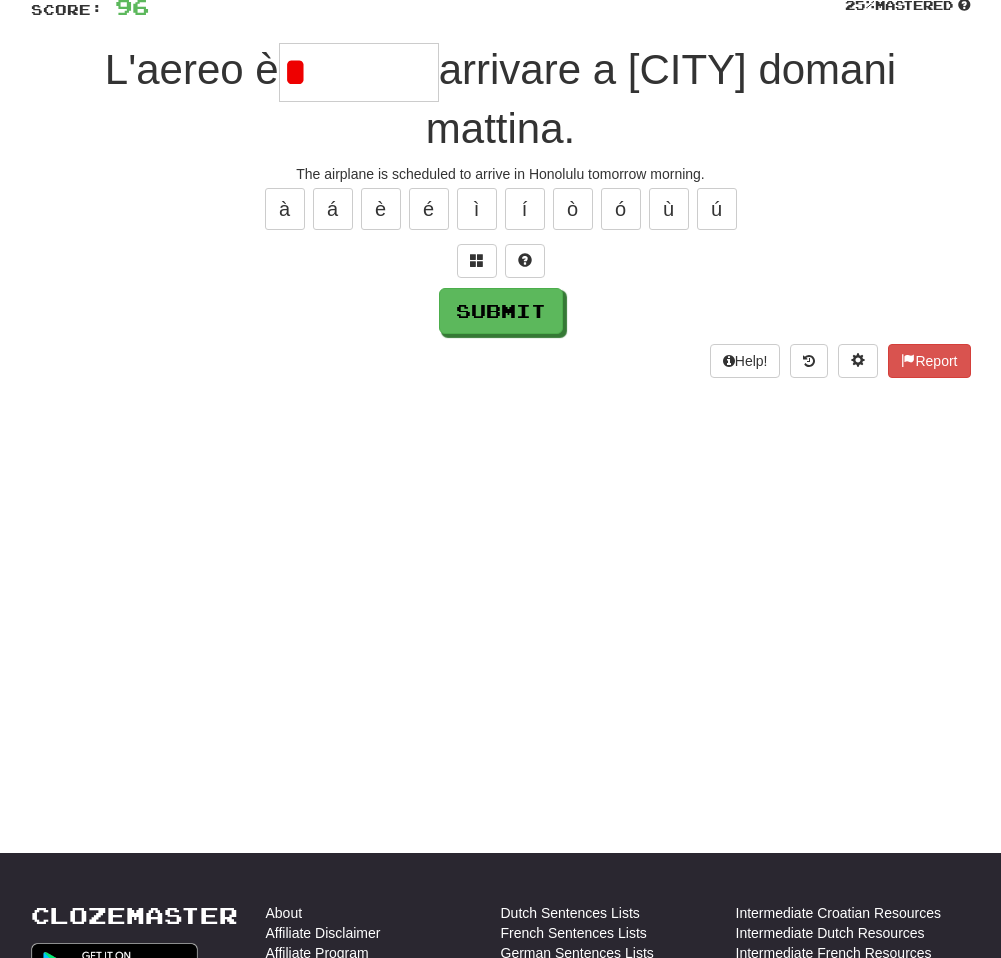 type on "********" 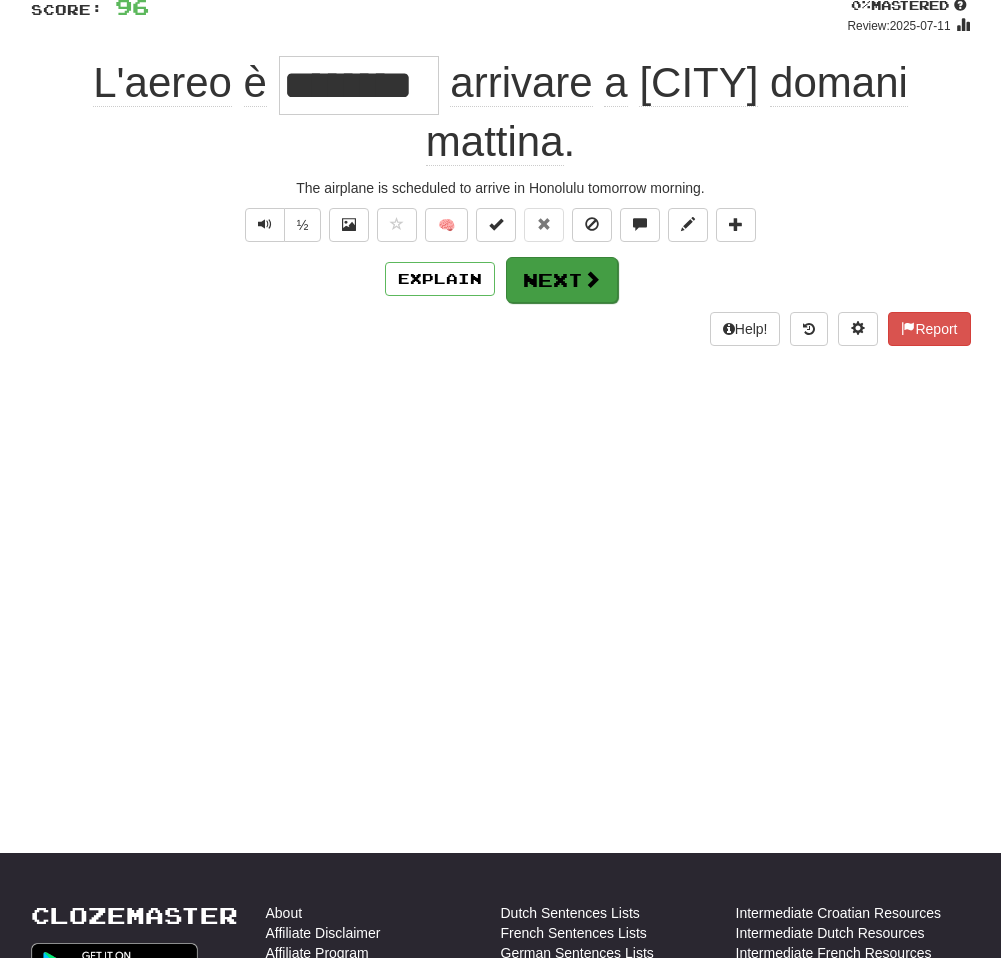 click on "Next" at bounding box center (562, 280) 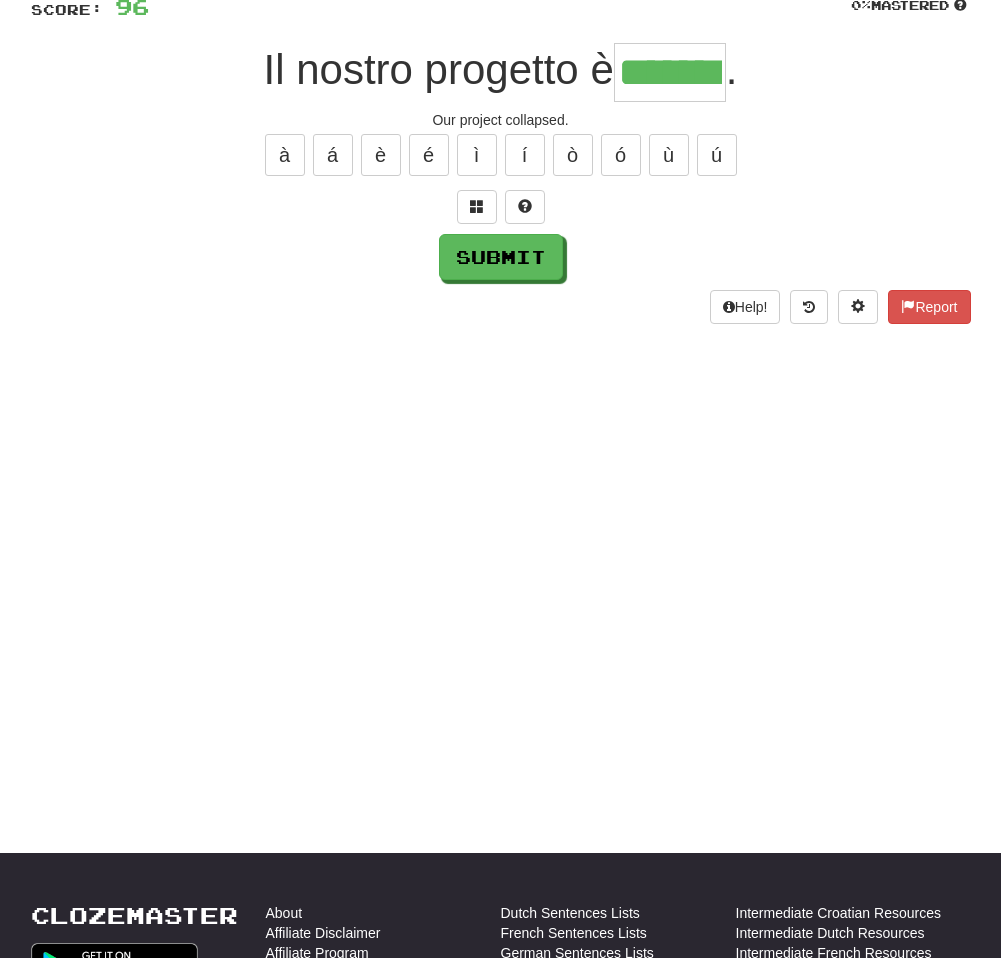 type on "*******" 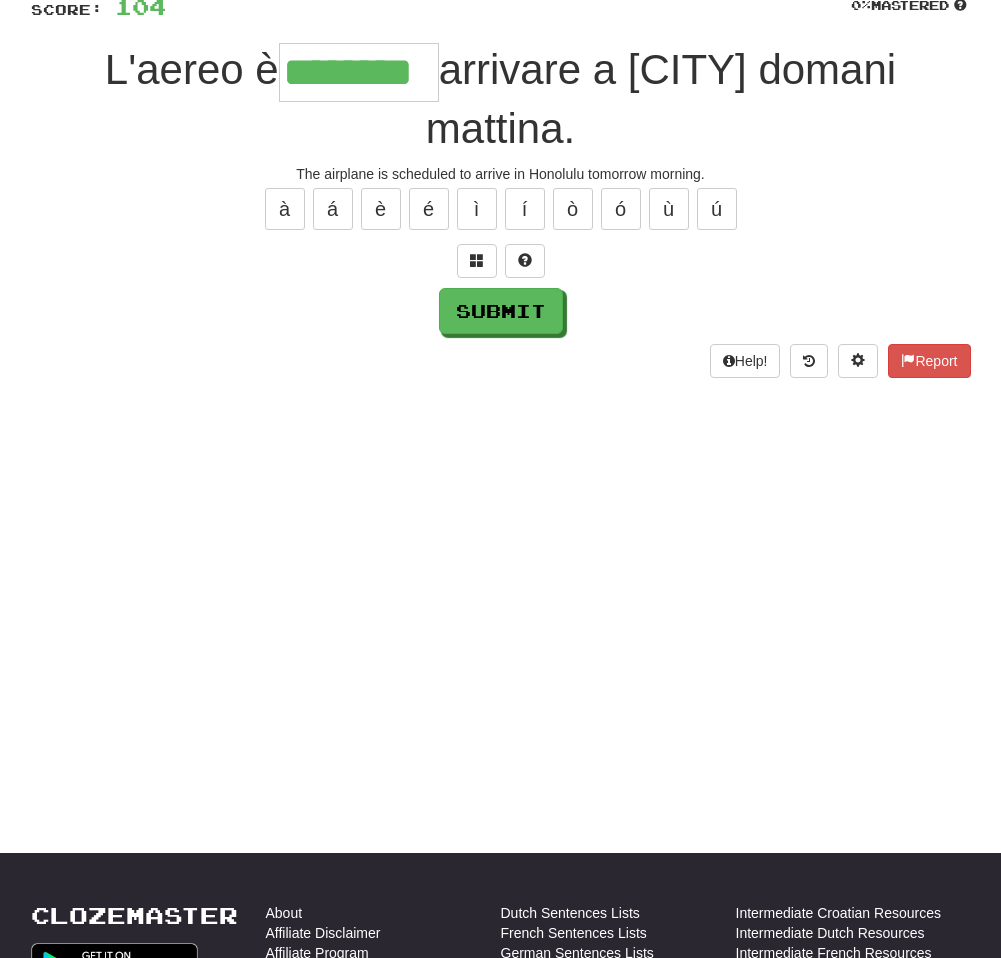 type on "********" 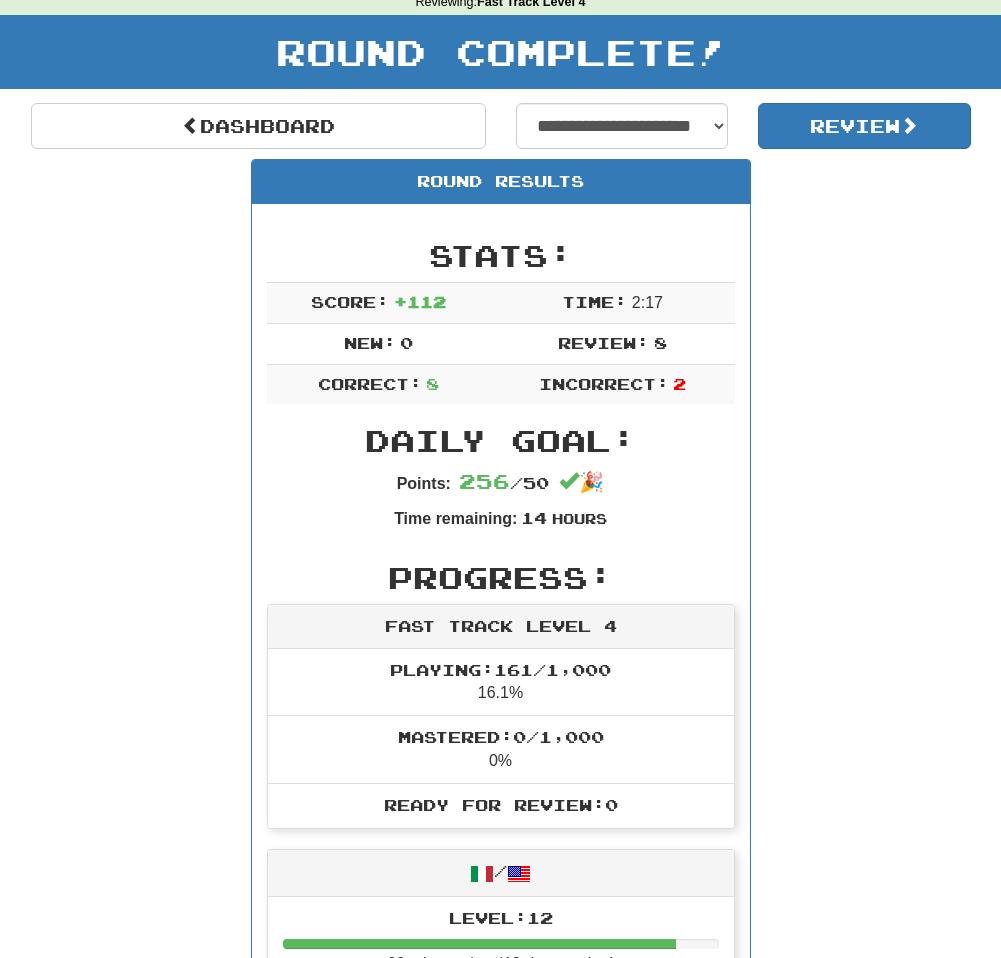 scroll, scrollTop: 87, scrollLeft: 0, axis: vertical 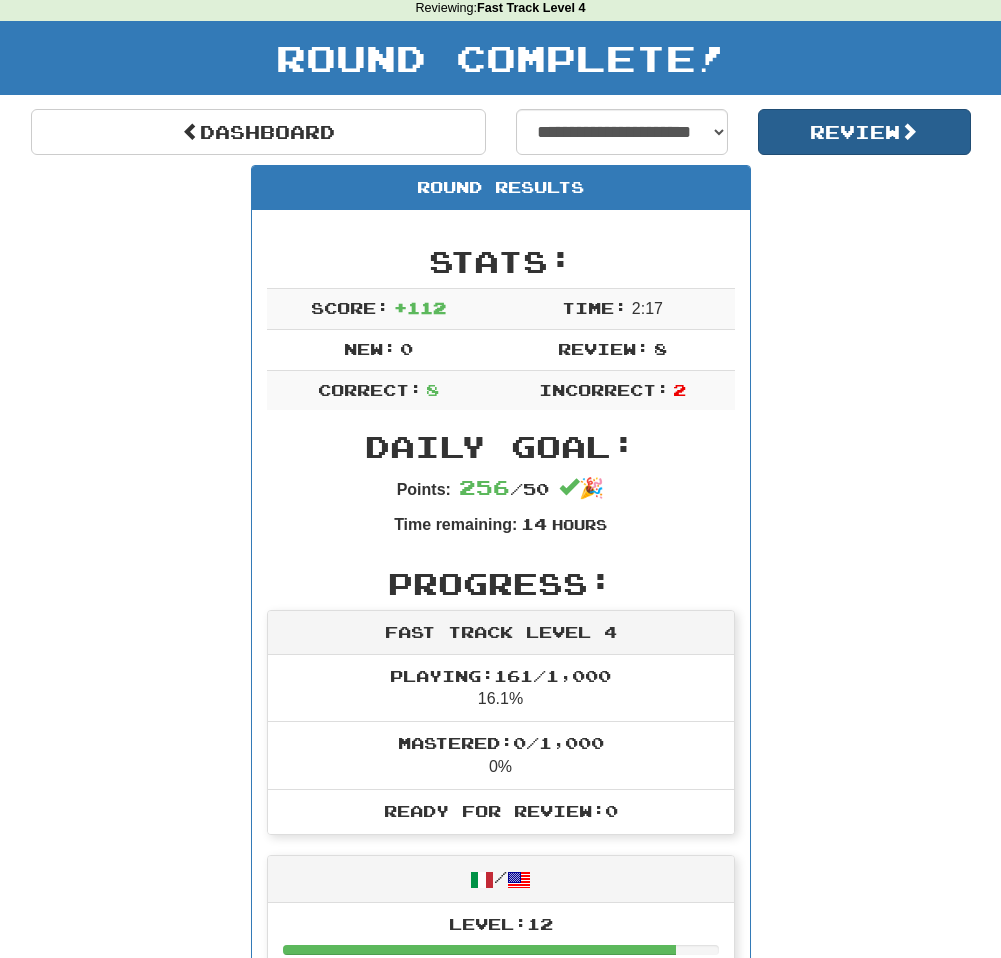 click on "Review" at bounding box center (864, 132) 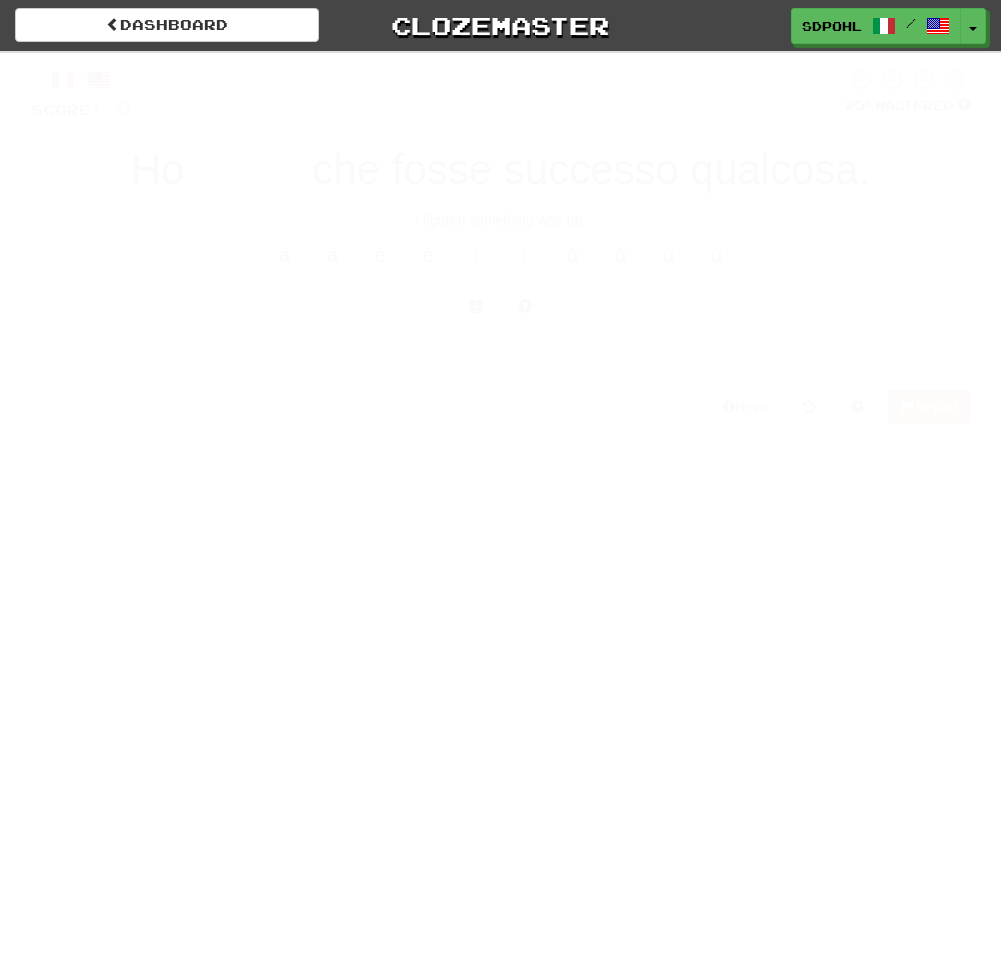 scroll, scrollTop: 0, scrollLeft: 0, axis: both 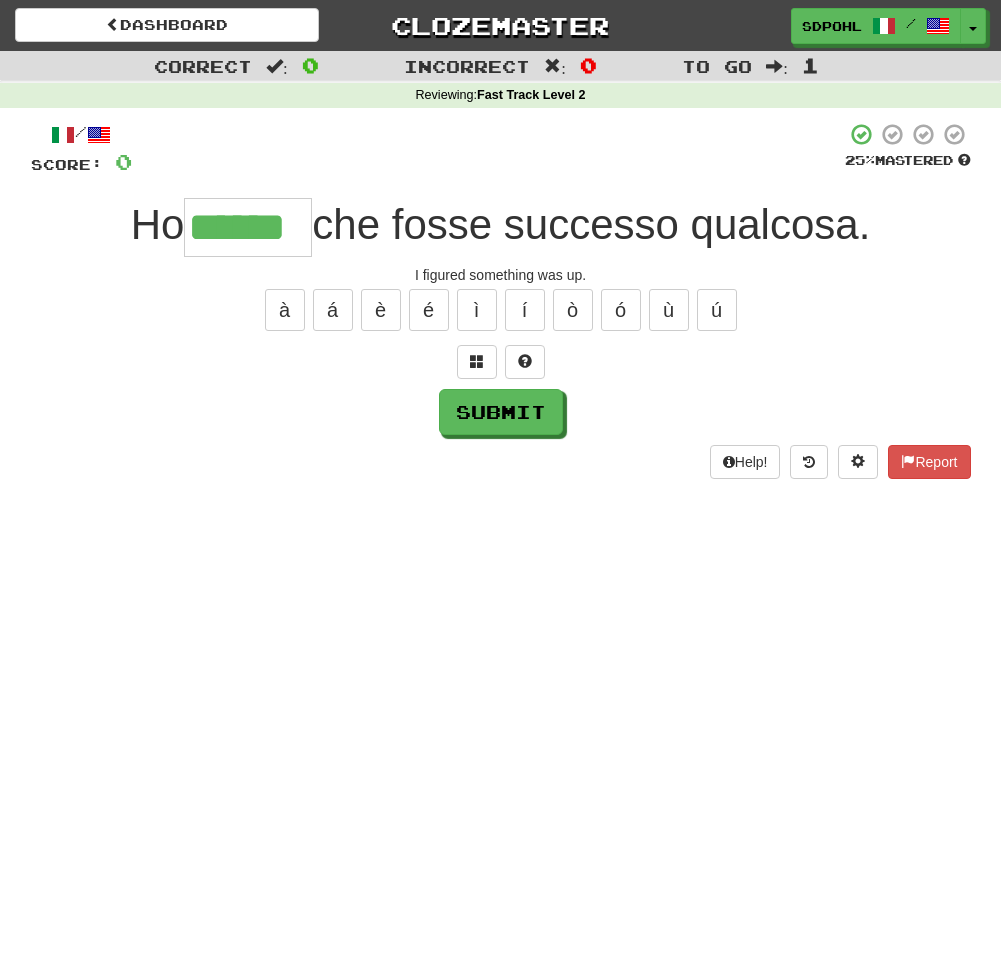 type on "******" 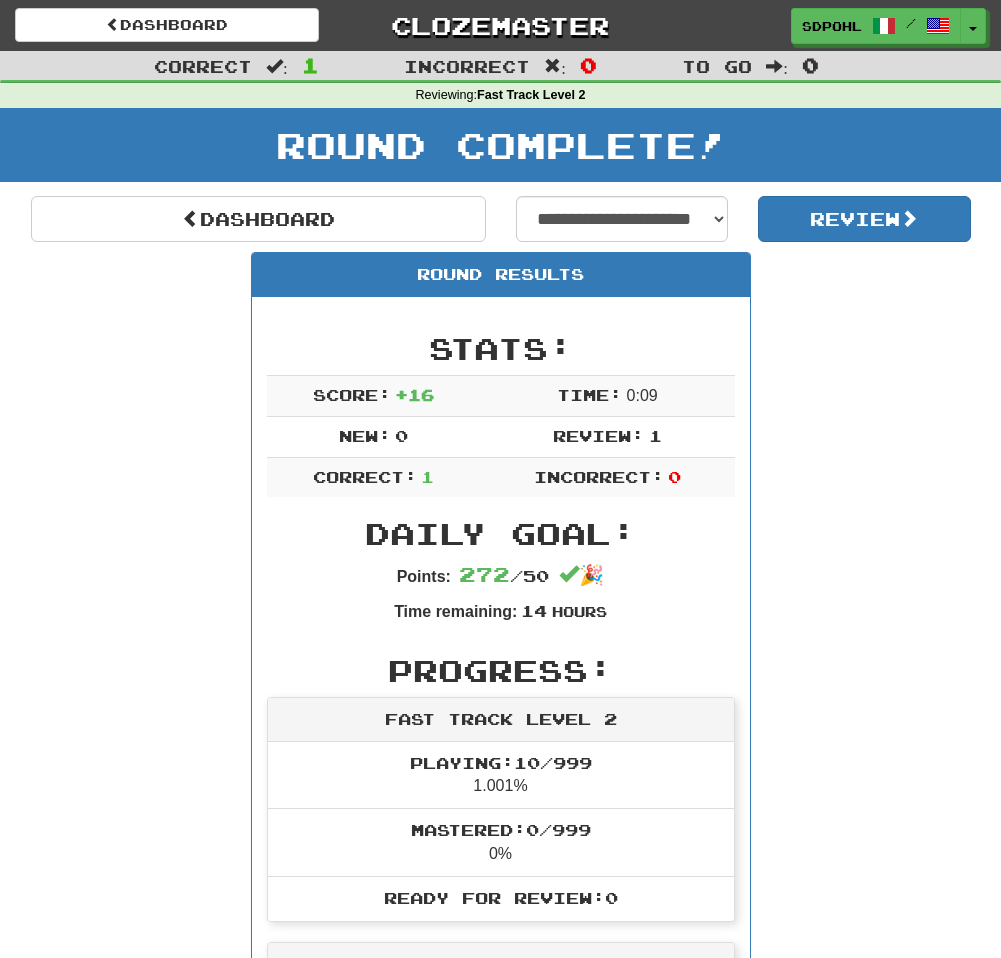 scroll, scrollTop: 0, scrollLeft: 0, axis: both 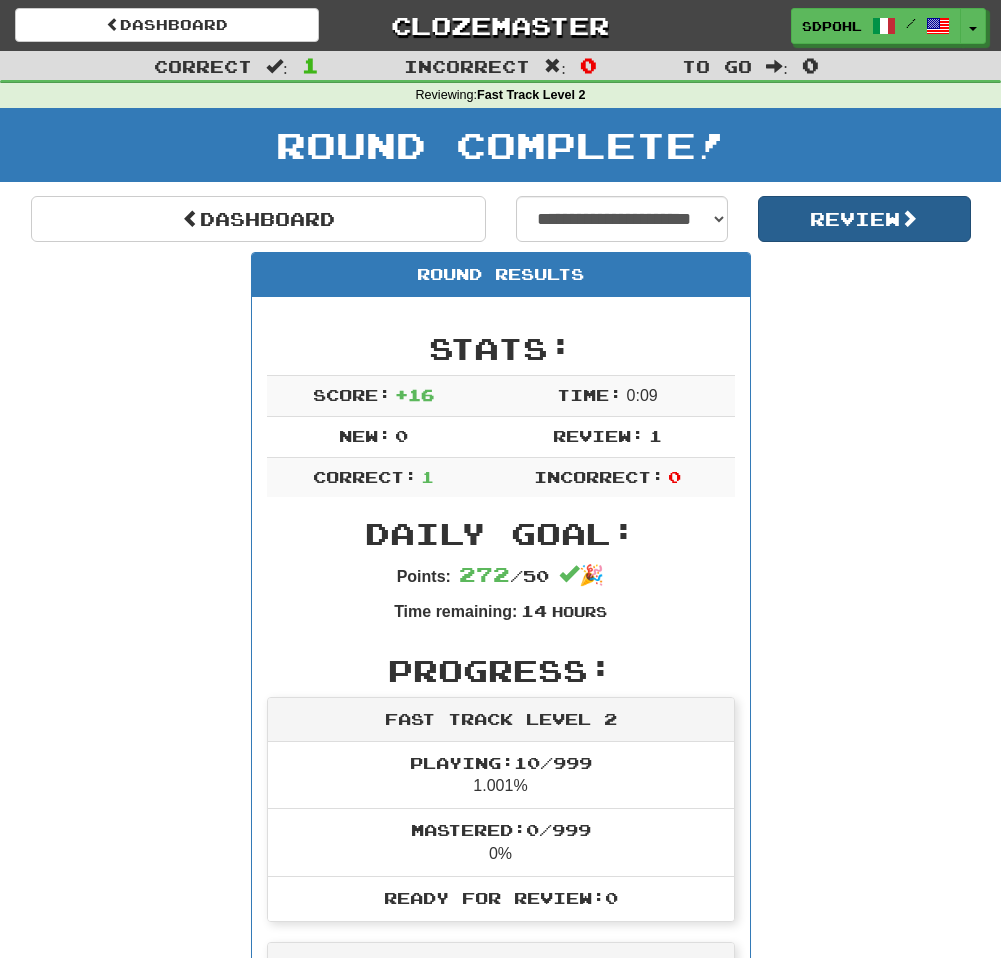 click on "Review" at bounding box center (864, 219) 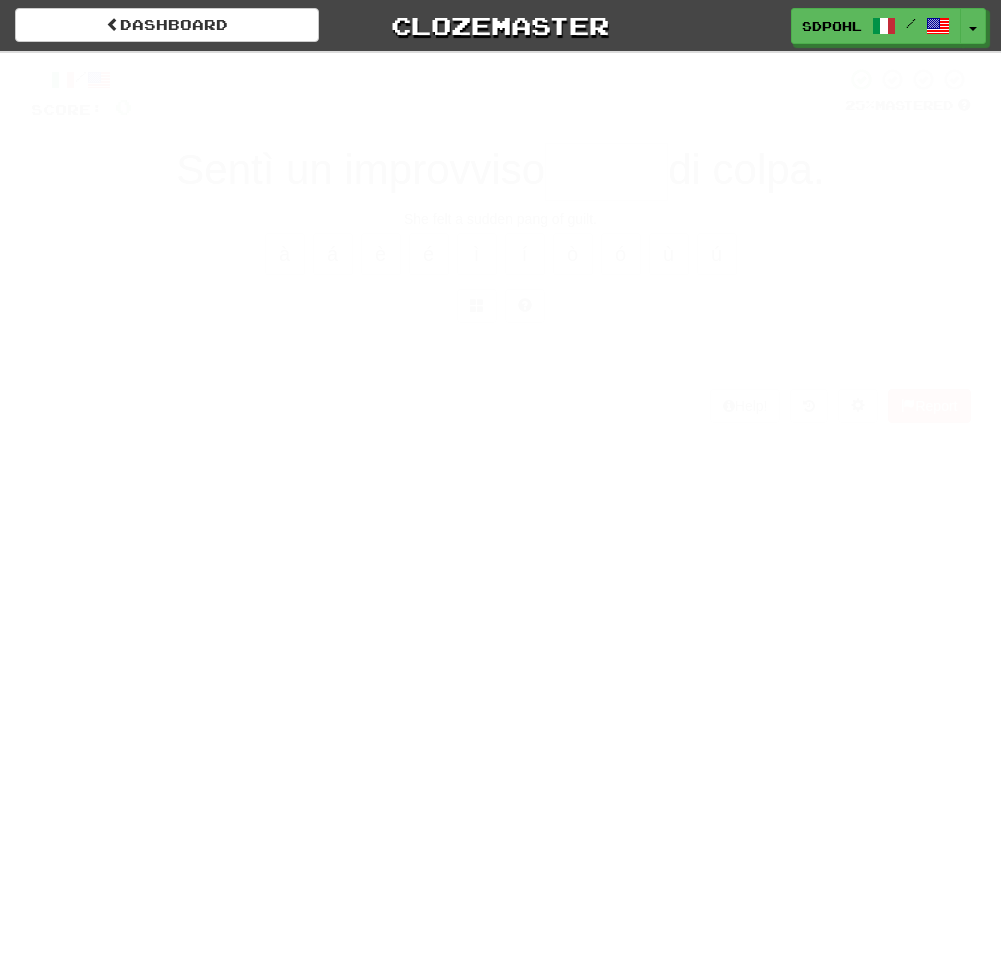 scroll, scrollTop: 0, scrollLeft: 0, axis: both 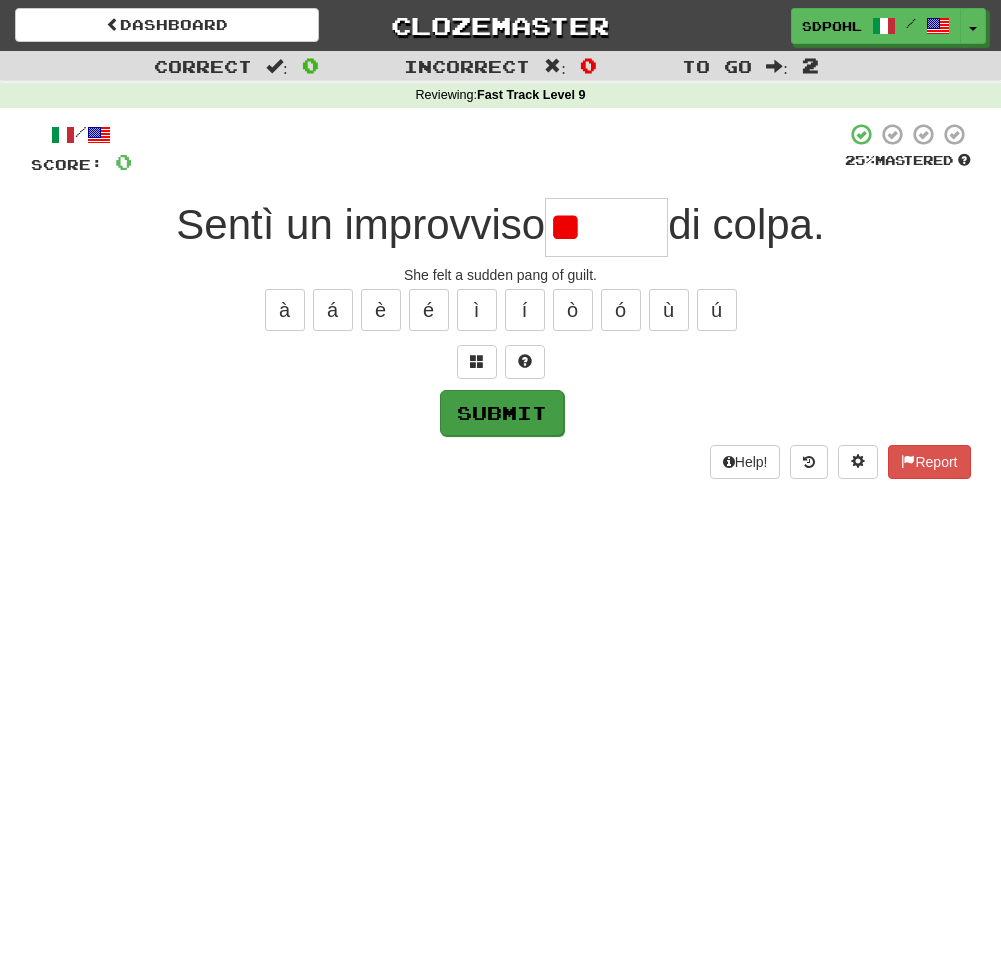 click on "Submit" at bounding box center [502, 413] 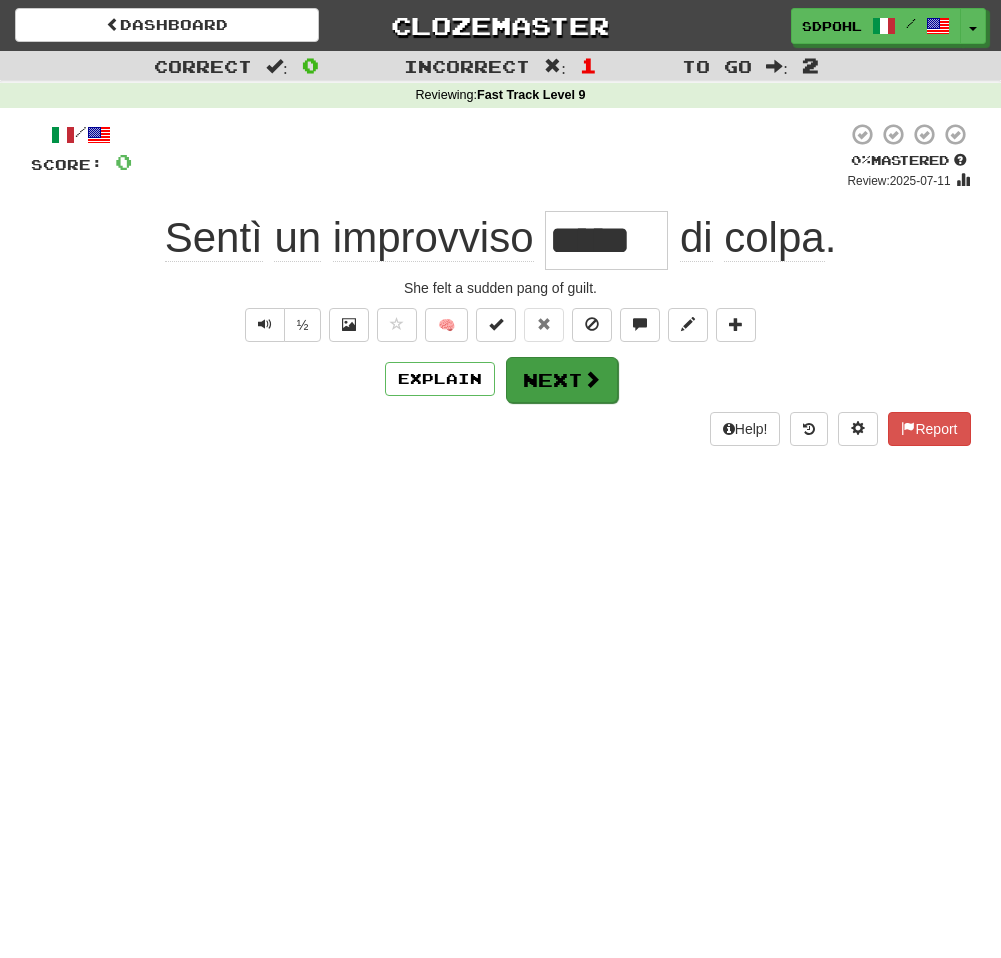 click on "Next" at bounding box center [562, 380] 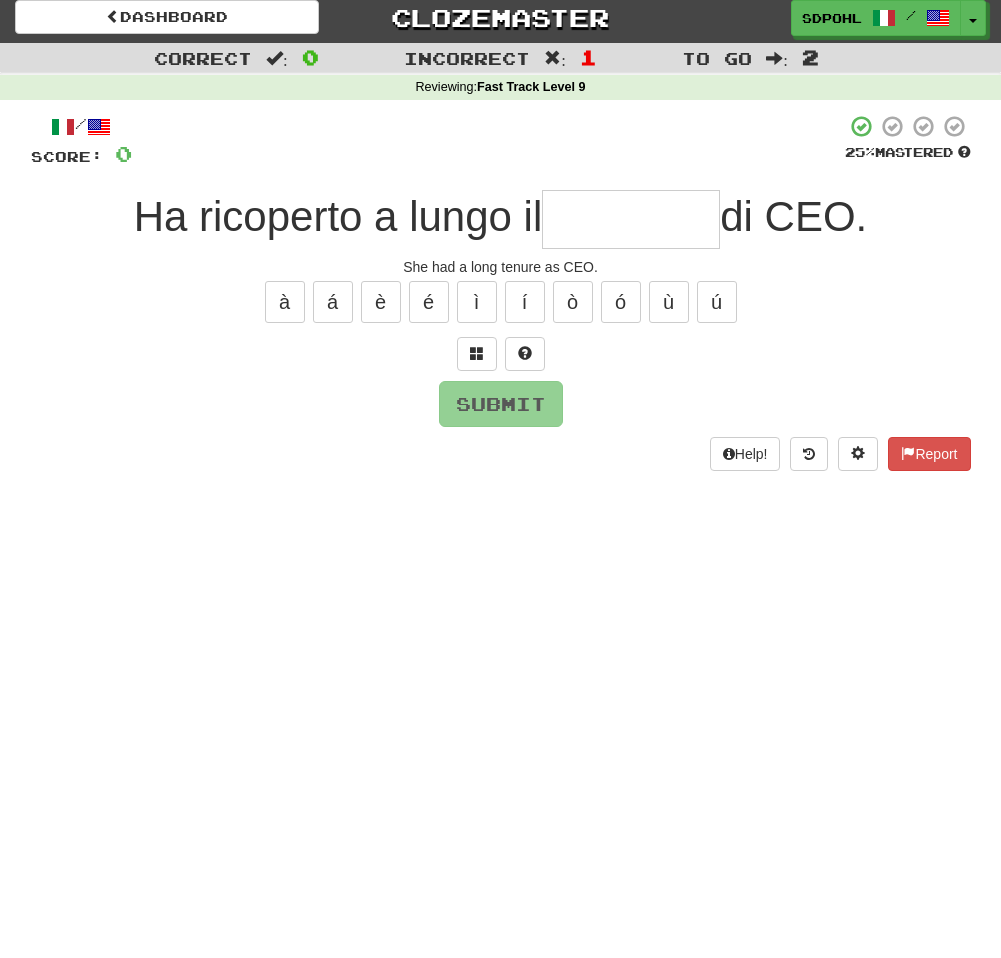 scroll, scrollTop: 7, scrollLeft: 0, axis: vertical 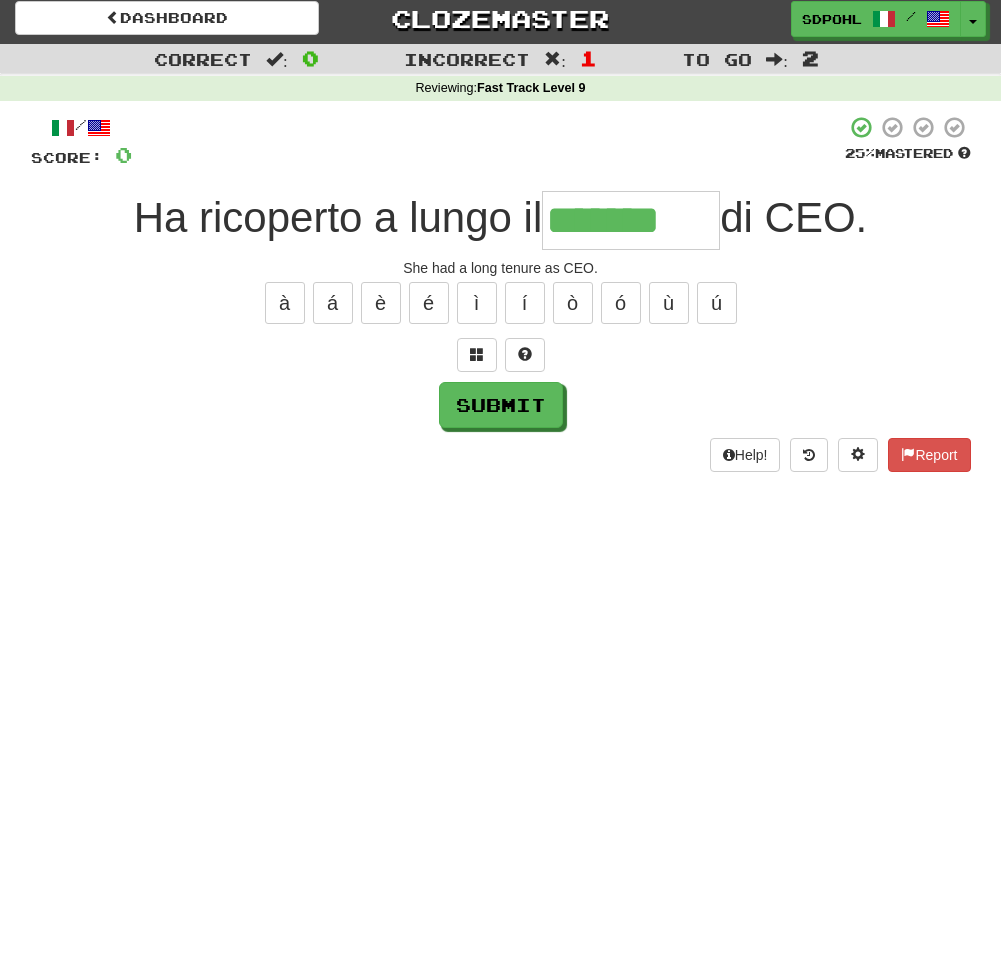 type on "*******" 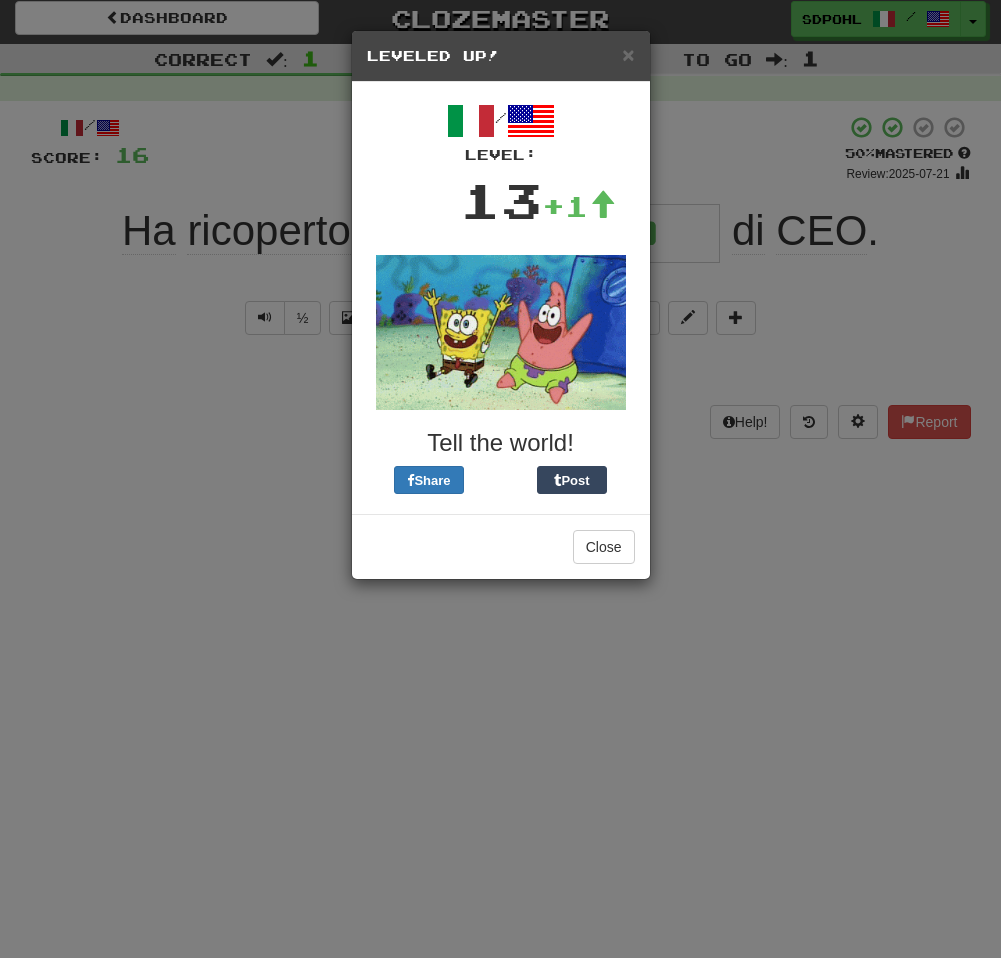 click on "Close" at bounding box center (604, 547) 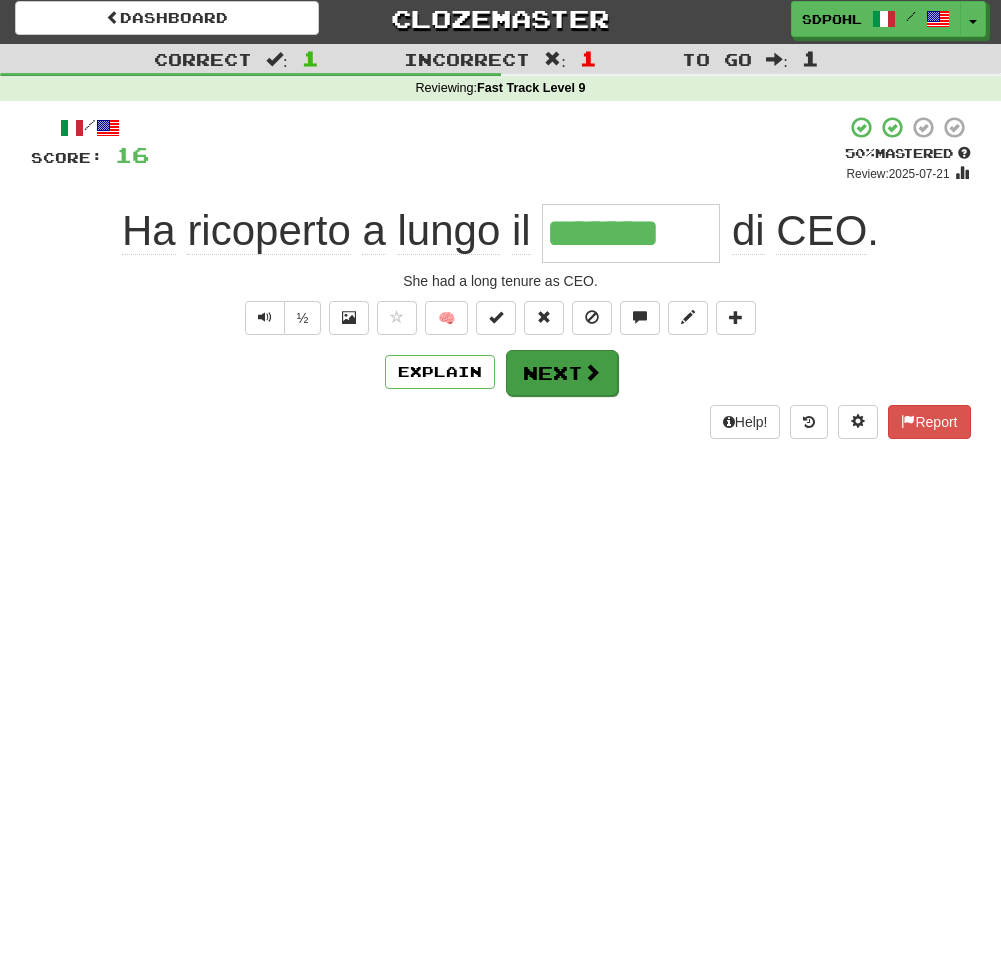 click on "Next" at bounding box center (562, 373) 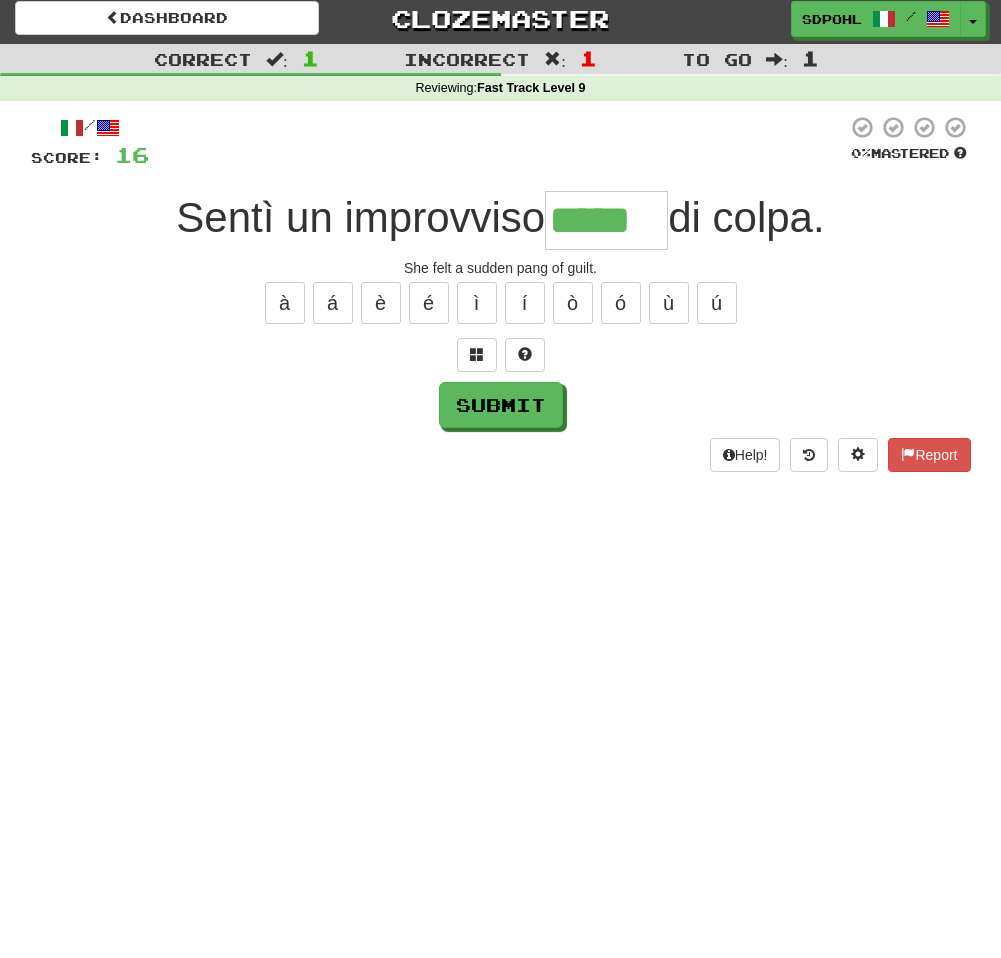 type on "*****" 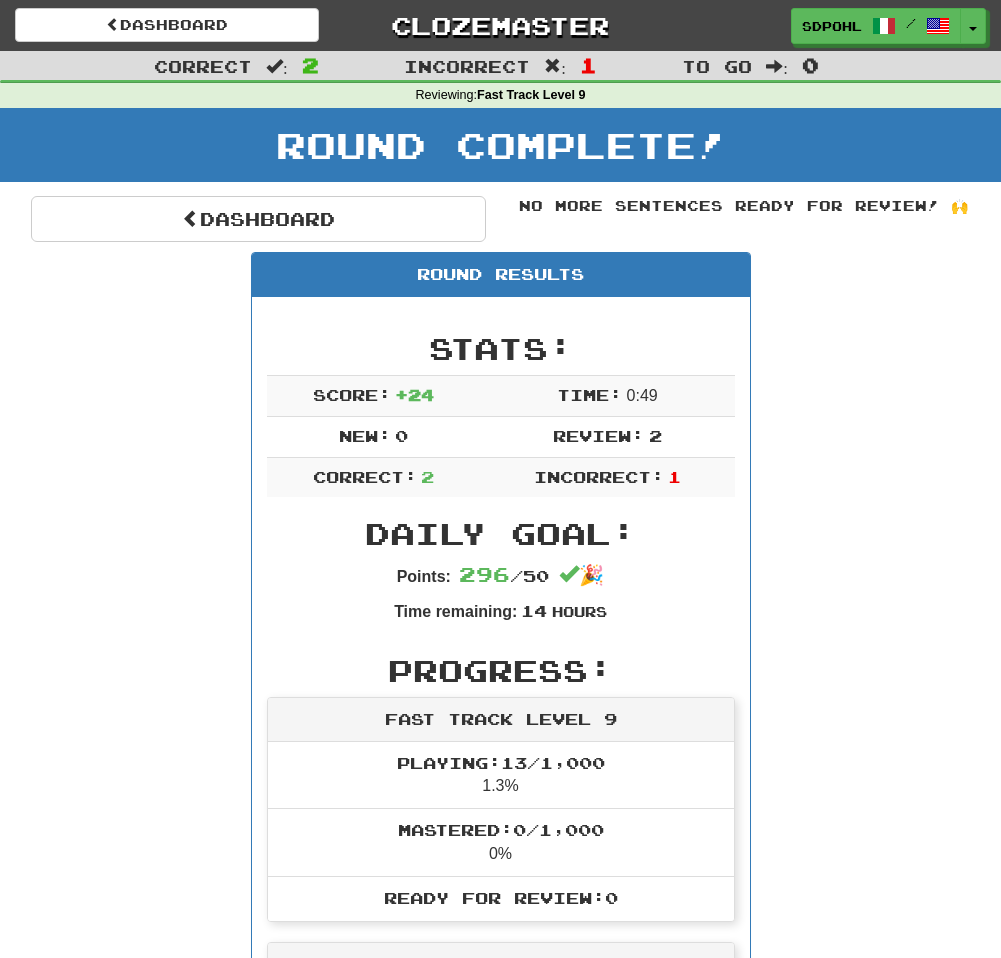 scroll, scrollTop: 0, scrollLeft: 0, axis: both 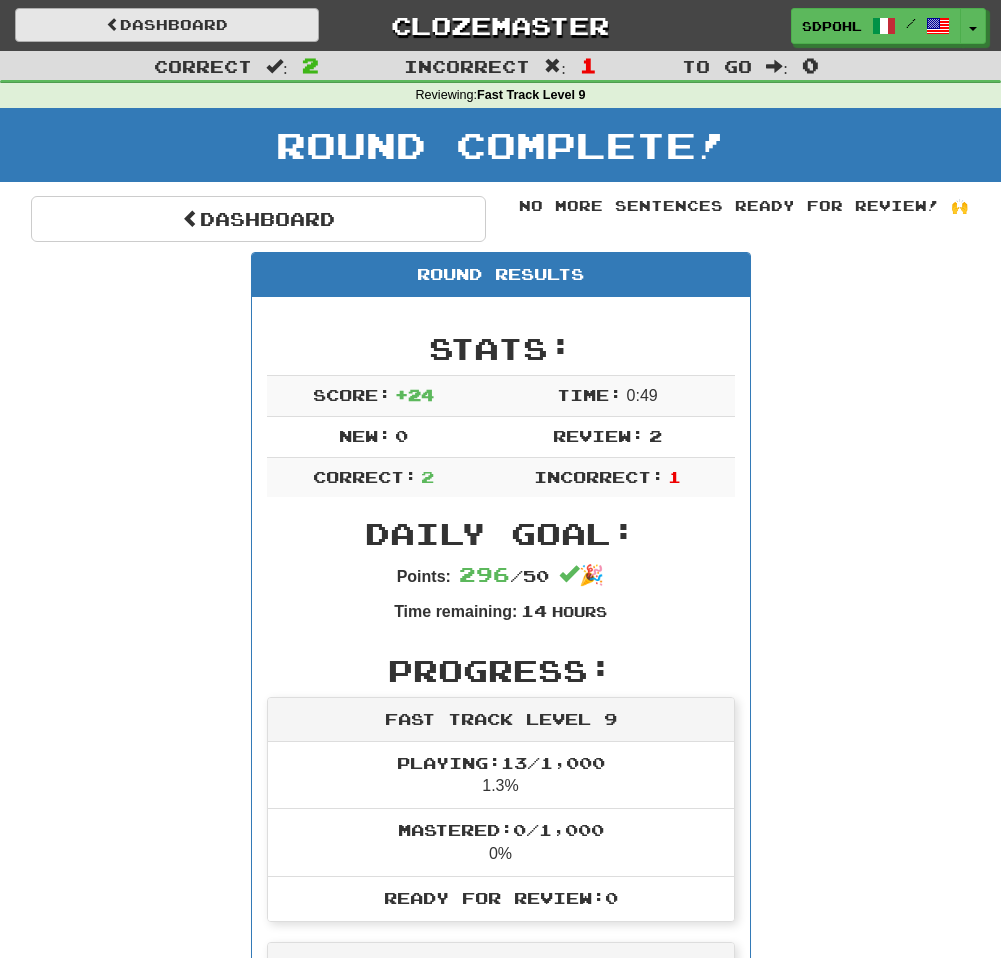 click on "Dashboard" at bounding box center [167, 25] 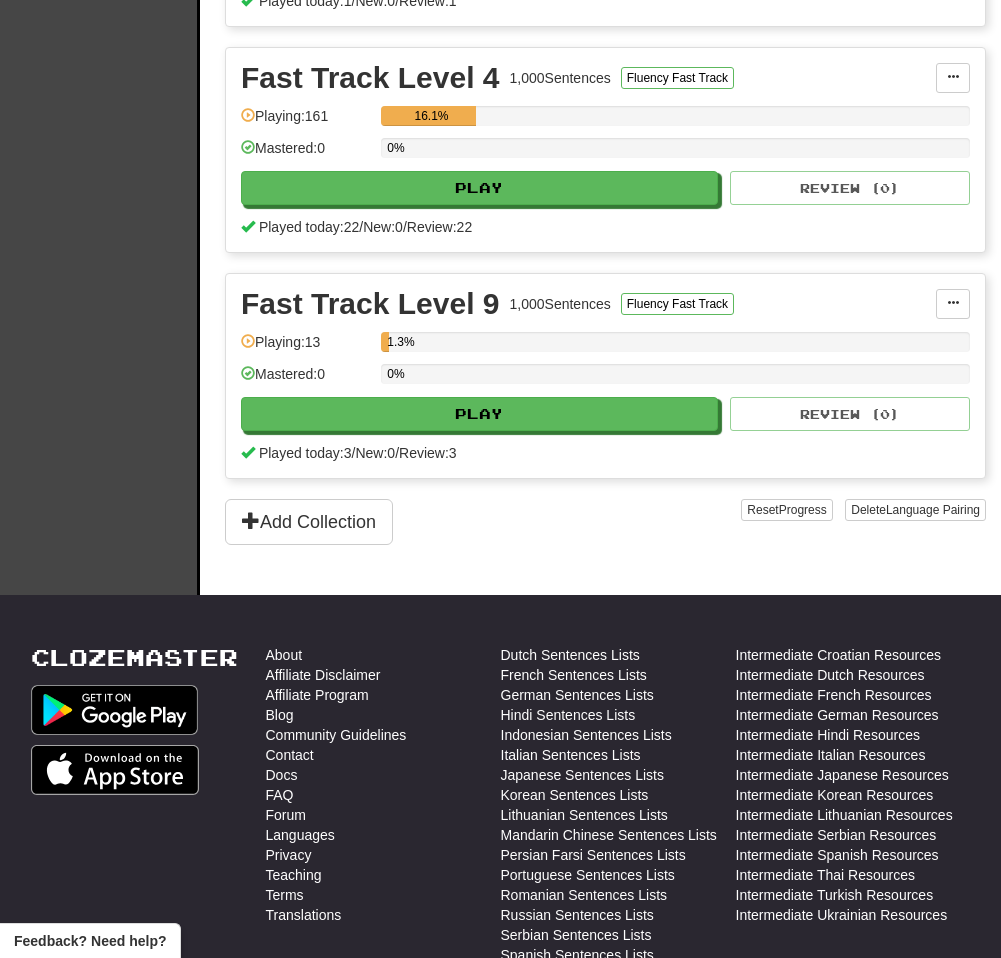 scroll, scrollTop: 963, scrollLeft: 0, axis: vertical 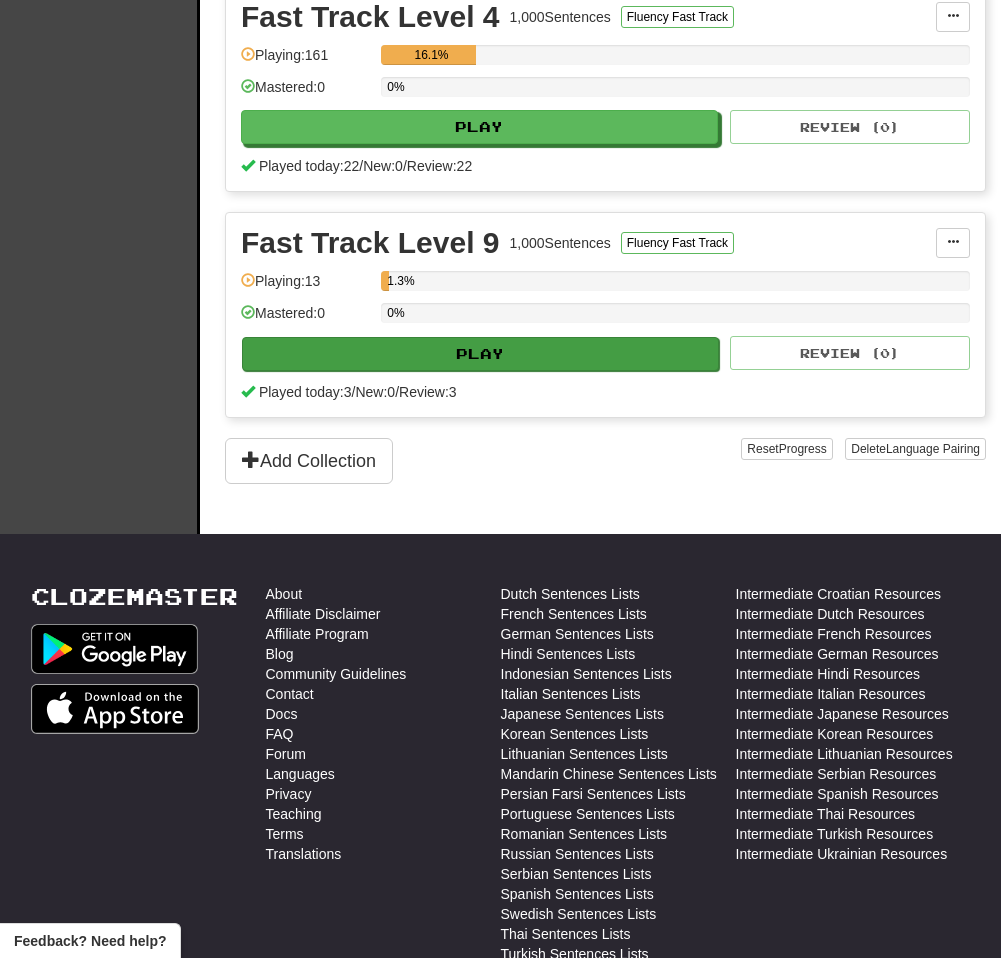 click on "Play" at bounding box center (480, 354) 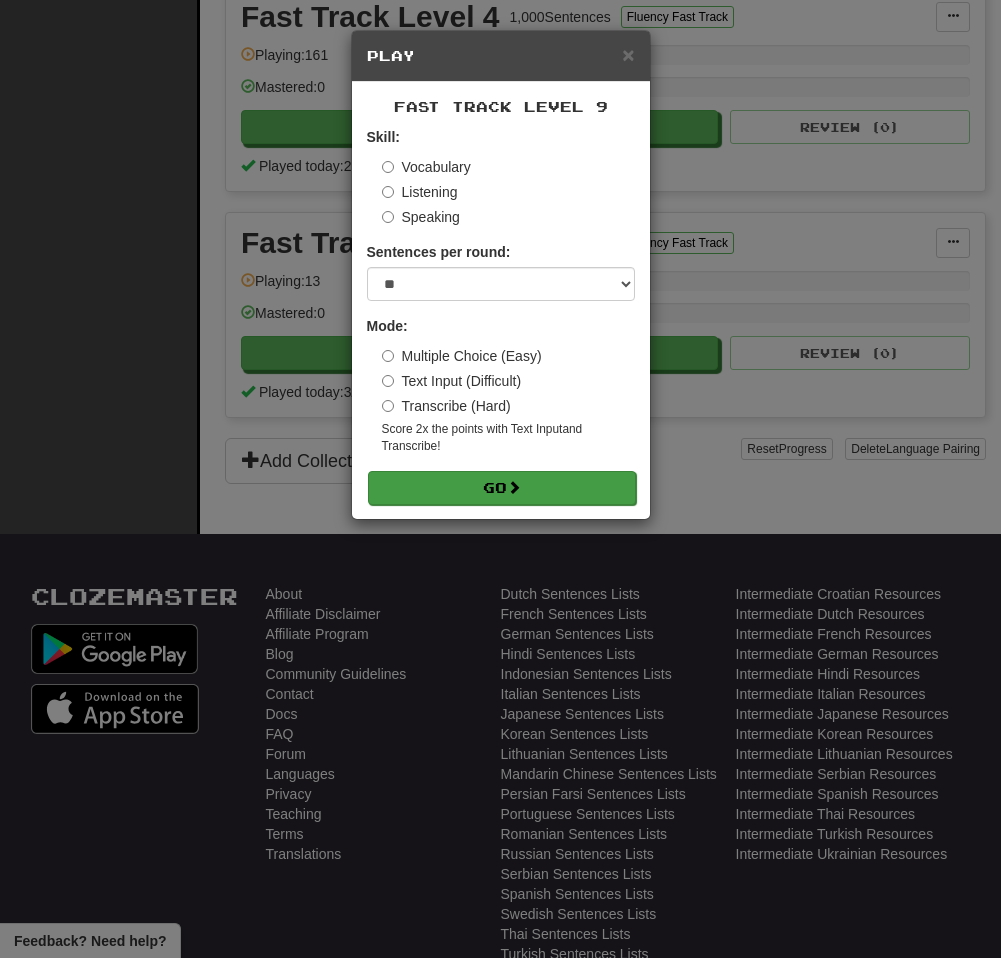 click on "Go" at bounding box center (502, 488) 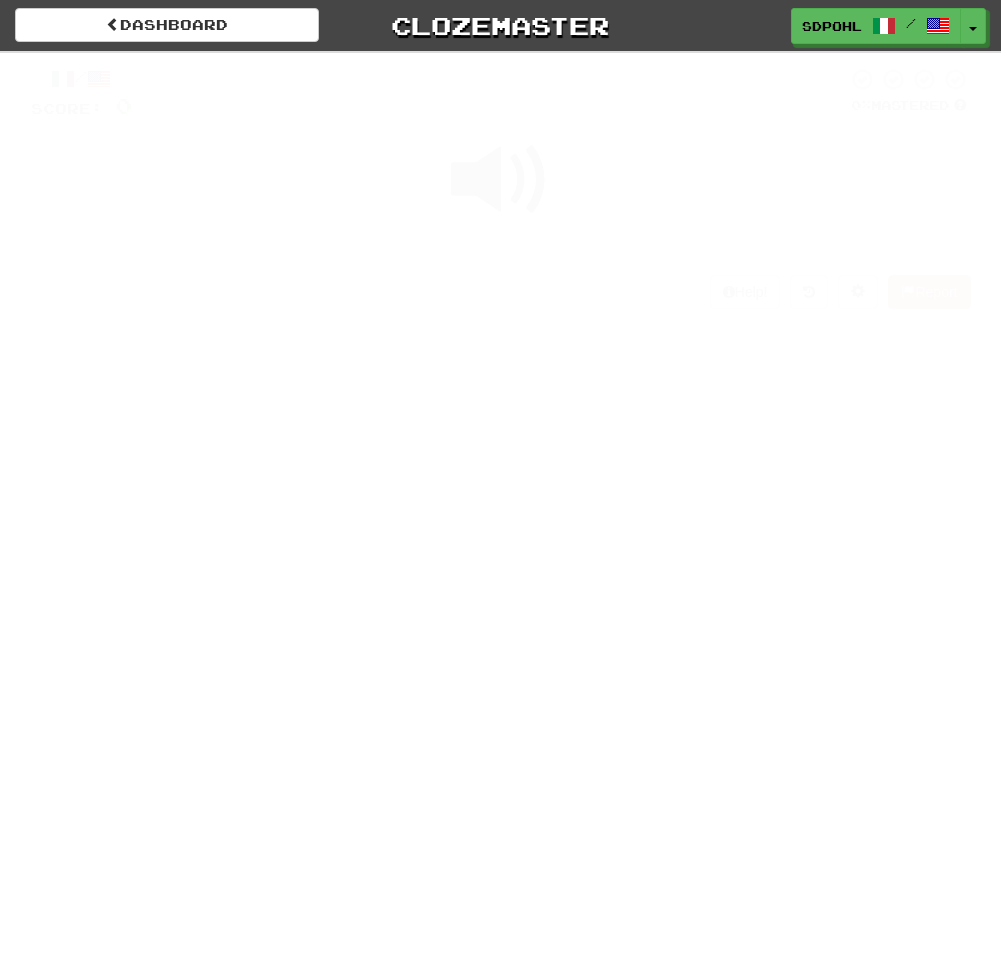 scroll, scrollTop: 0, scrollLeft: 0, axis: both 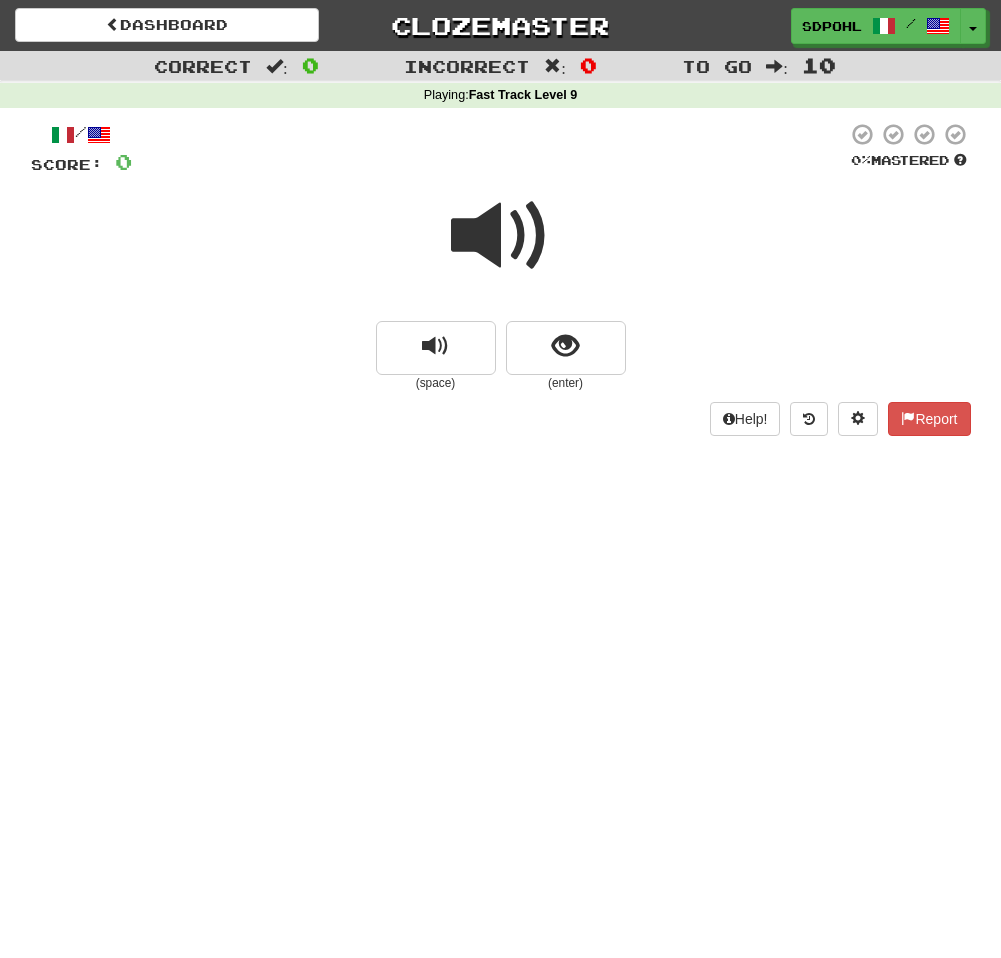 click at bounding box center [501, 236] 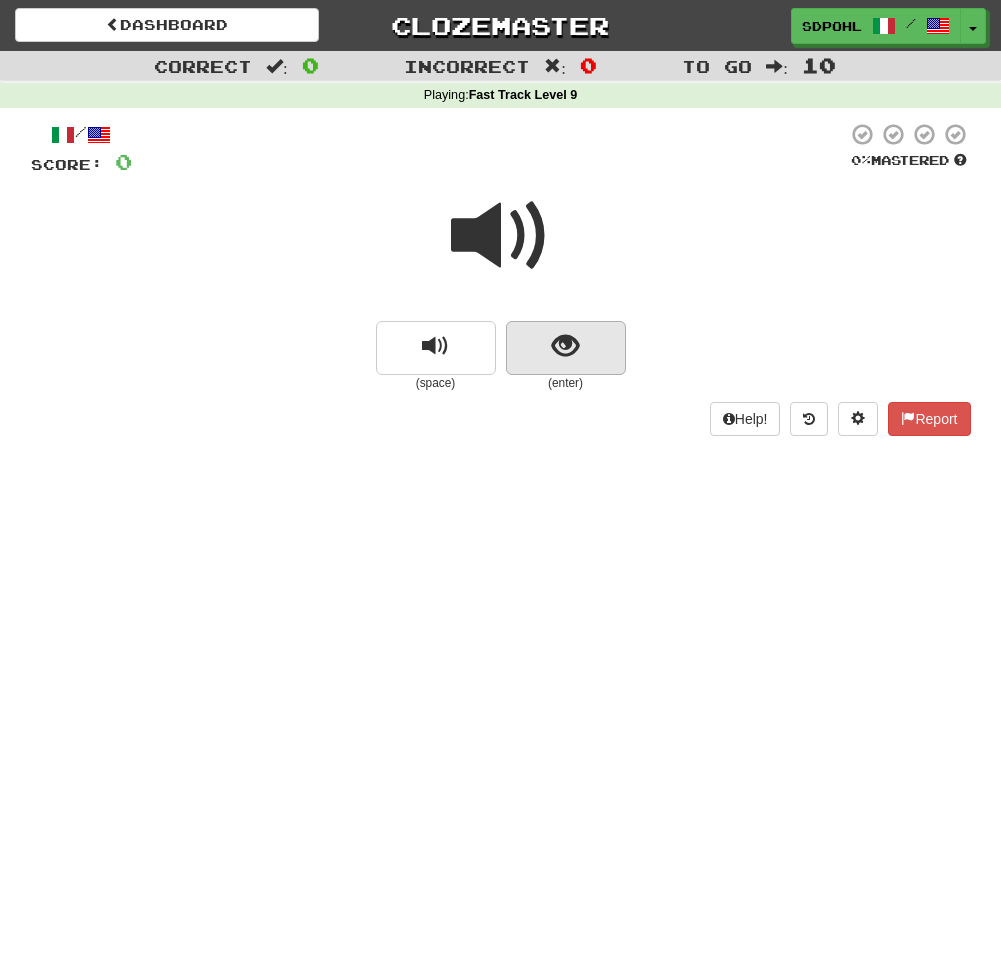 click at bounding box center (565, 346) 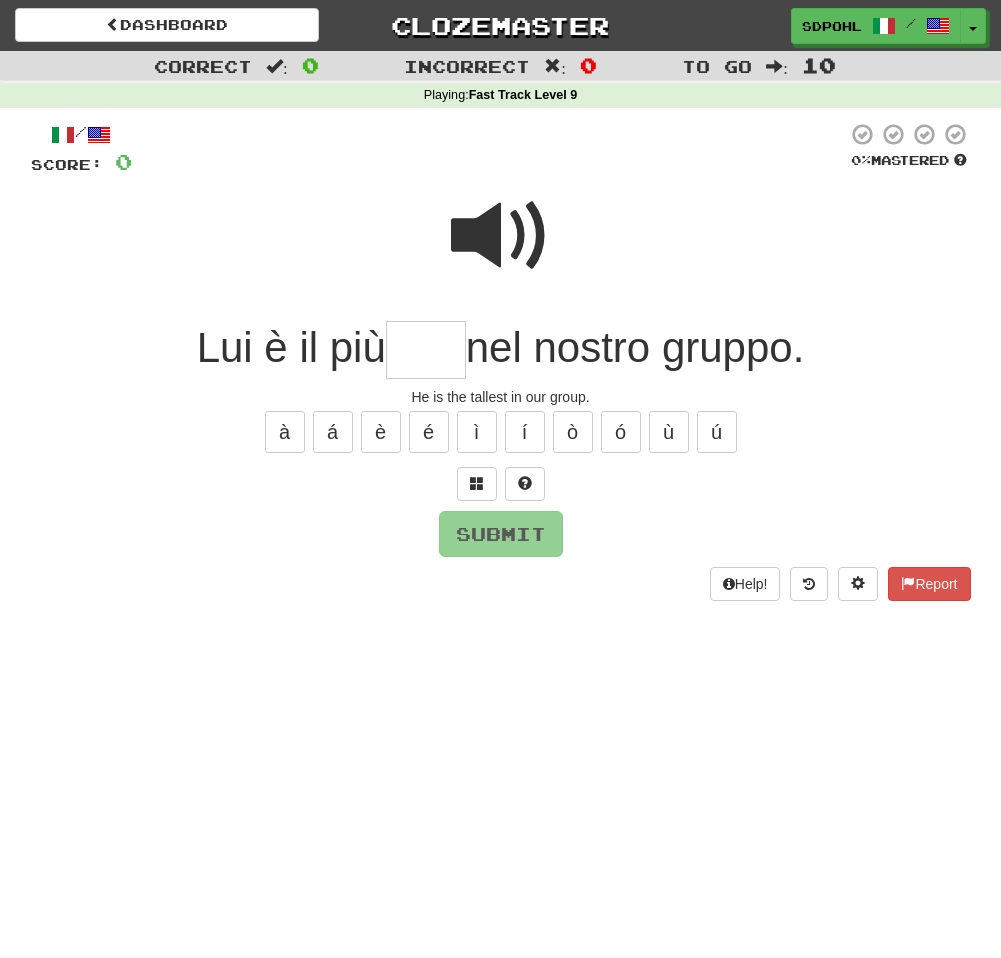 scroll, scrollTop: 0, scrollLeft: 0, axis: both 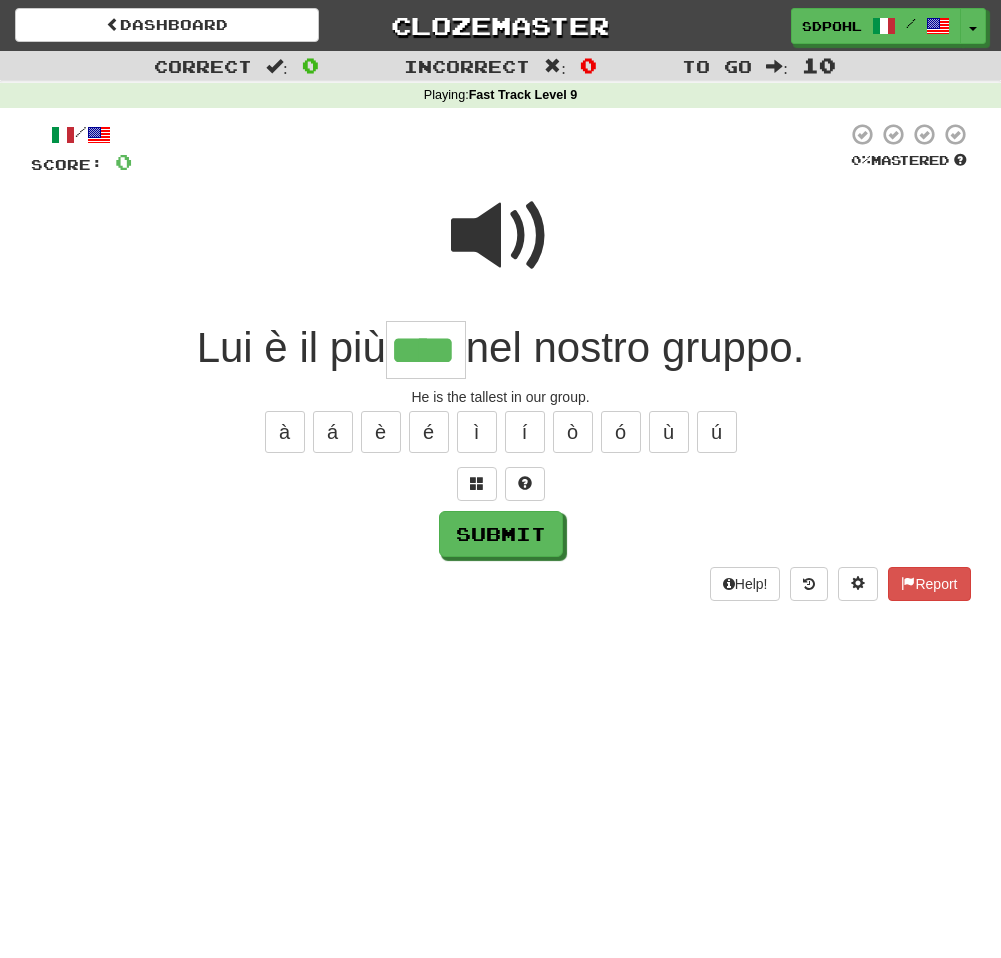 type on "****" 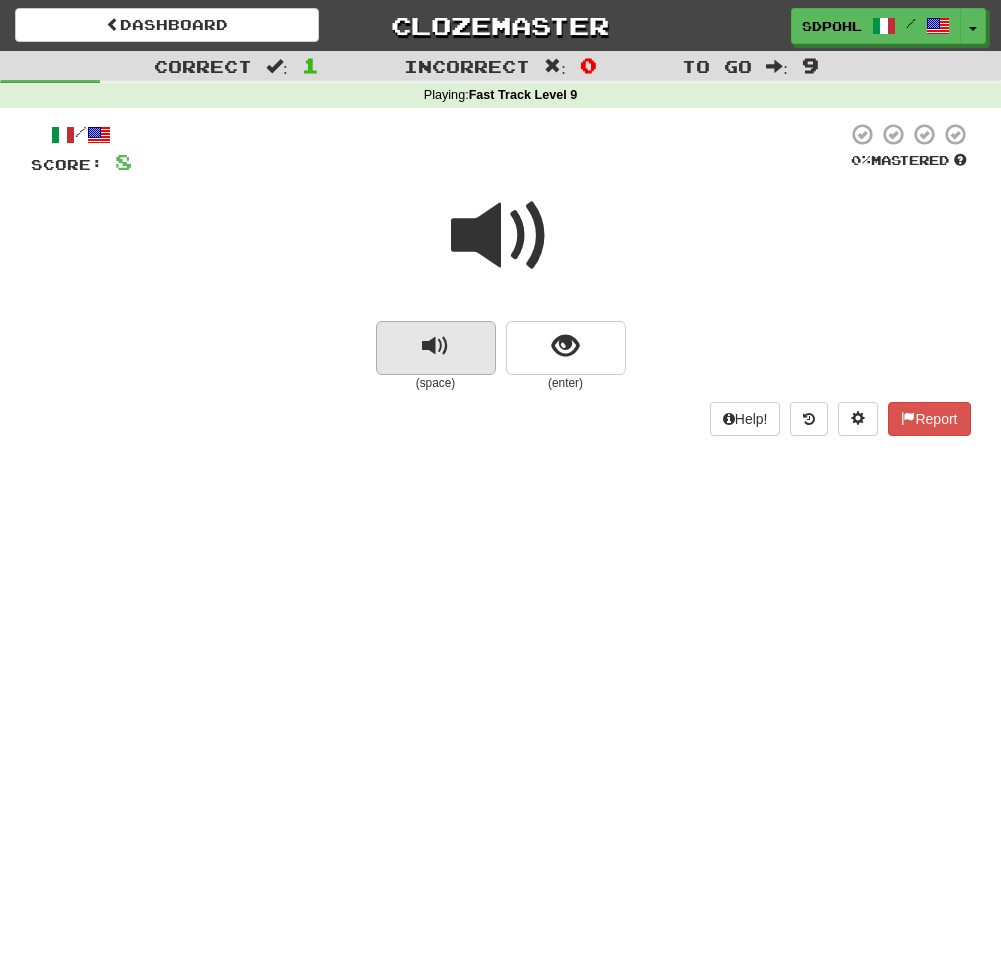 click at bounding box center [435, 346] 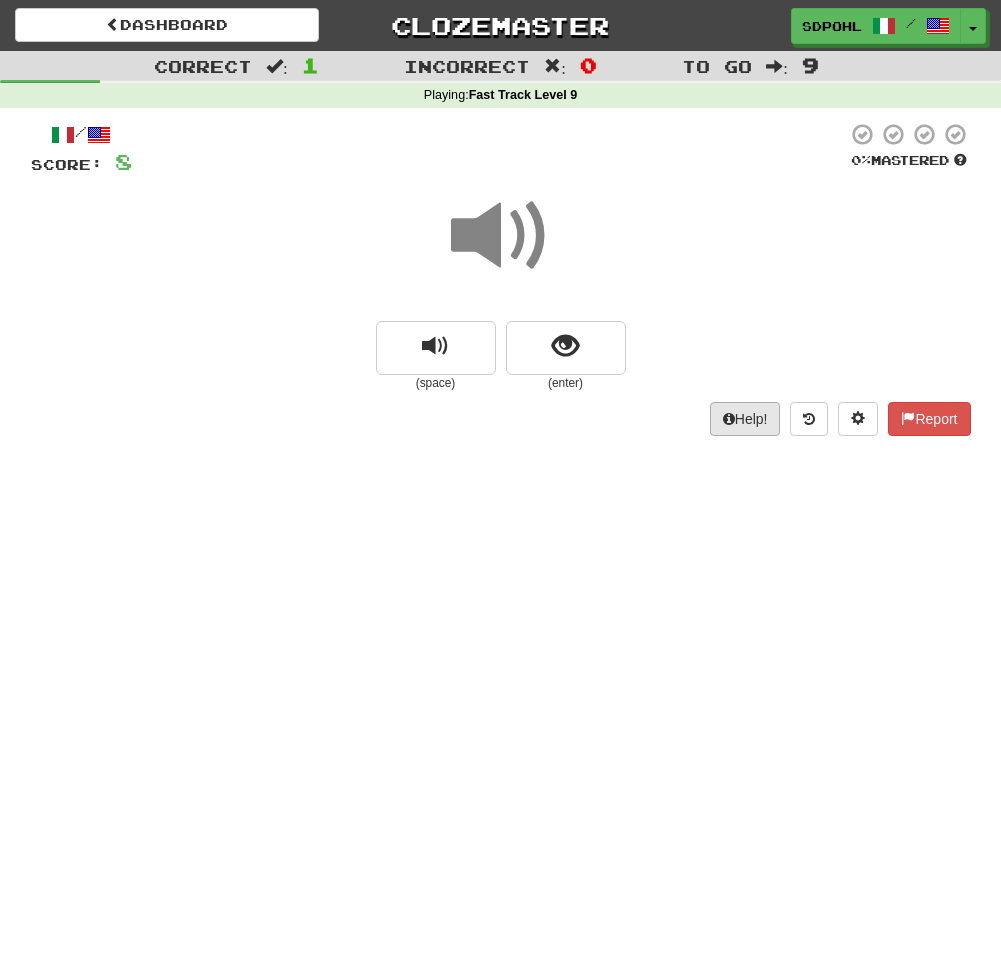 click on "Help!" at bounding box center [745, 419] 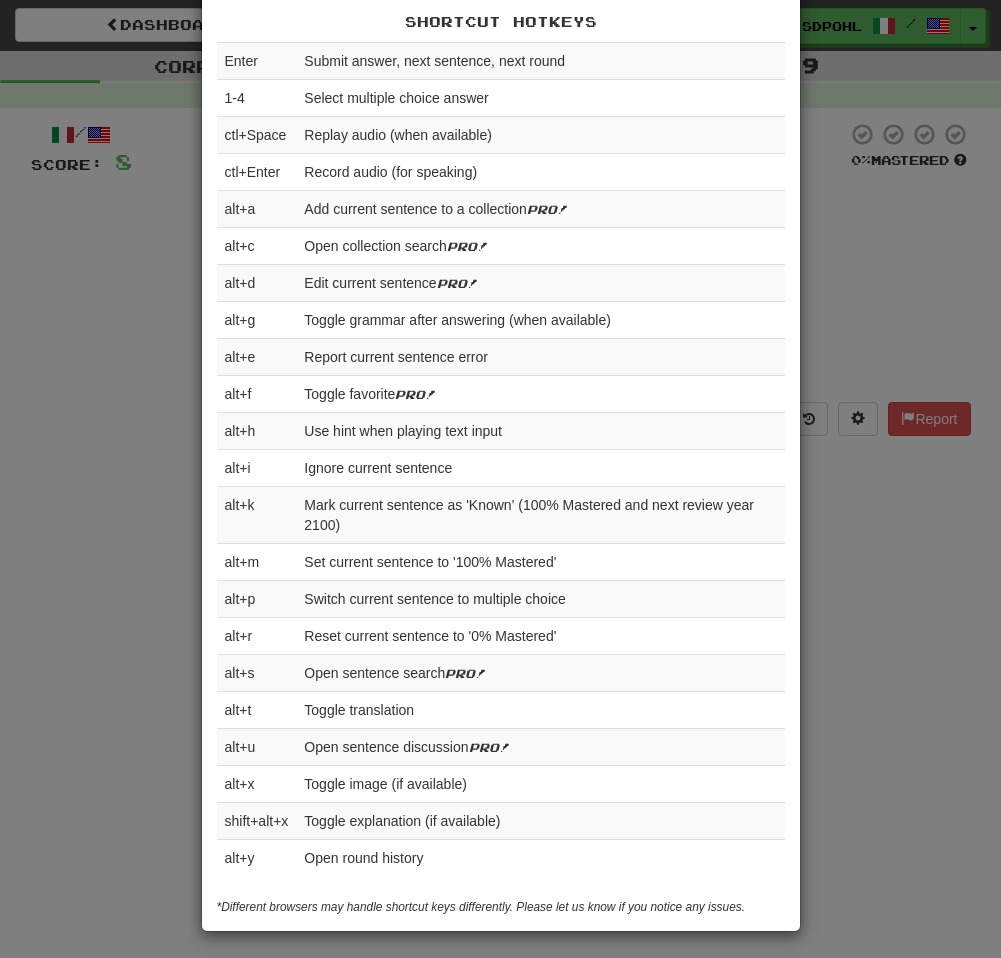 scroll, scrollTop: 641, scrollLeft: 0, axis: vertical 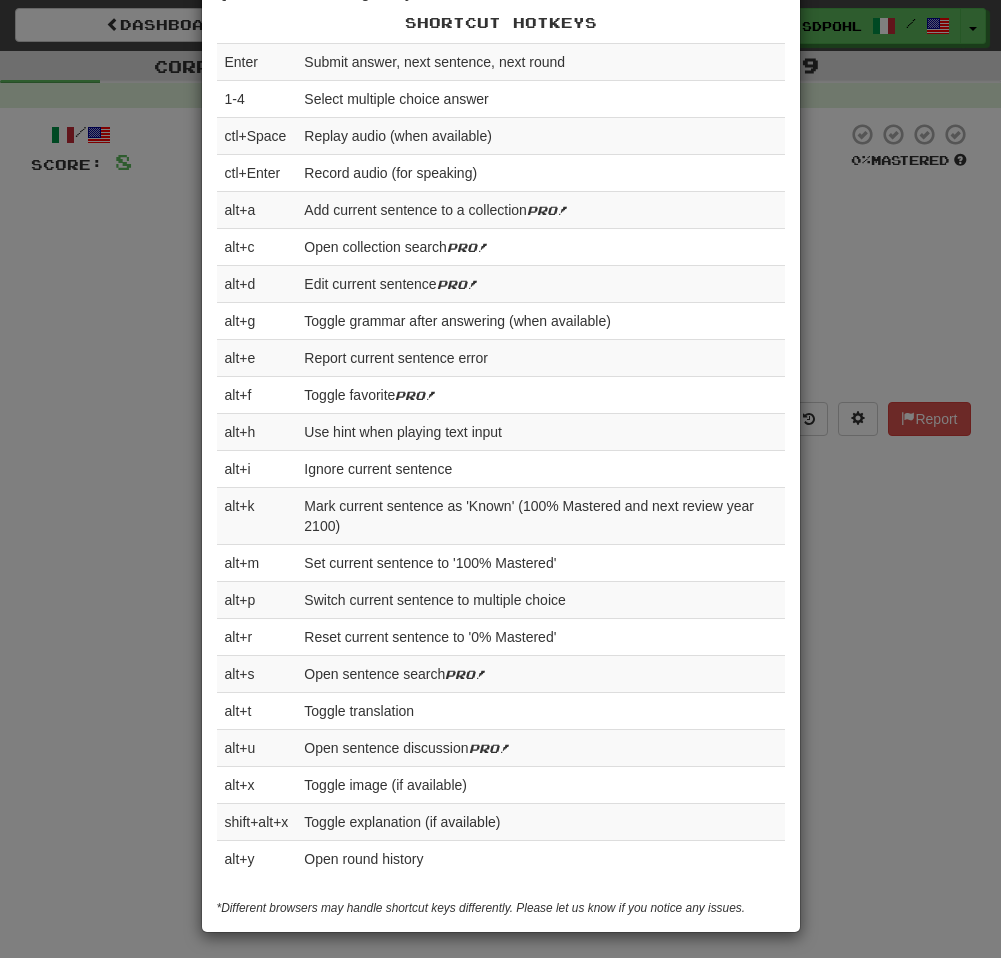 click on "× Help Complete the sentence with the correct missing word! 👉 Run Tutorial 👈 Points are determined as follows: (4 points for multiple choice, 8 points for text input)  x ( % Mastered  divided by 25) Points are cut in half if you use a hint while playing text input or you review a sentence before it's ready for review. An incorrect answer gets 0 points. Playing favorites doesn't use the same equation - correct answers always get 2 points. alt+t Toggle translation alt+p Switch sentence to multiple choice - half points! alt+h Single letter hint - only 1 per sentence and half the points! Questions? Something else you'd like to see here?  Let us know . Shortcut Hotkeys Enter Submit answer, next sentence, next round 1-4 Select multiple choice answer ctl+Space Replay audio (when available) ctl+Enter Record audio (for speaking) alt+a Add current sentence to a collection   Pro! alt+c Open collection search  Pro! alt+d Edit current sentence  Pro! alt+g Toggle grammar after answering (when available) alt+e alt+f" at bounding box center [500, 479] 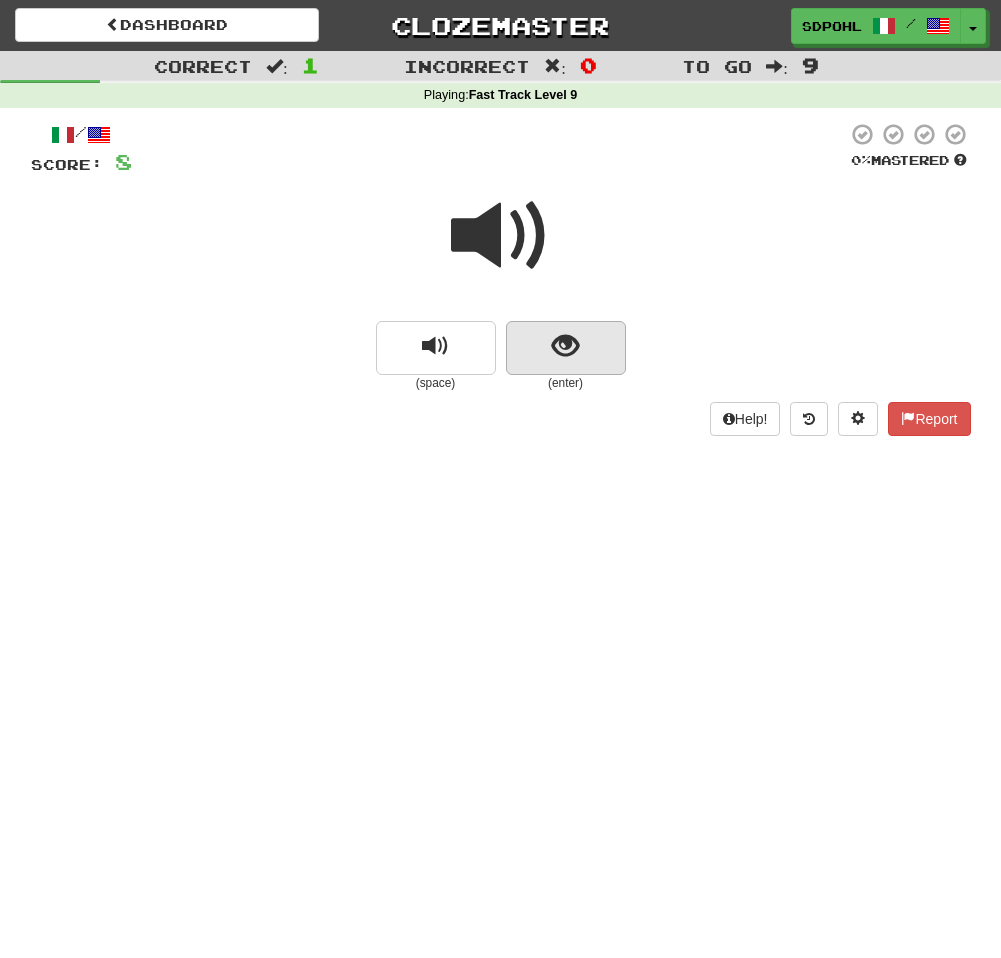 click at bounding box center (565, 346) 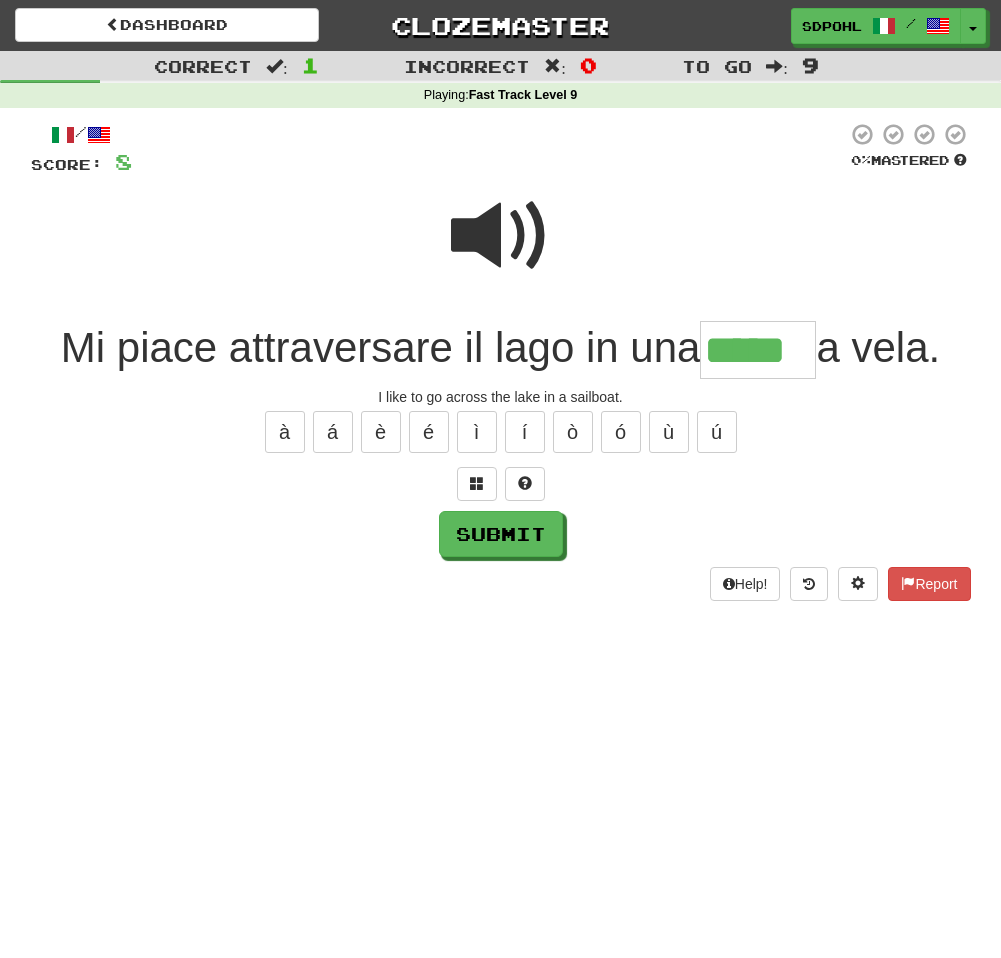 type on "*****" 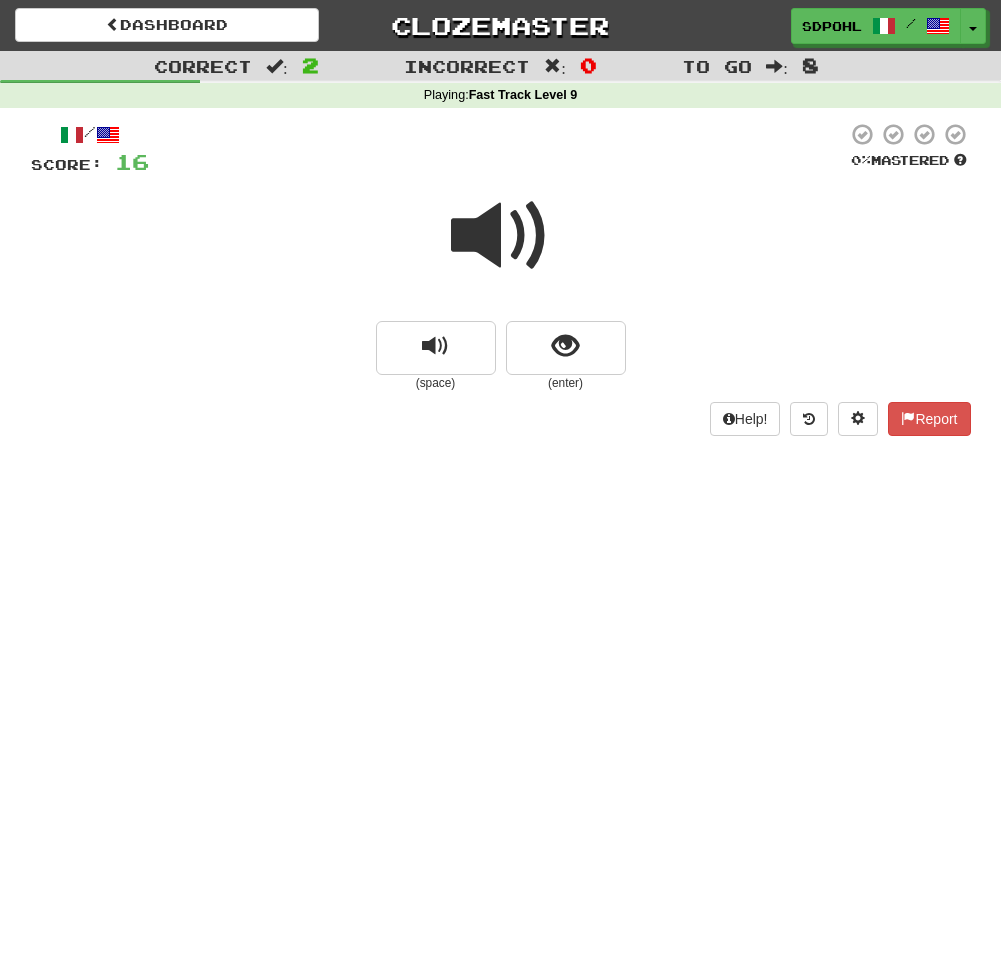 click on "Help!  Report" at bounding box center [501, 419] 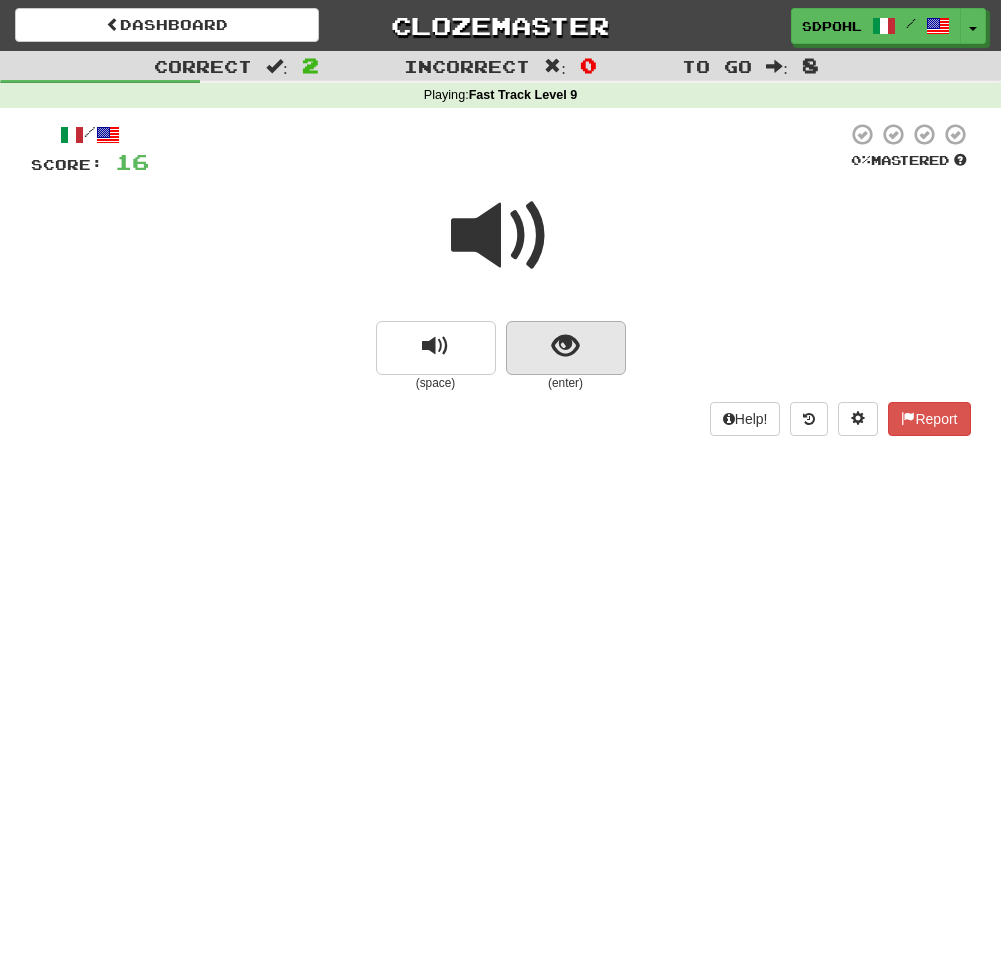 click at bounding box center (565, 346) 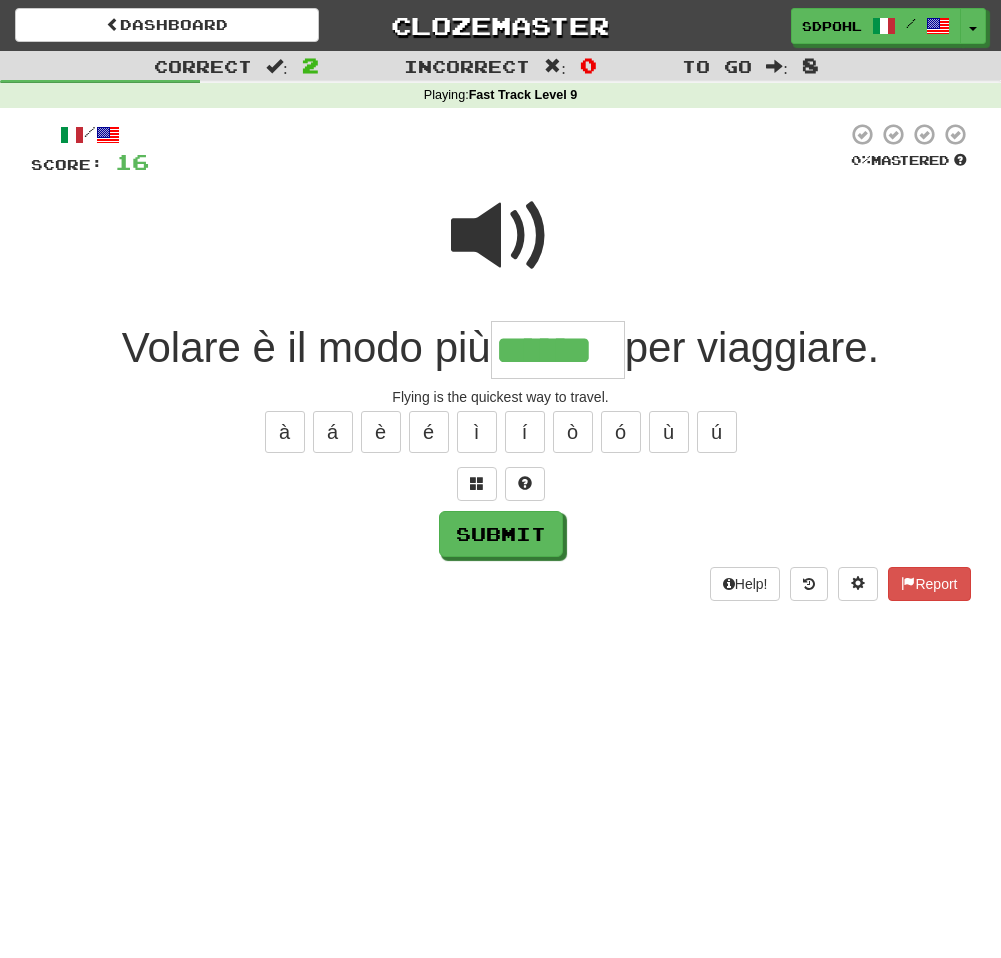 type on "******" 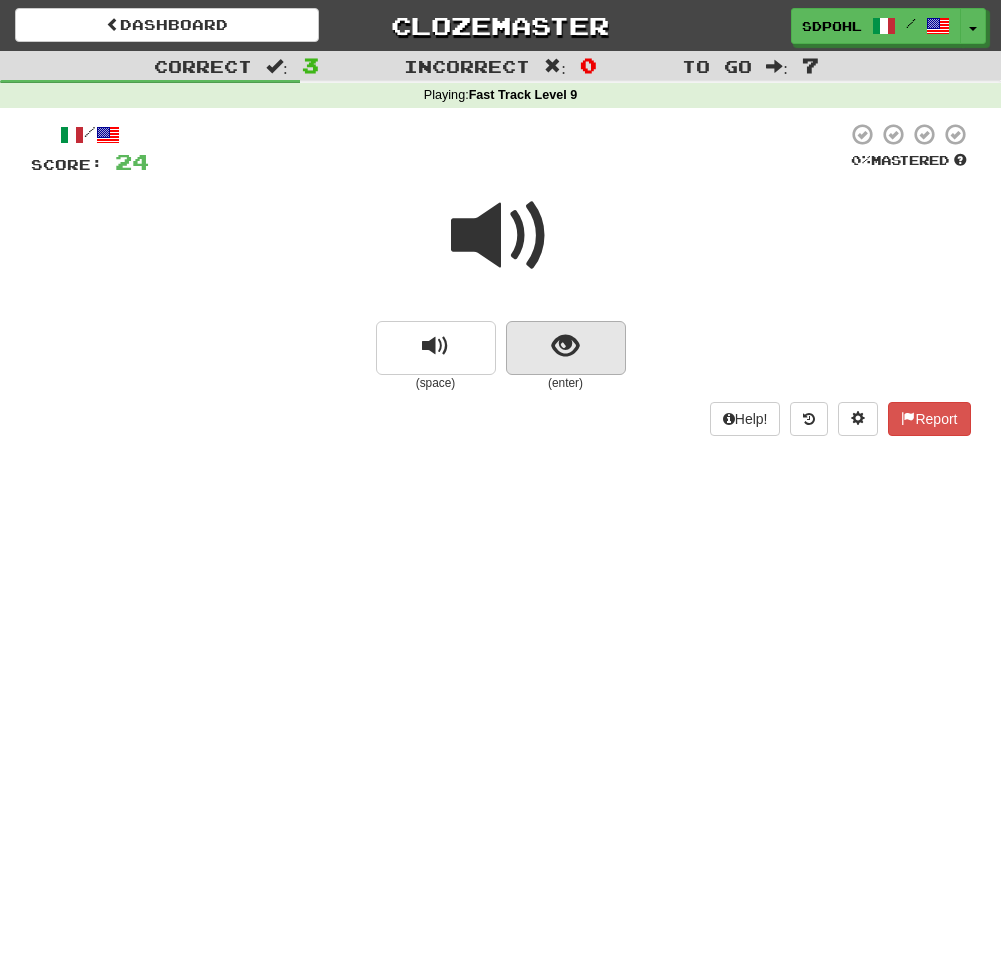 click at bounding box center [565, 346] 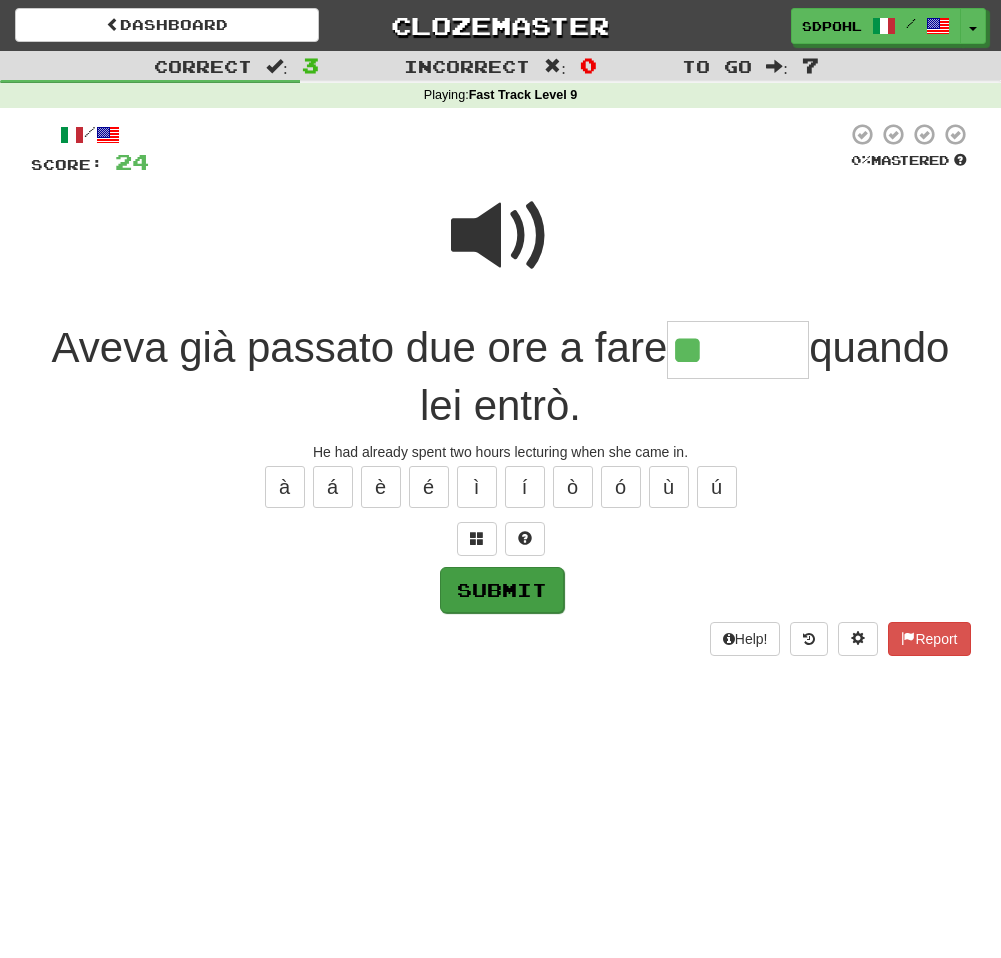 click on "Submit" at bounding box center (502, 590) 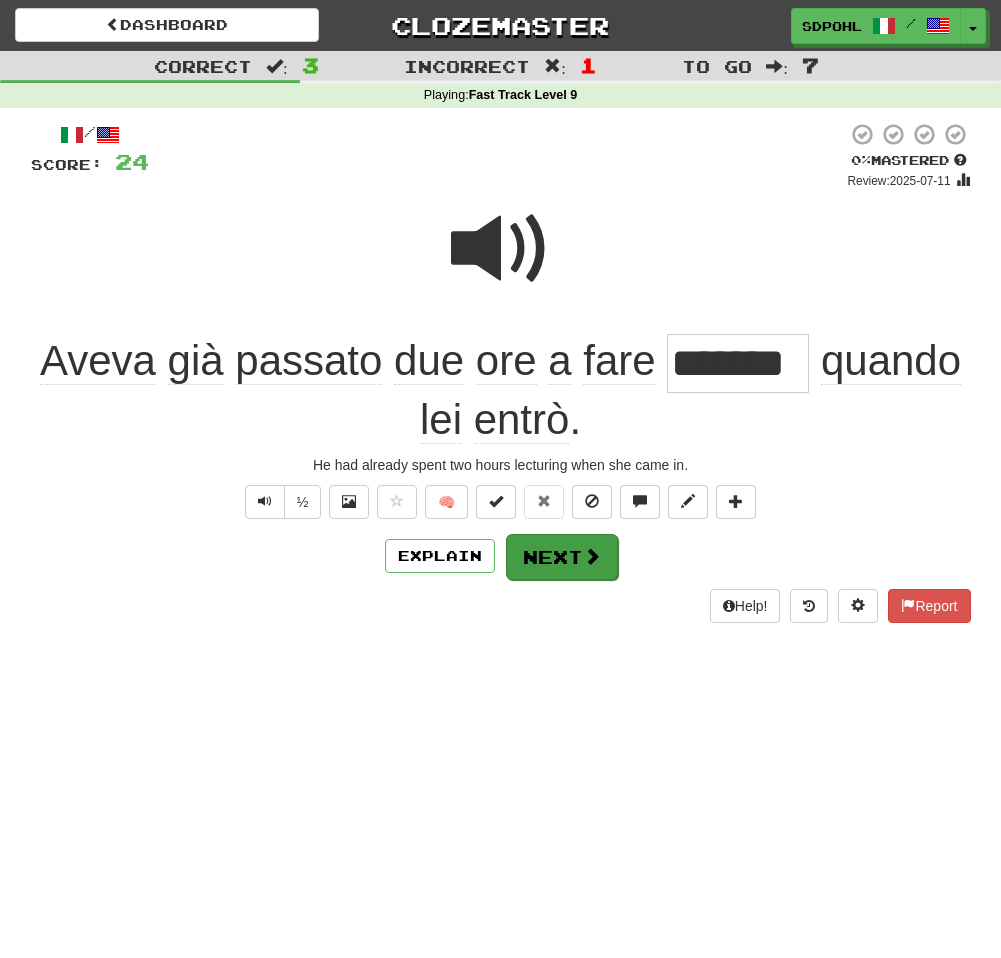 click on "Next" at bounding box center [562, 557] 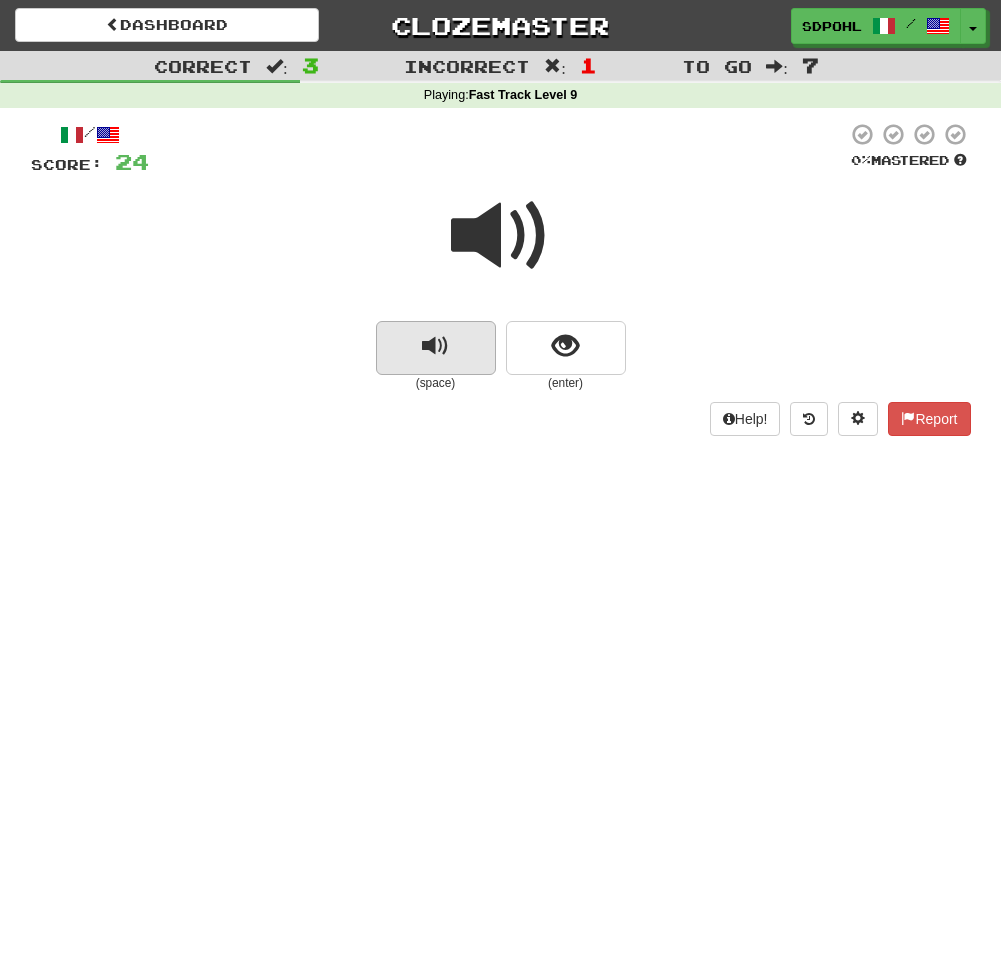 click at bounding box center (435, 346) 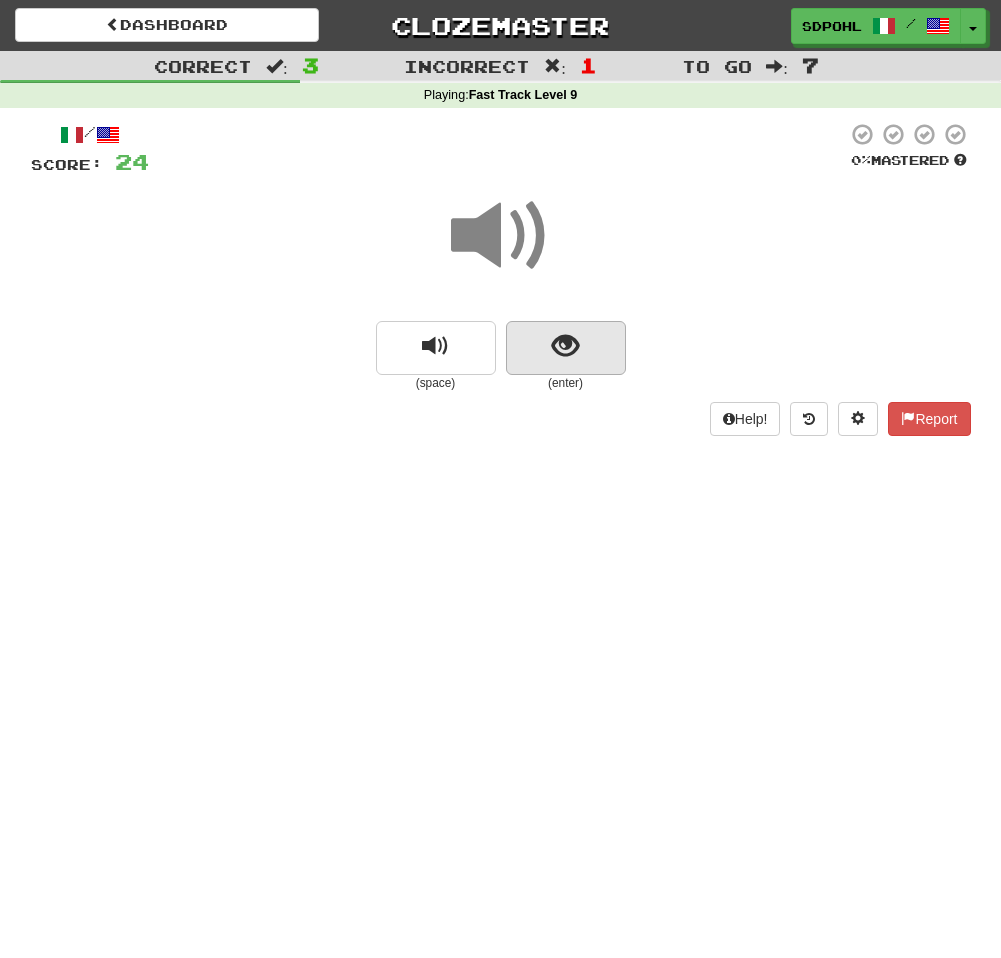 click at bounding box center (565, 346) 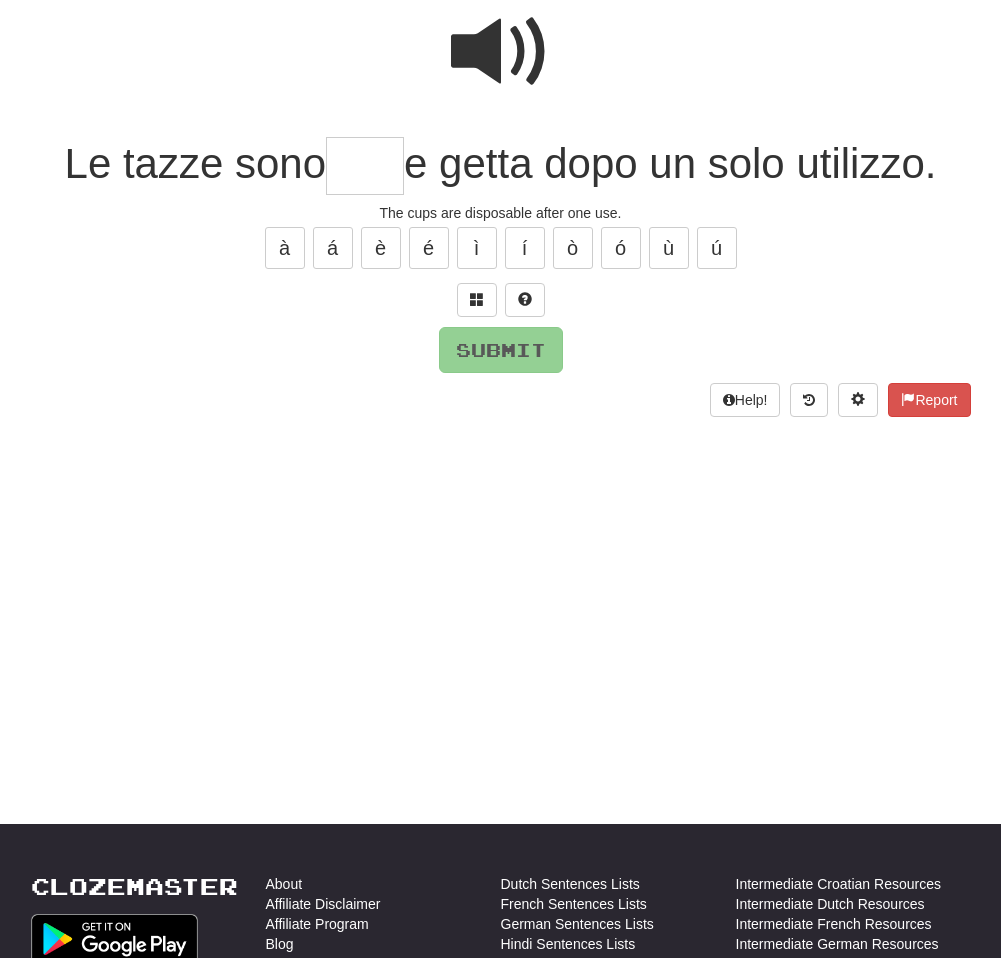 scroll, scrollTop: 188, scrollLeft: 0, axis: vertical 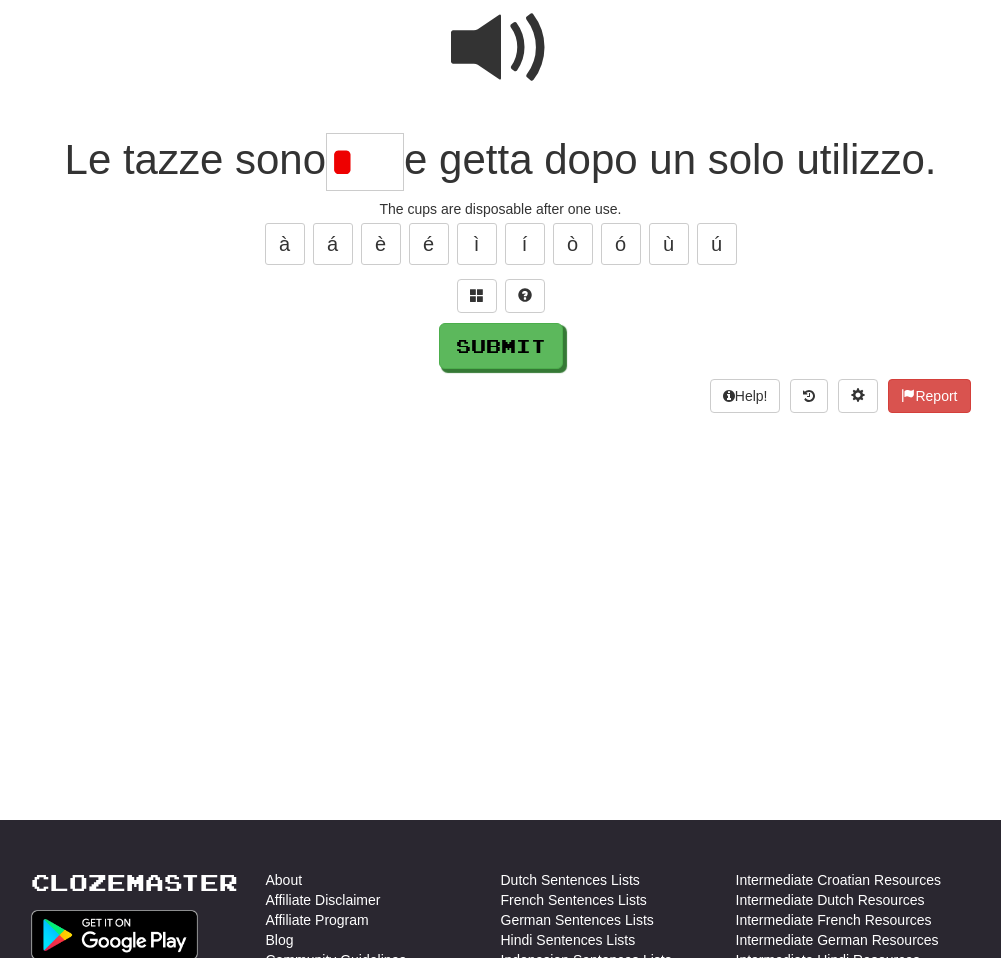 click on "Submit" at bounding box center [501, 346] 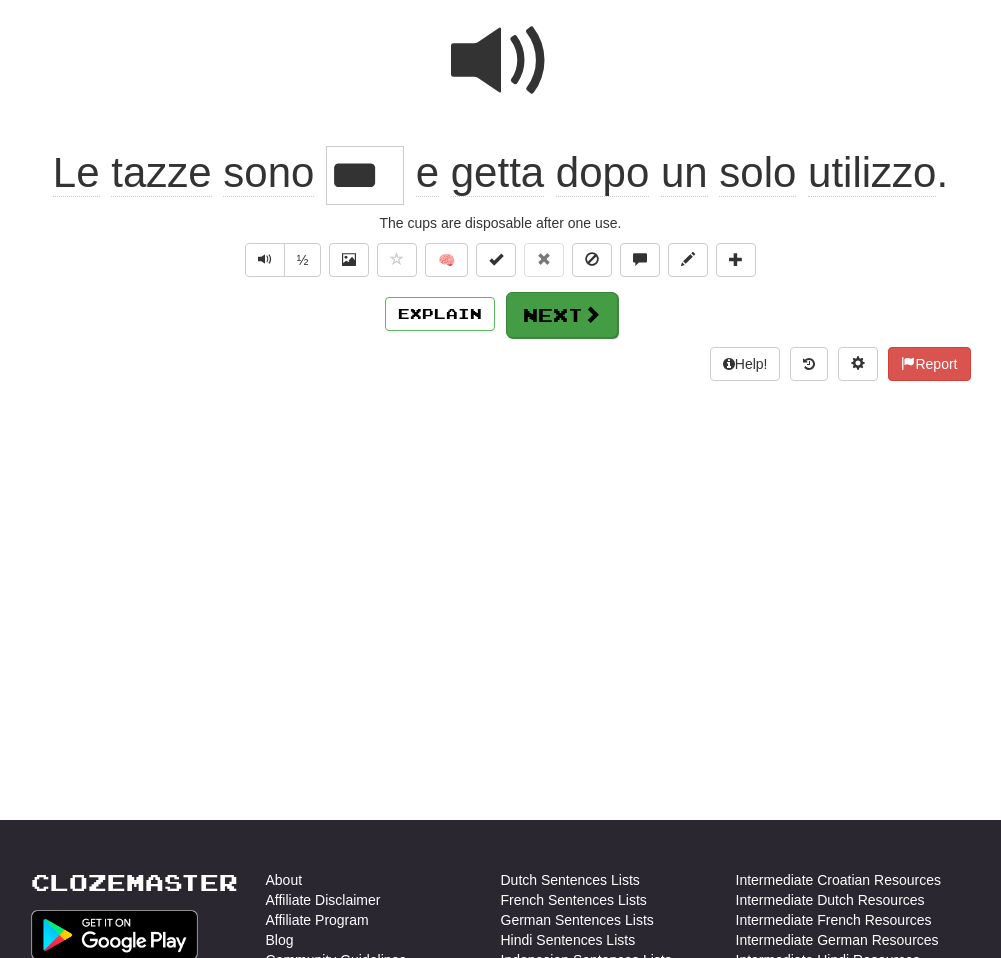 click on "Next" at bounding box center (562, 315) 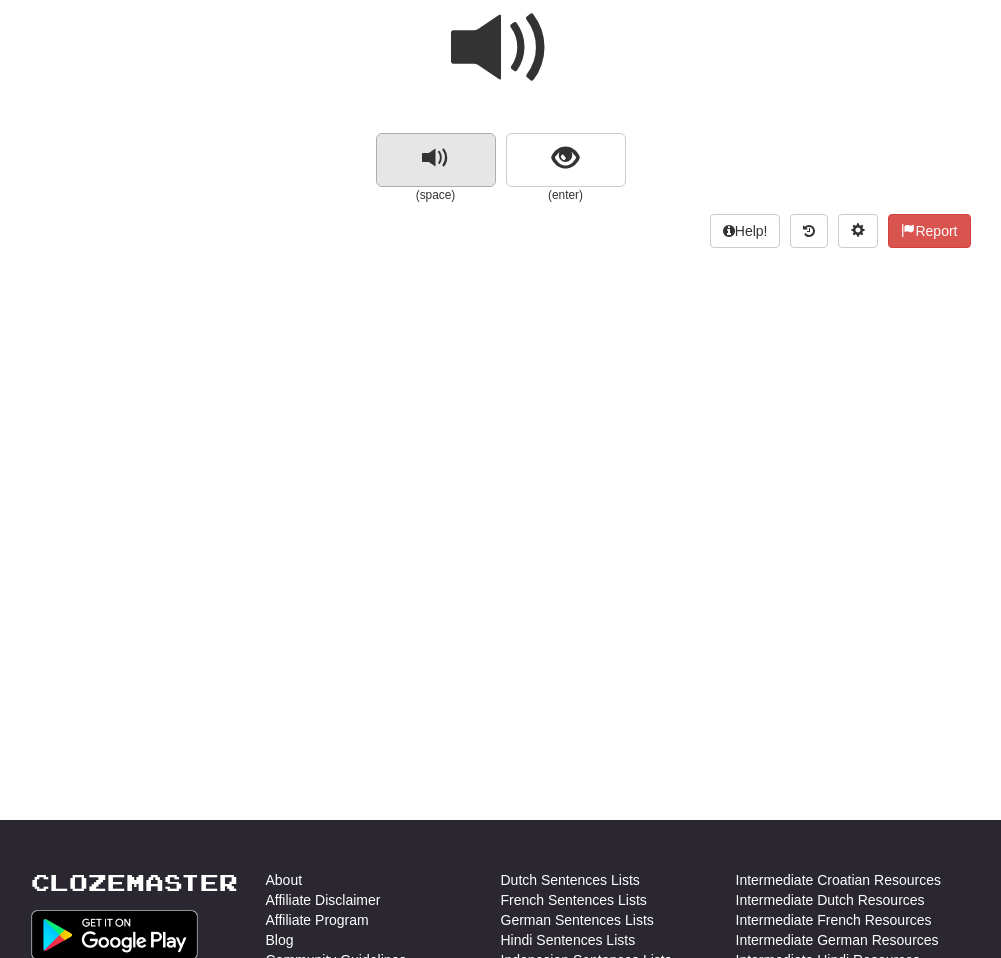 click at bounding box center [435, 158] 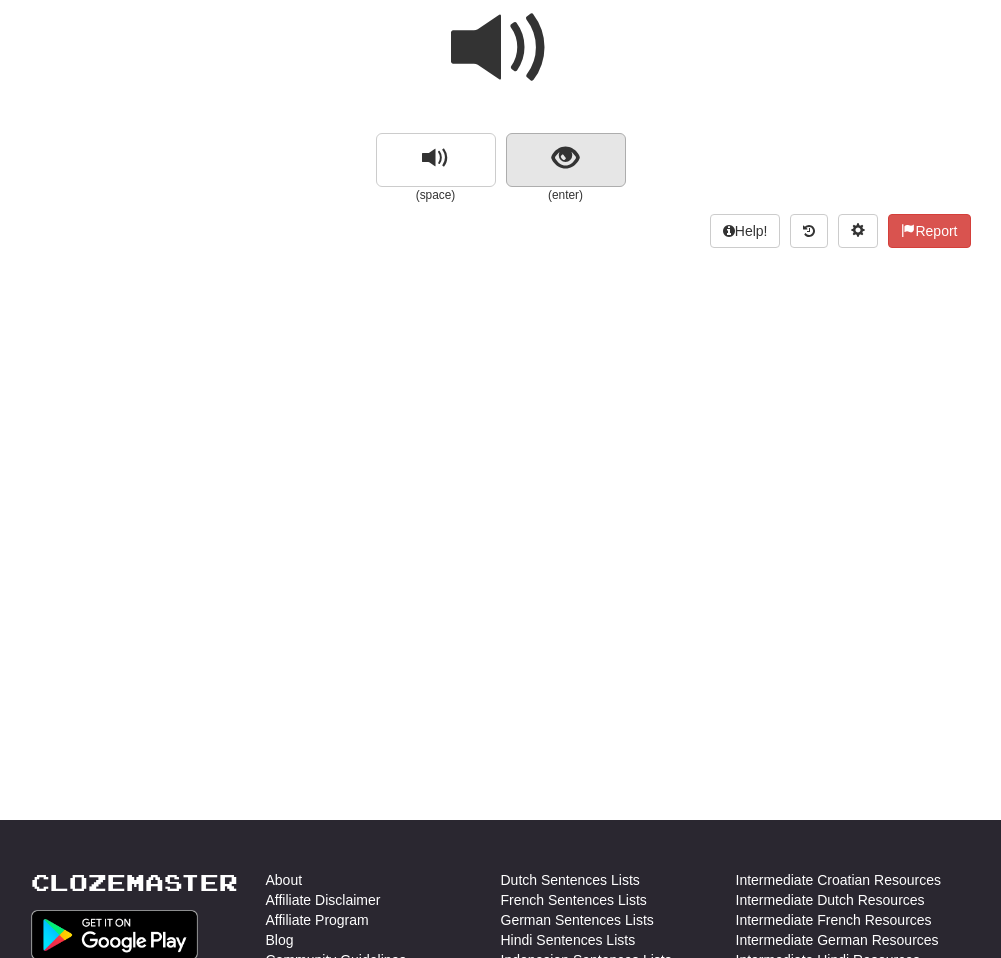 click at bounding box center [565, 158] 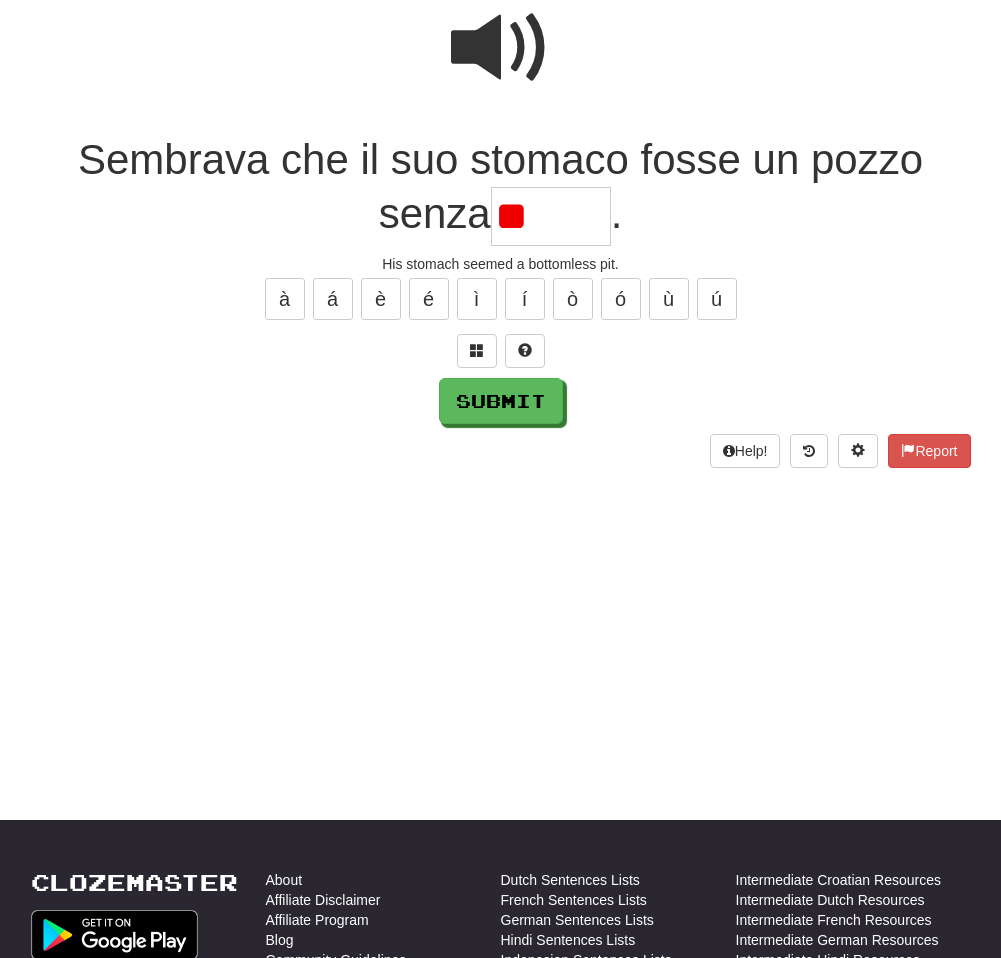 type on "*" 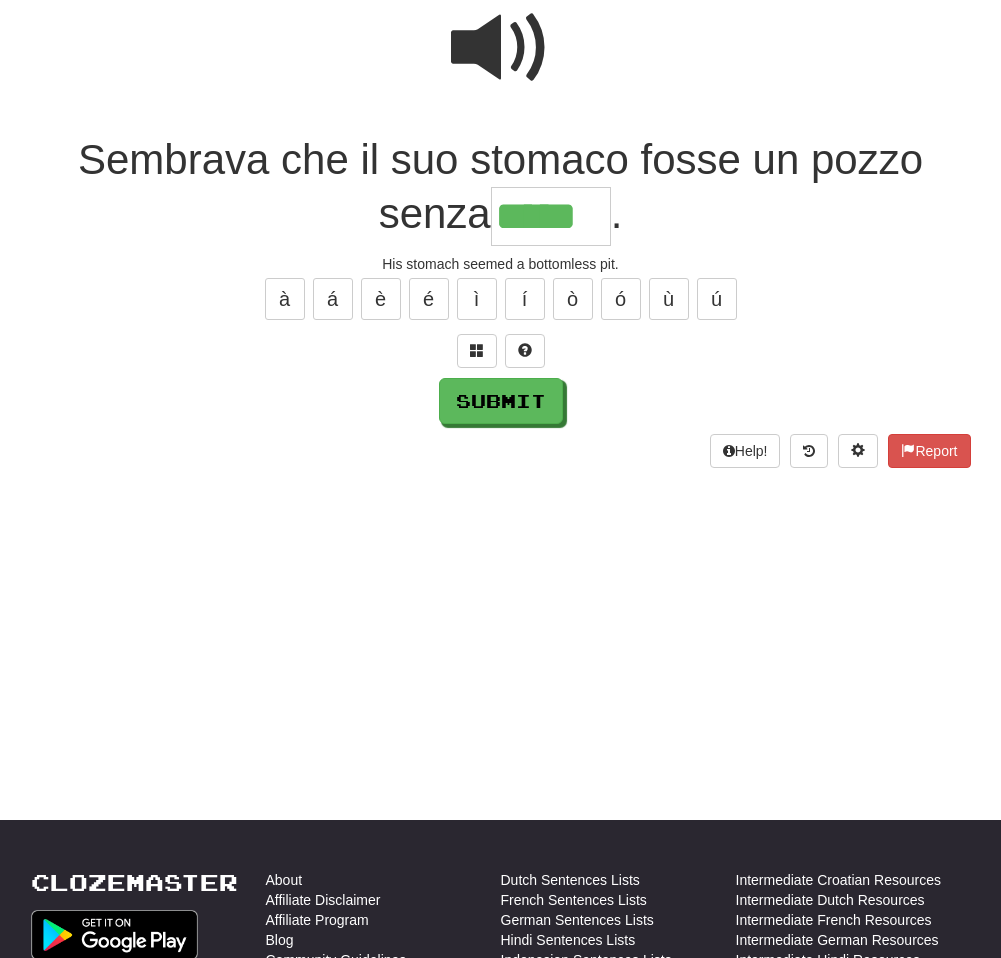 type on "*****" 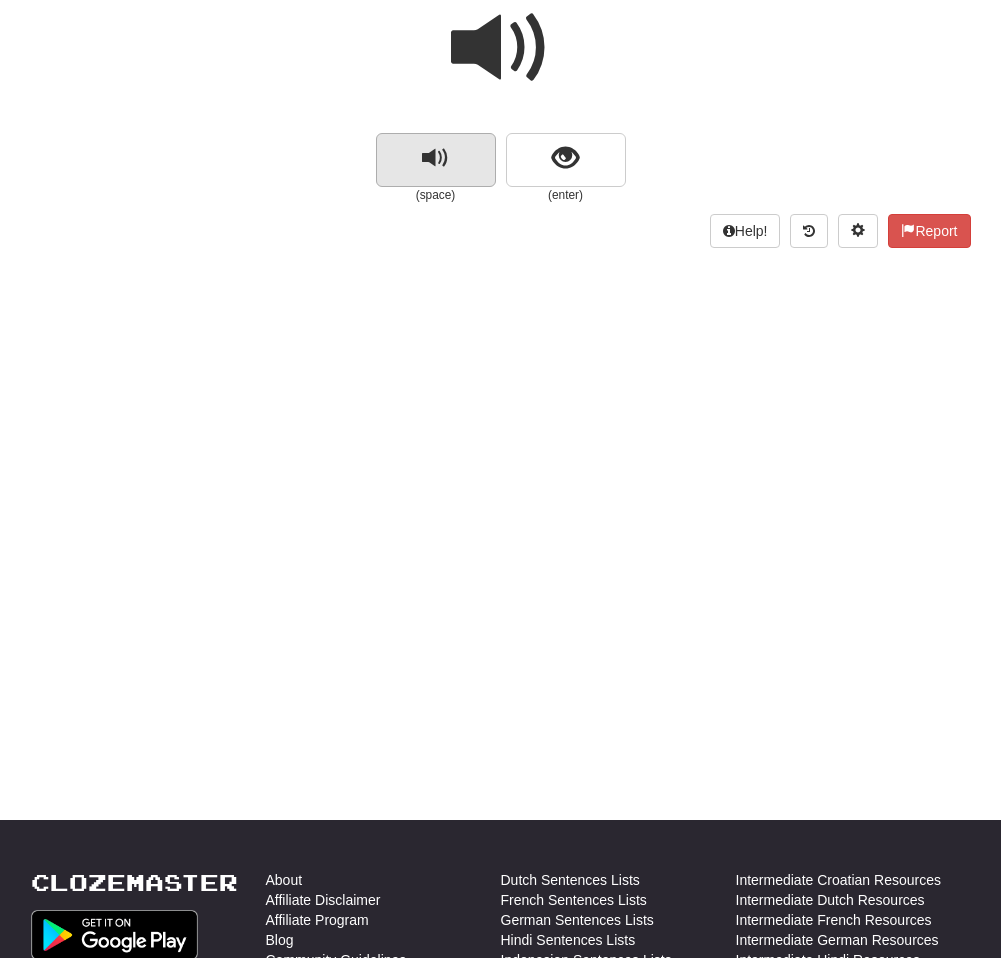 click at bounding box center (436, 160) 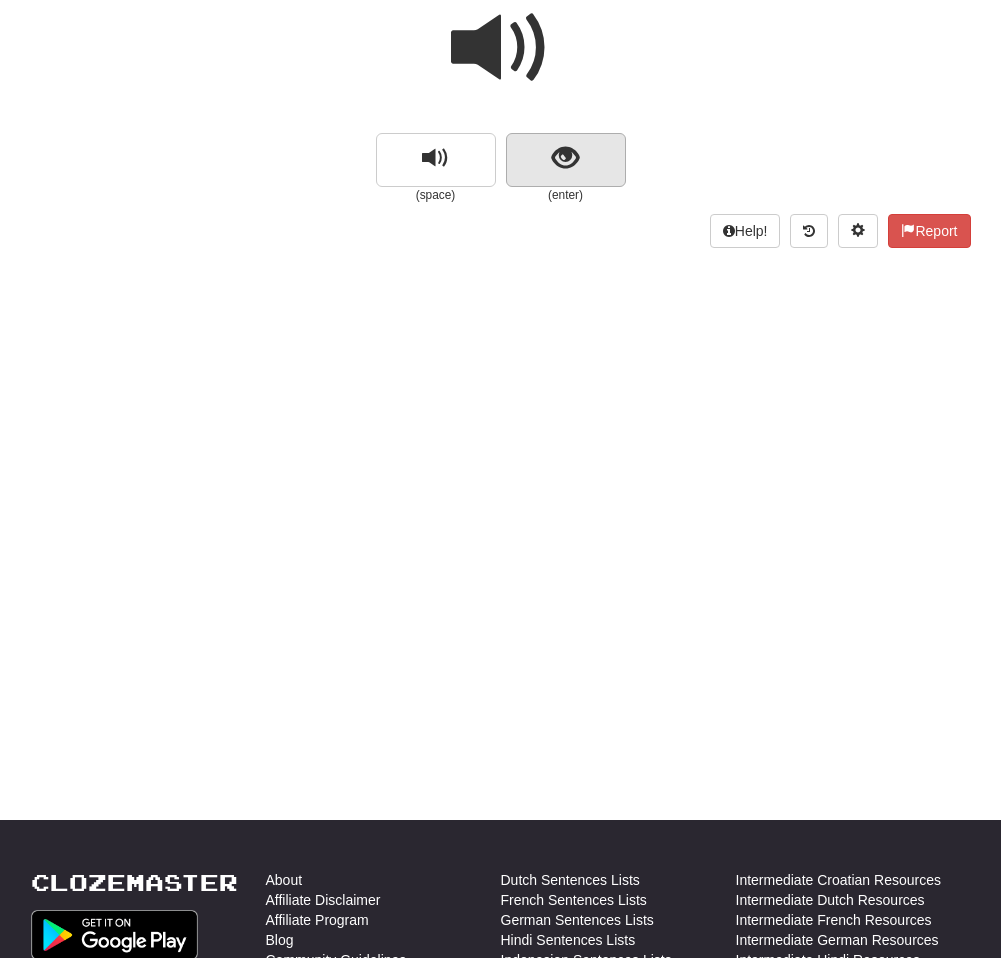 click at bounding box center [566, 160] 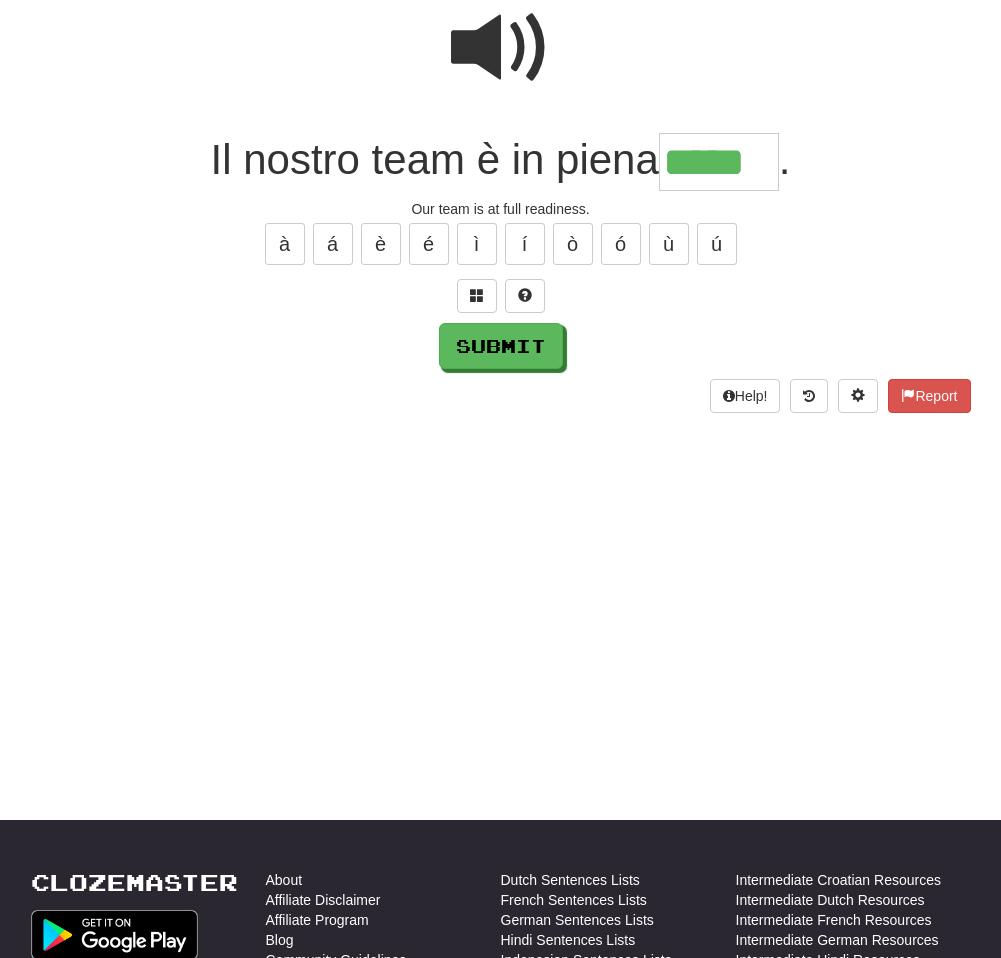type on "*****" 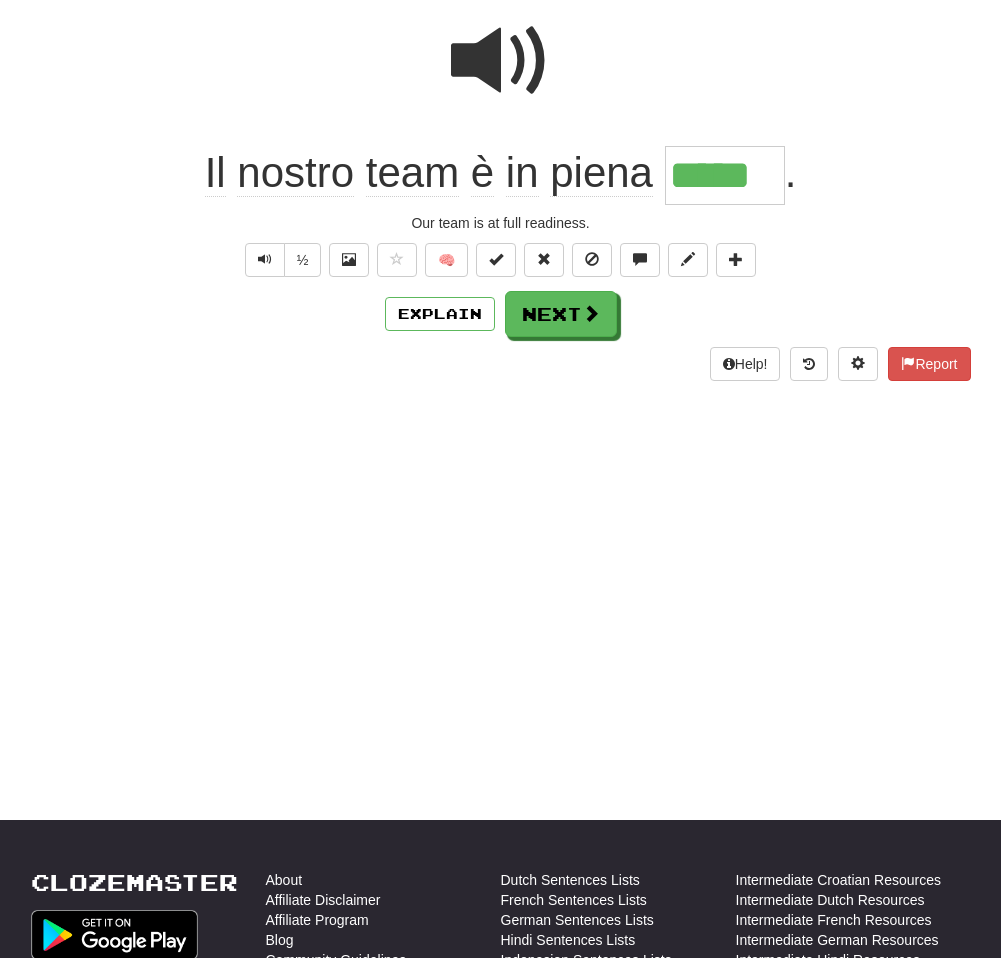 click on "Next" at bounding box center [561, 314] 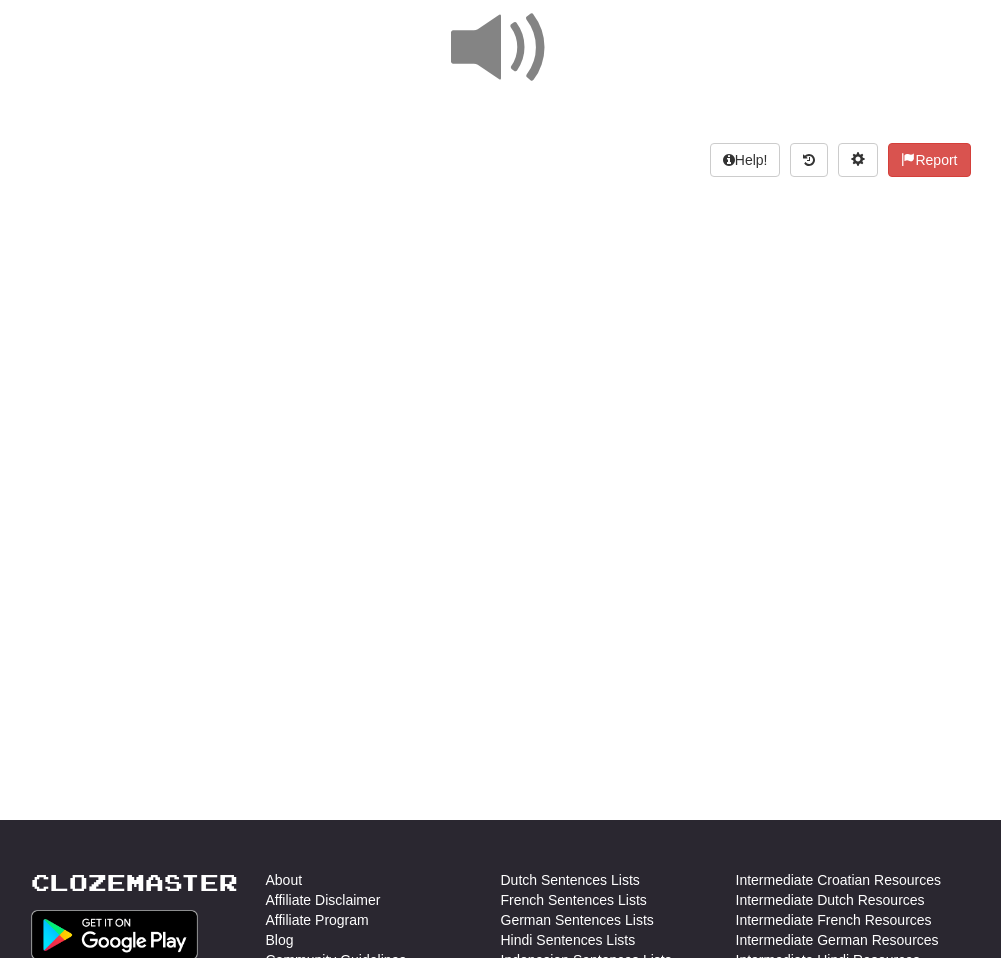 scroll, scrollTop: 189, scrollLeft: 0, axis: vertical 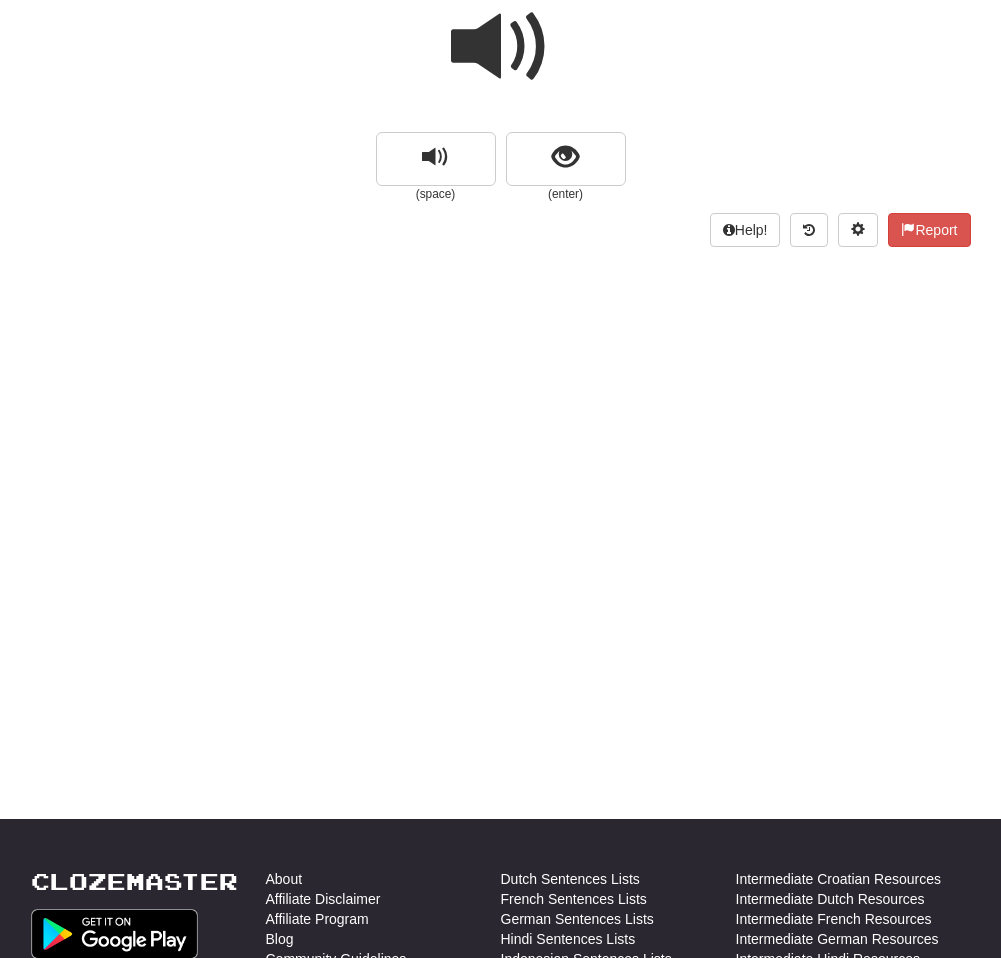 click at bounding box center [501, 47] 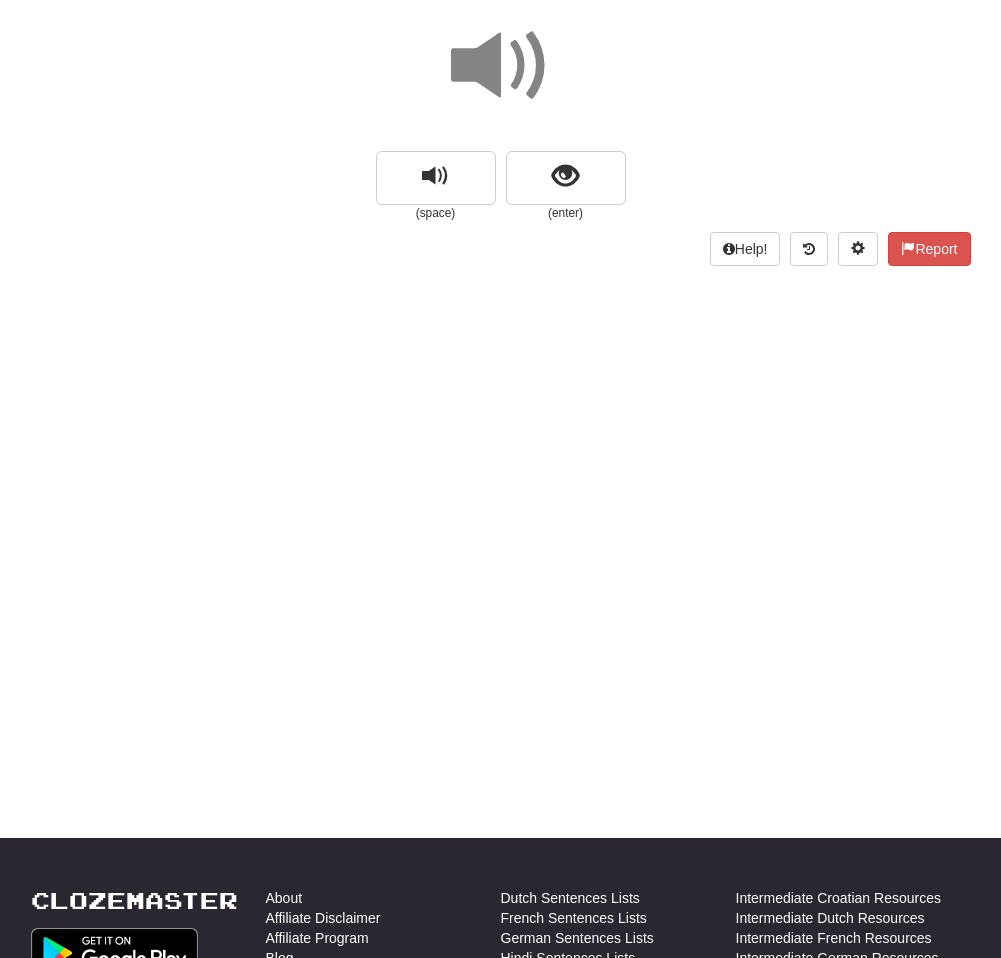 scroll, scrollTop: 165, scrollLeft: 0, axis: vertical 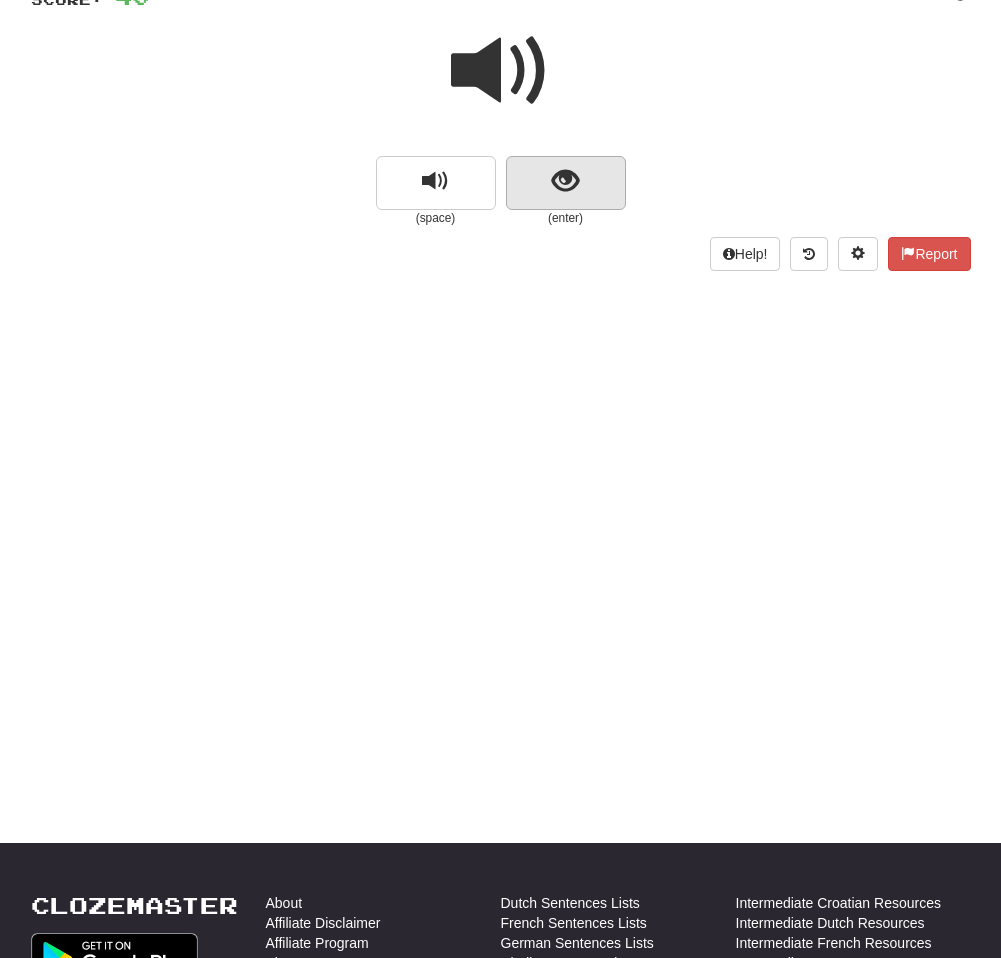 click at bounding box center [565, 181] 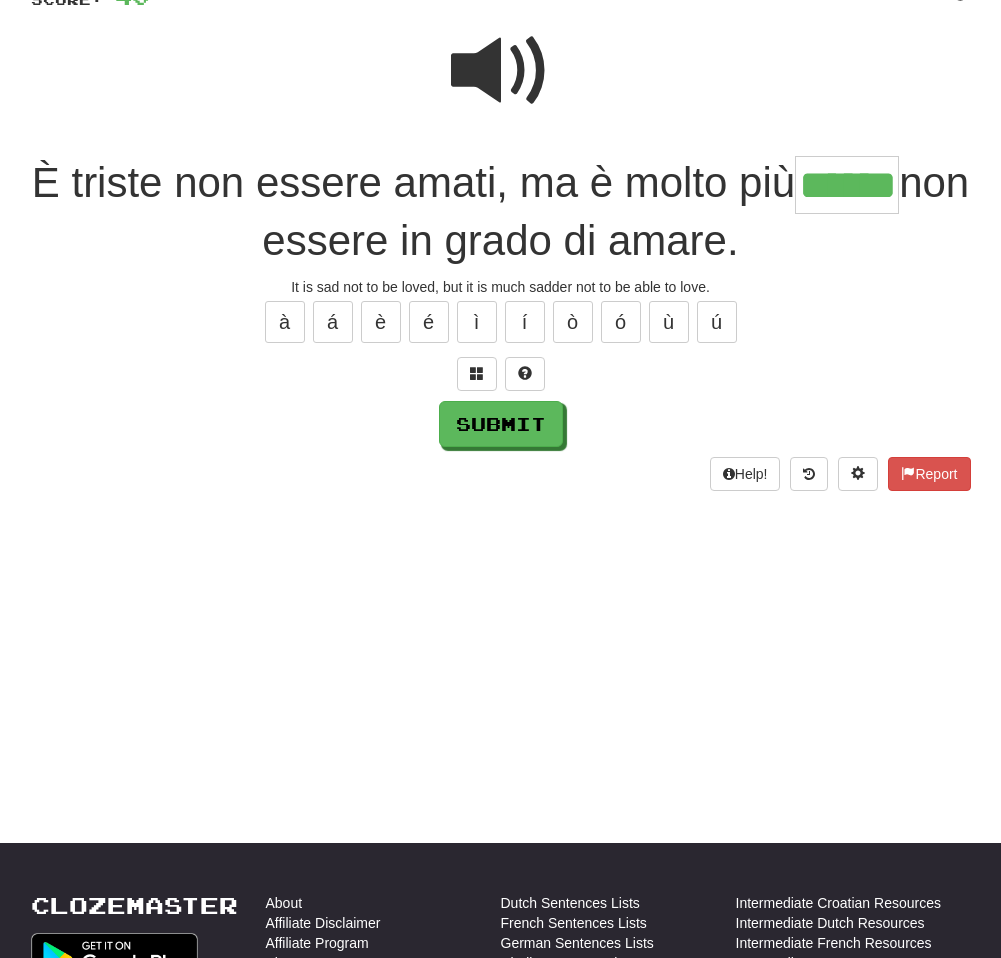 type on "******" 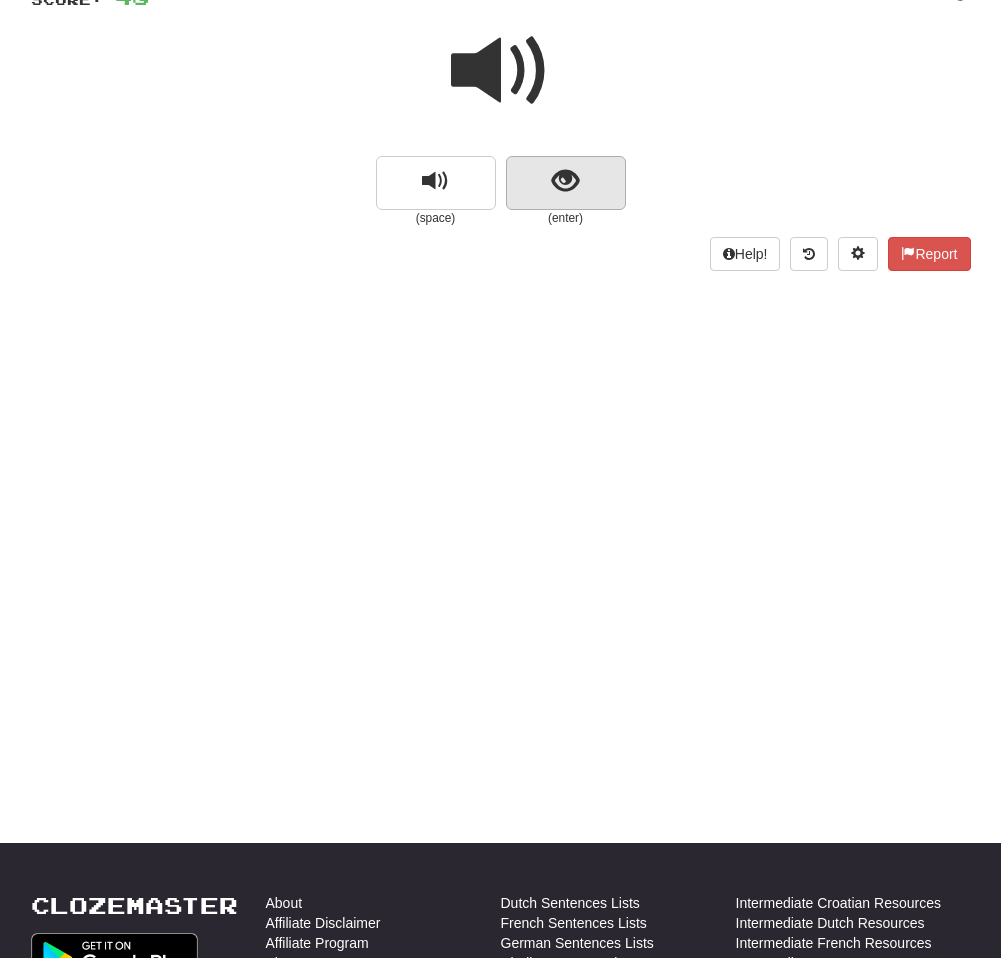 click at bounding box center [566, 183] 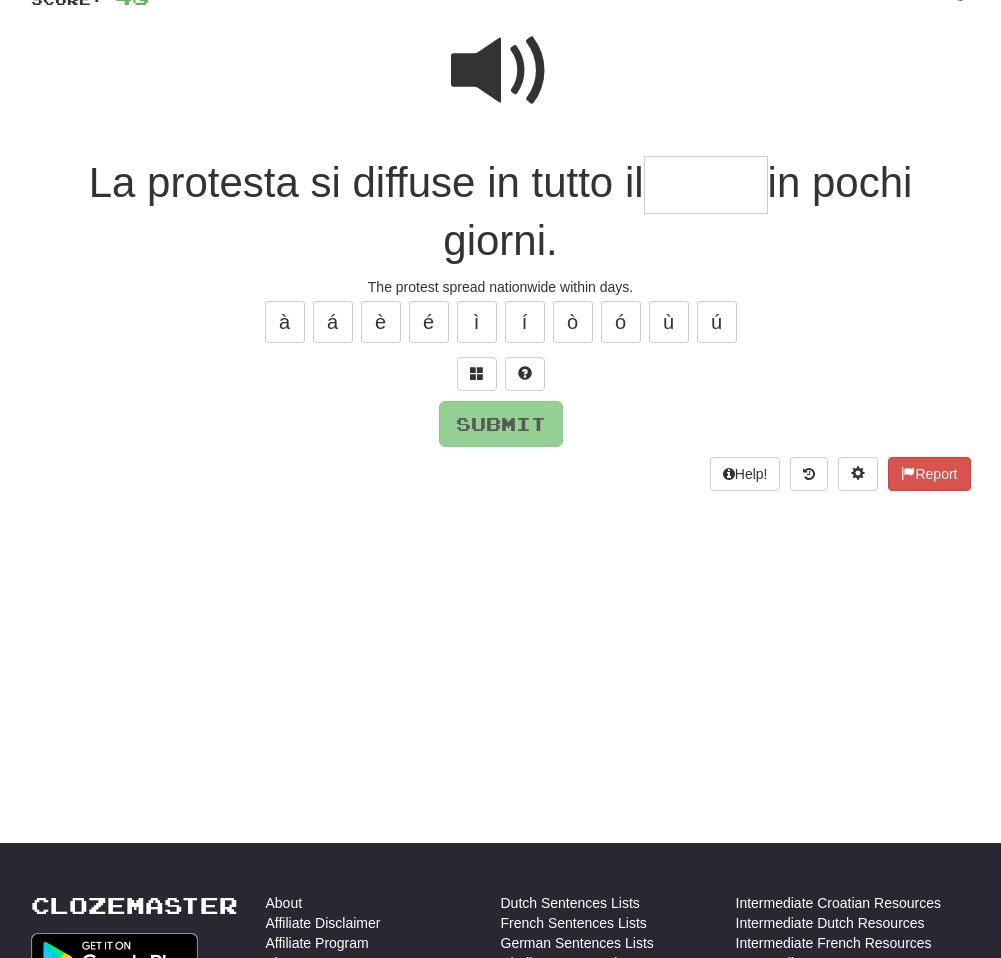 scroll, scrollTop: 165, scrollLeft: 0, axis: vertical 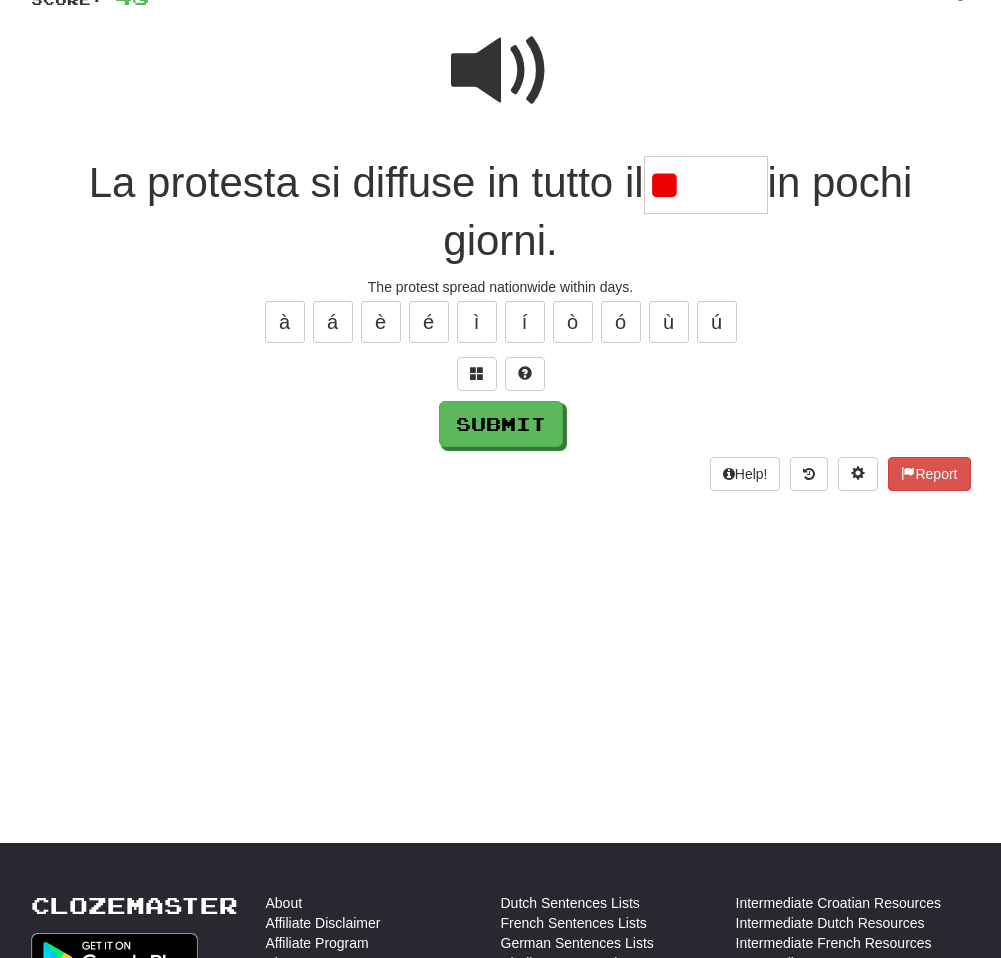 type on "*" 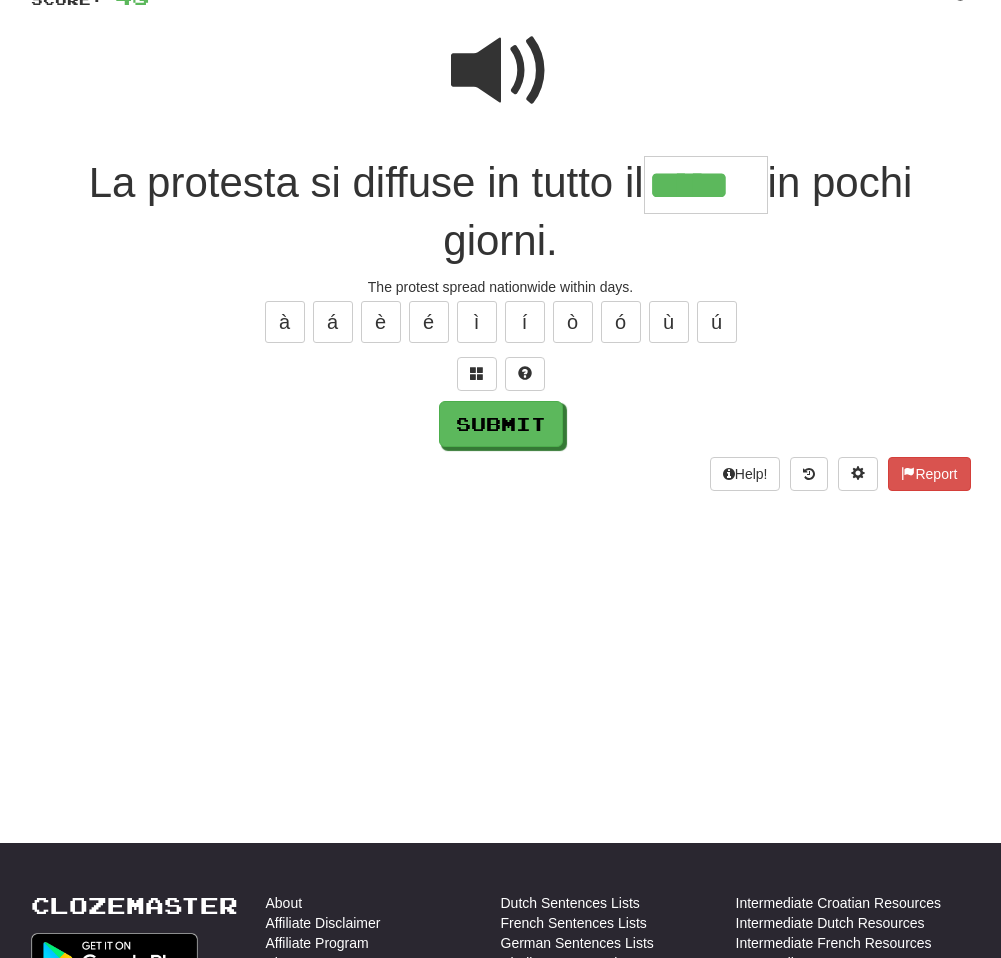 type on "*****" 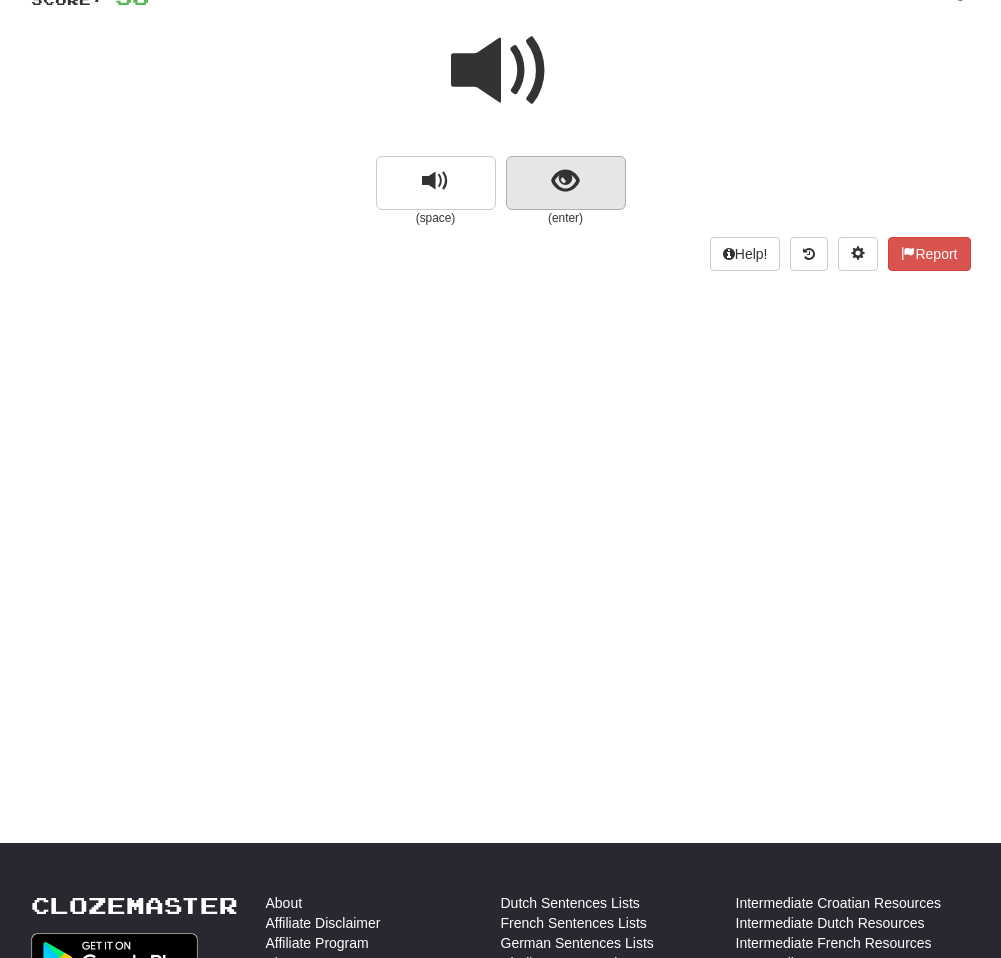 click at bounding box center (565, 181) 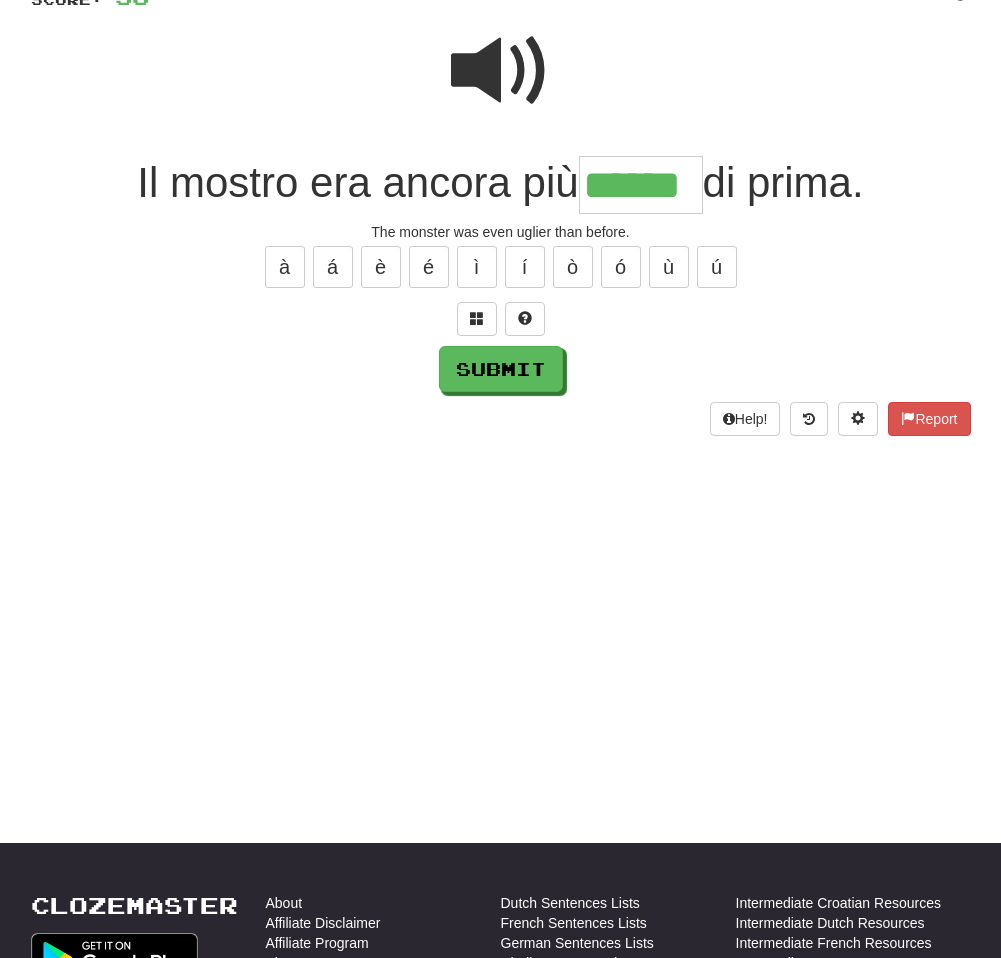 type on "******" 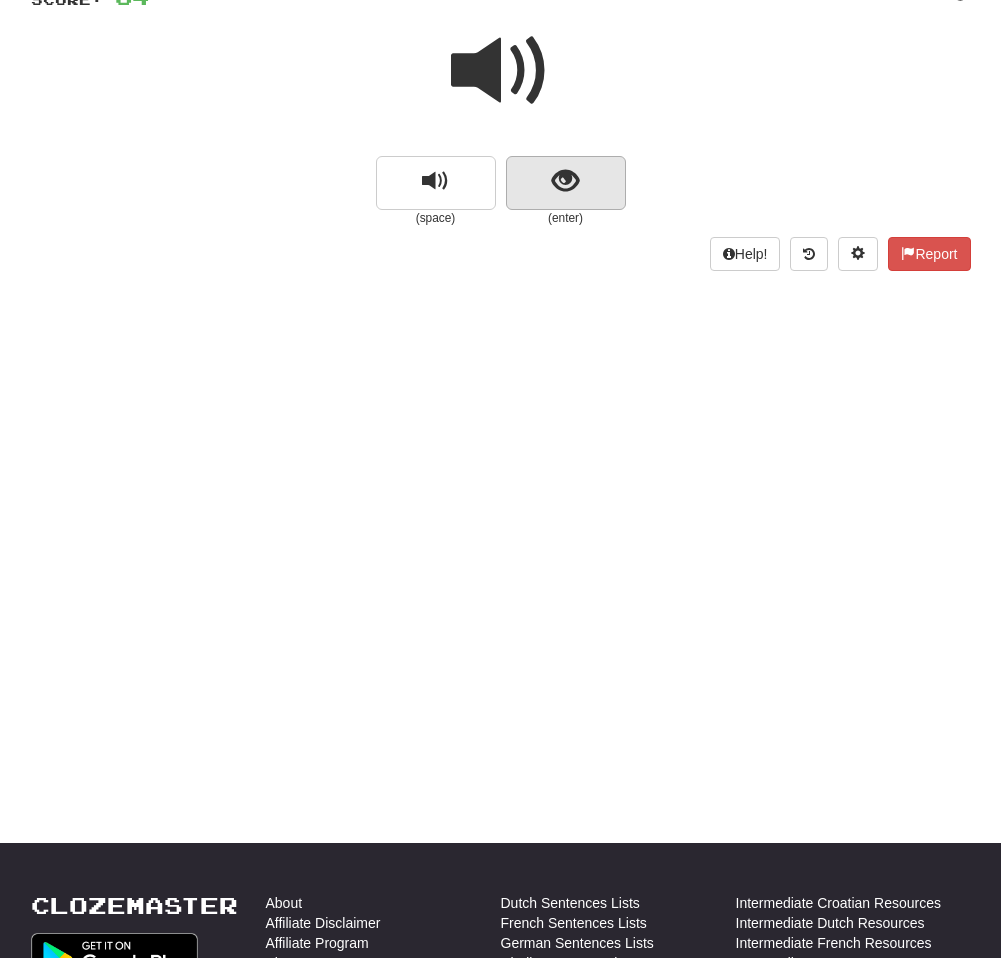 click at bounding box center (565, 181) 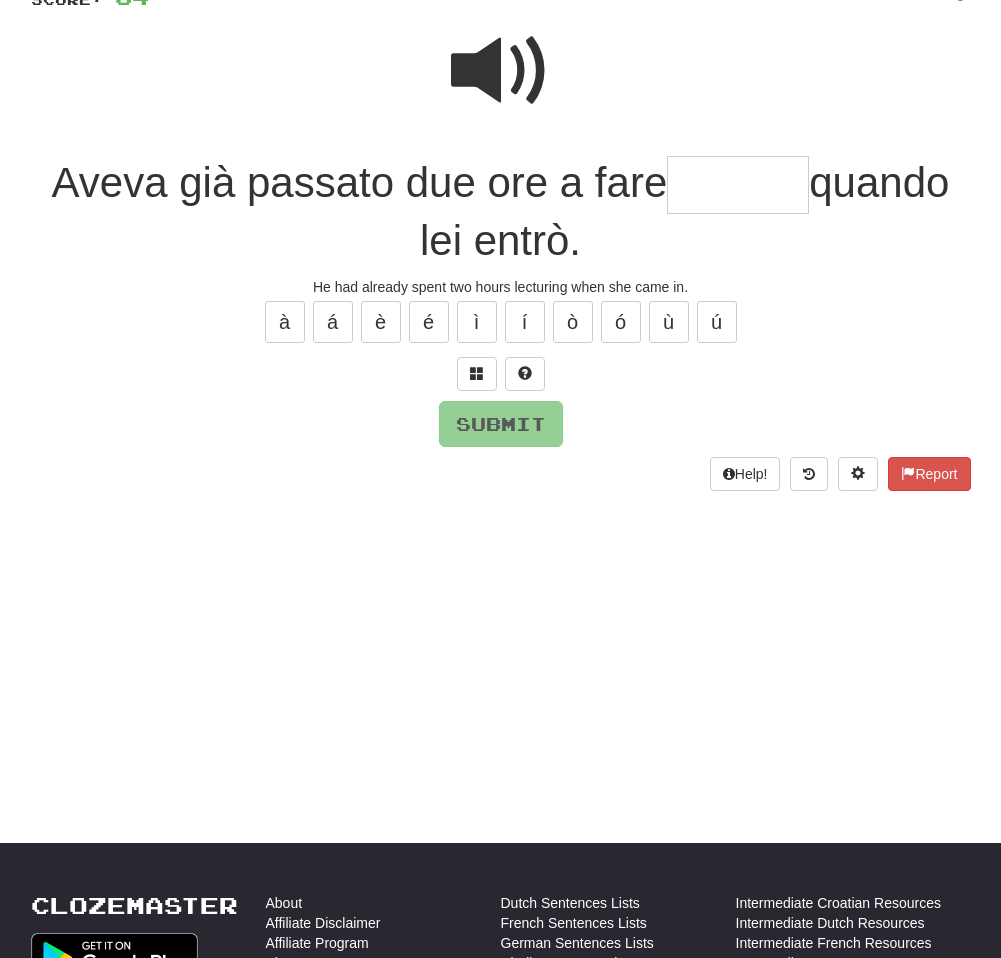 scroll, scrollTop: 165, scrollLeft: 0, axis: vertical 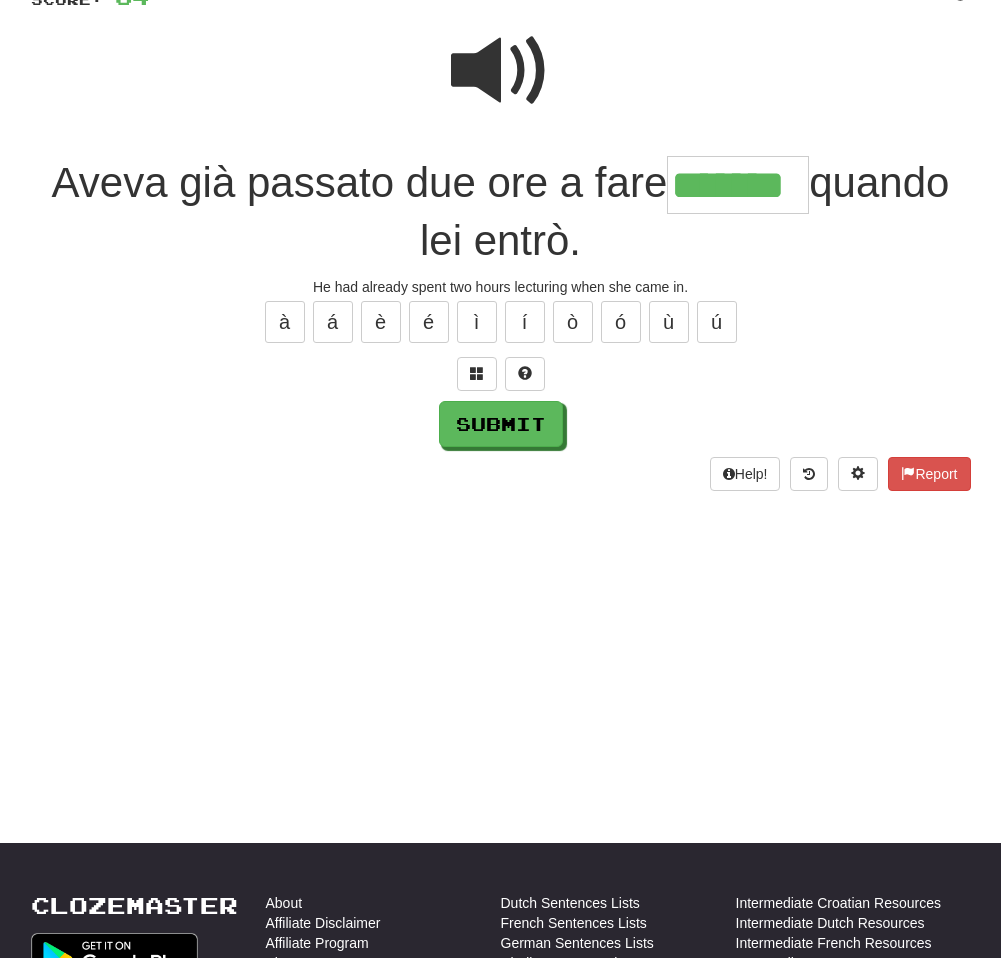 type on "*******" 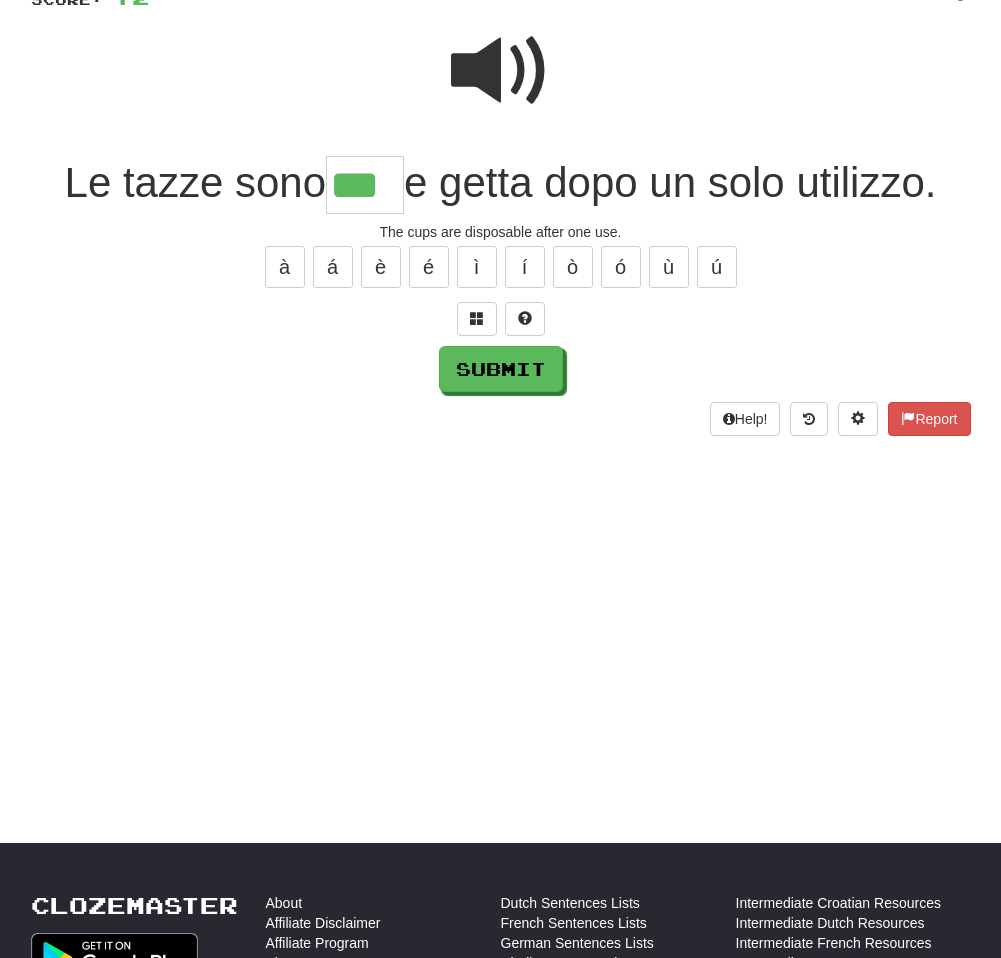 type on "***" 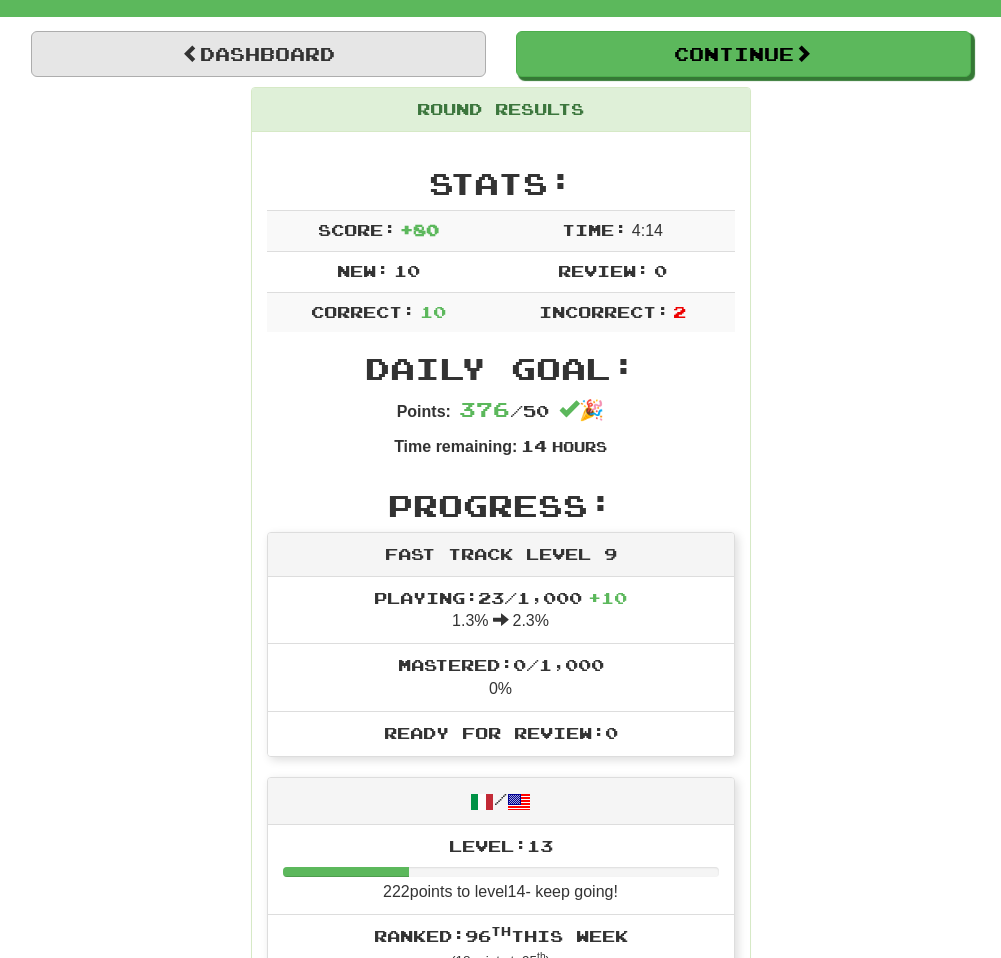 click on "Dashboard" at bounding box center (258, 54) 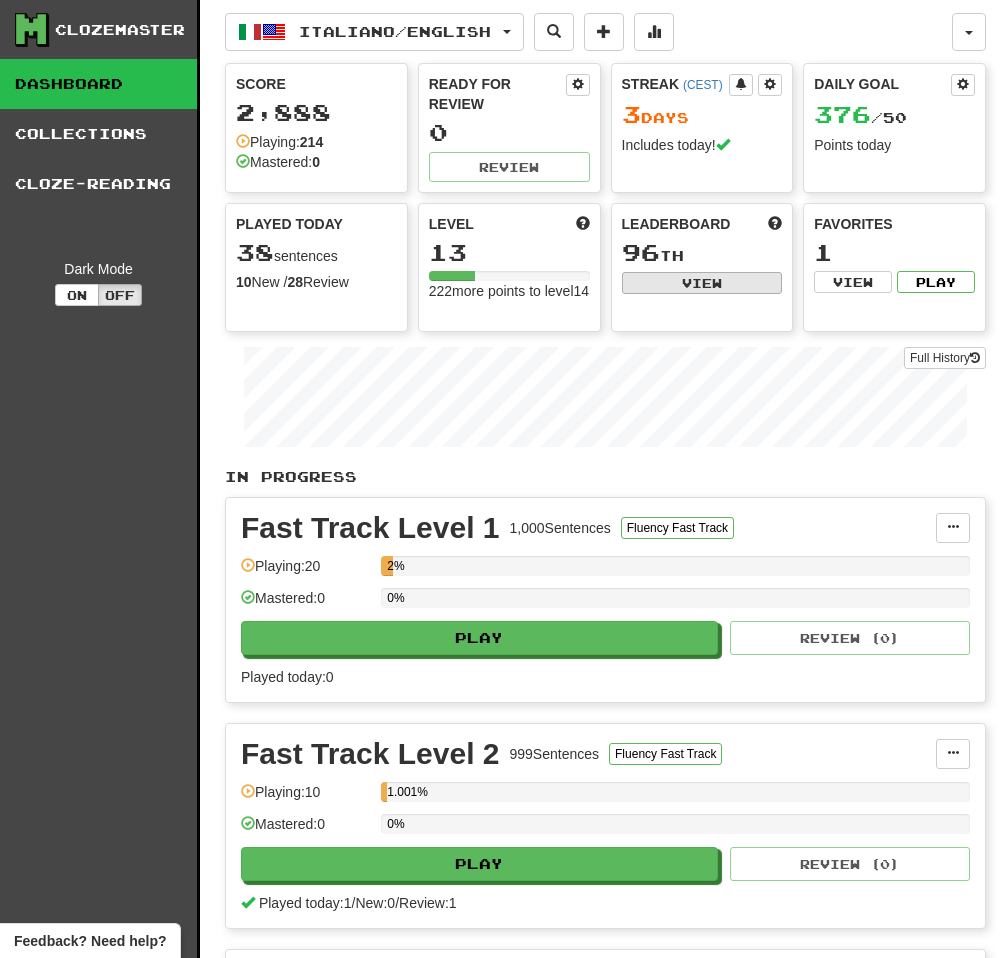 scroll, scrollTop: 0, scrollLeft: 0, axis: both 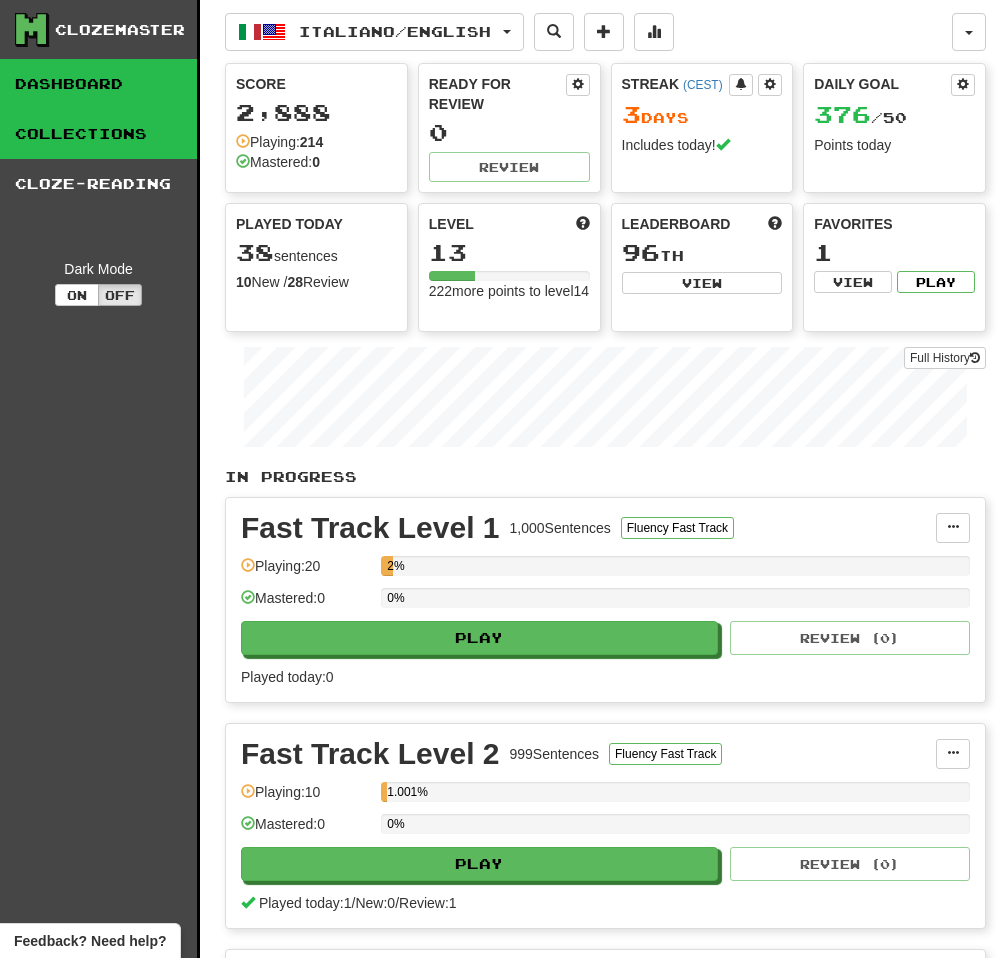 click on "Collections" at bounding box center (98, 134) 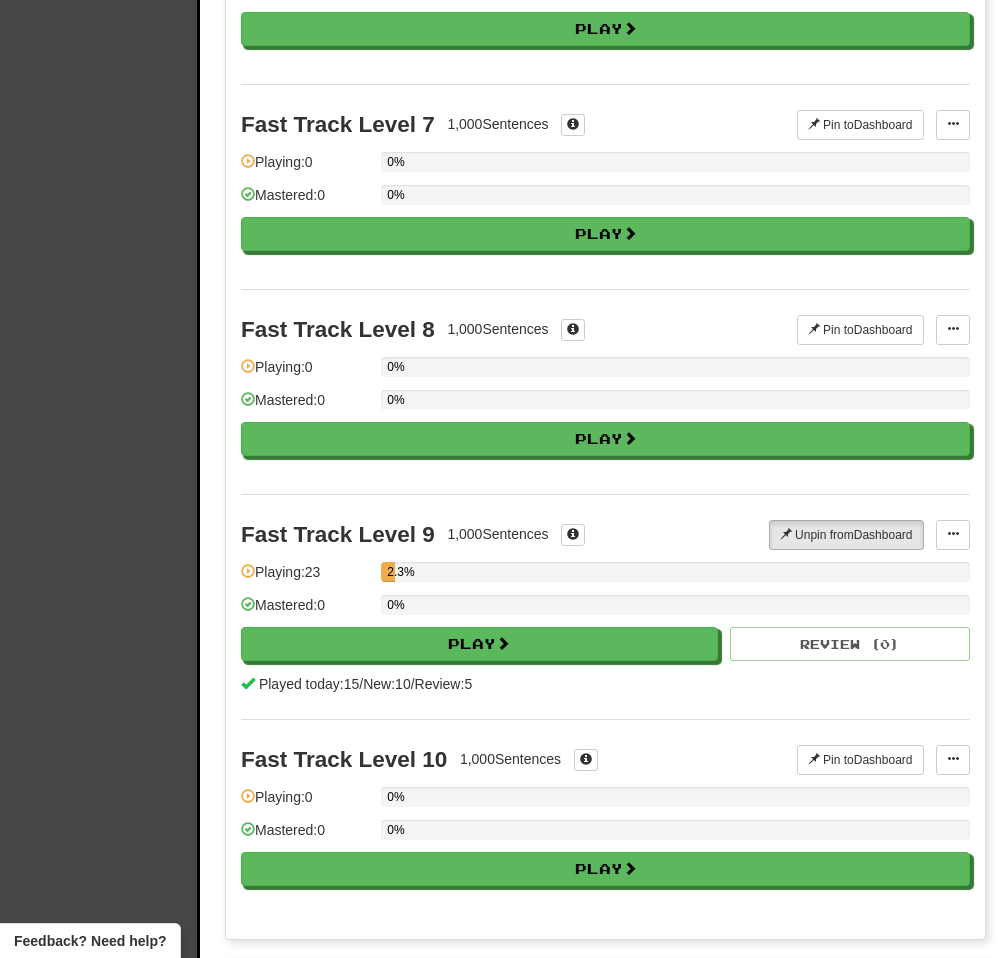 scroll, scrollTop: 1403, scrollLeft: 0, axis: vertical 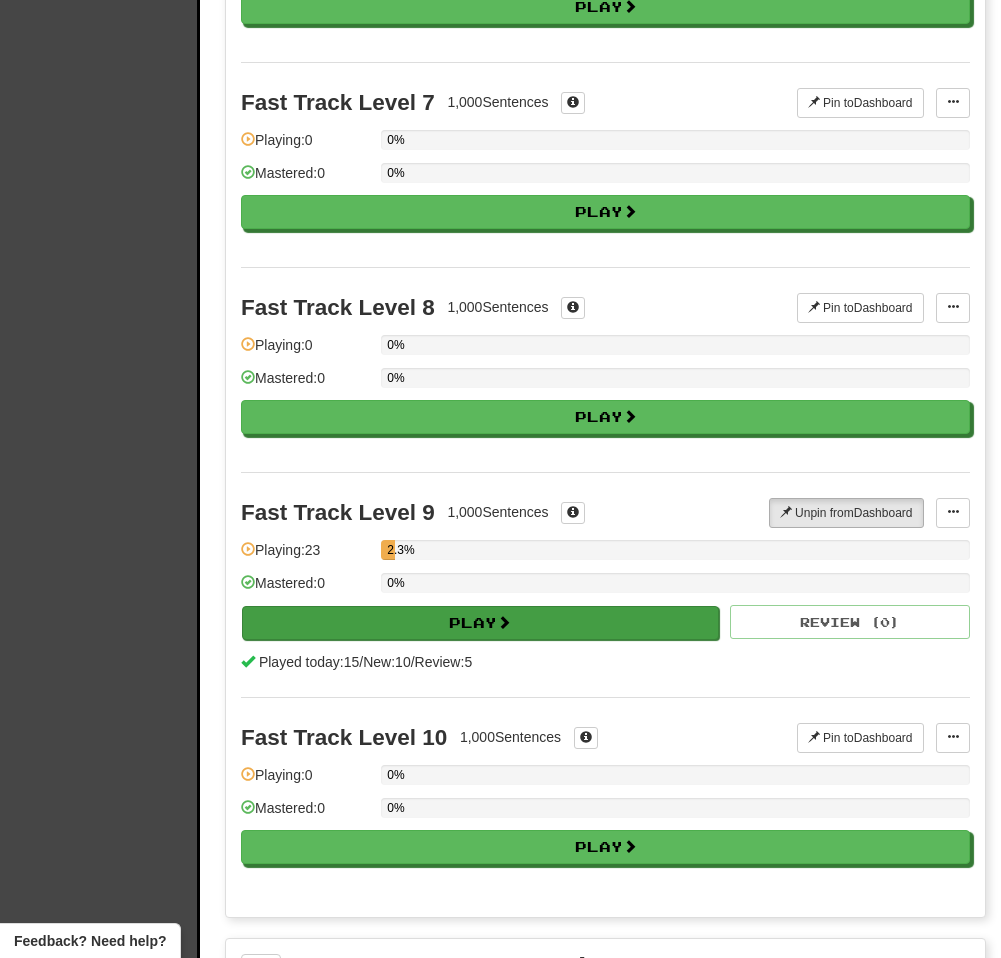 click on "Play" at bounding box center [480, 623] 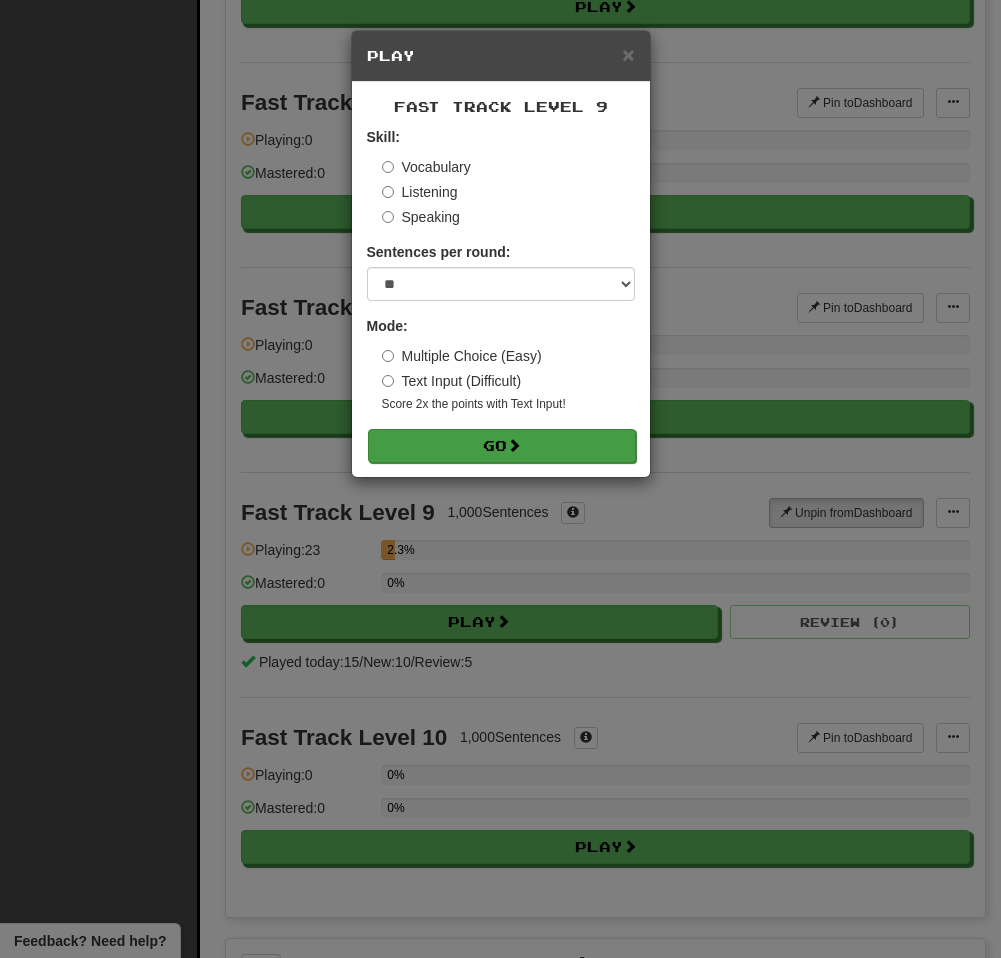 click on "Go" at bounding box center [502, 446] 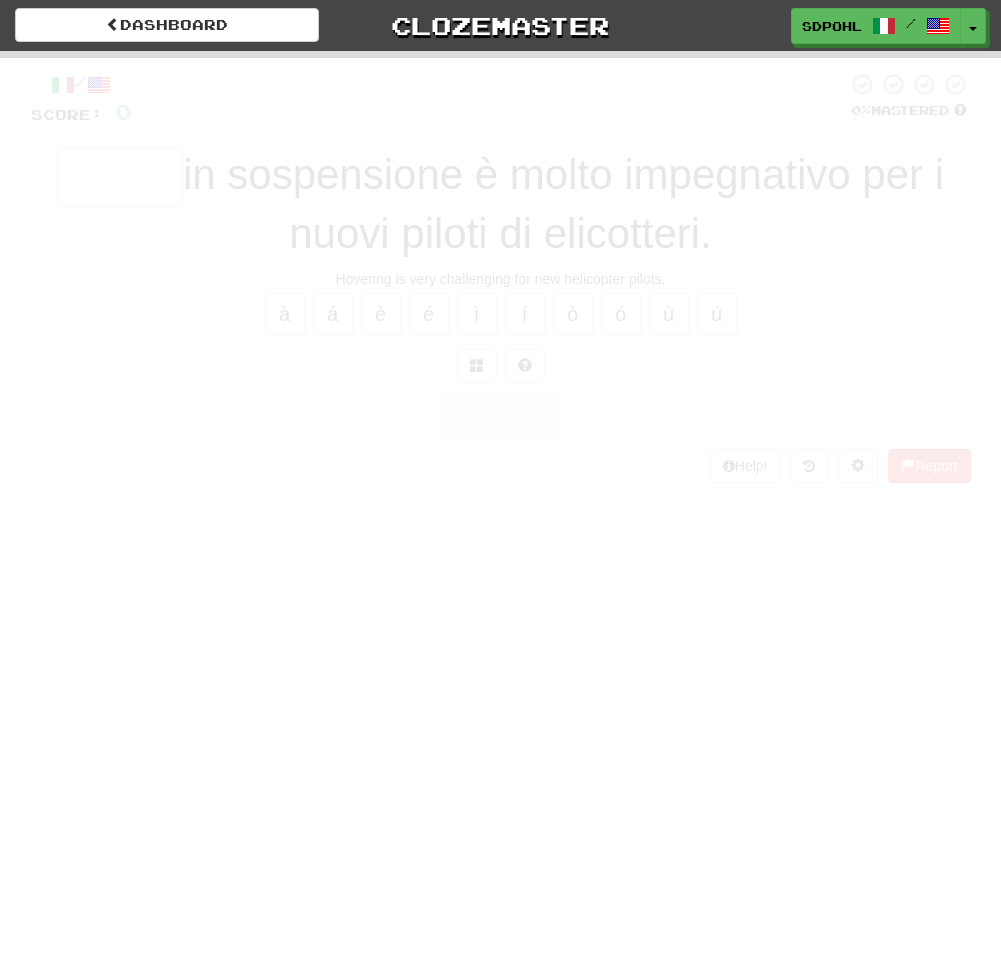 scroll, scrollTop: 0, scrollLeft: 0, axis: both 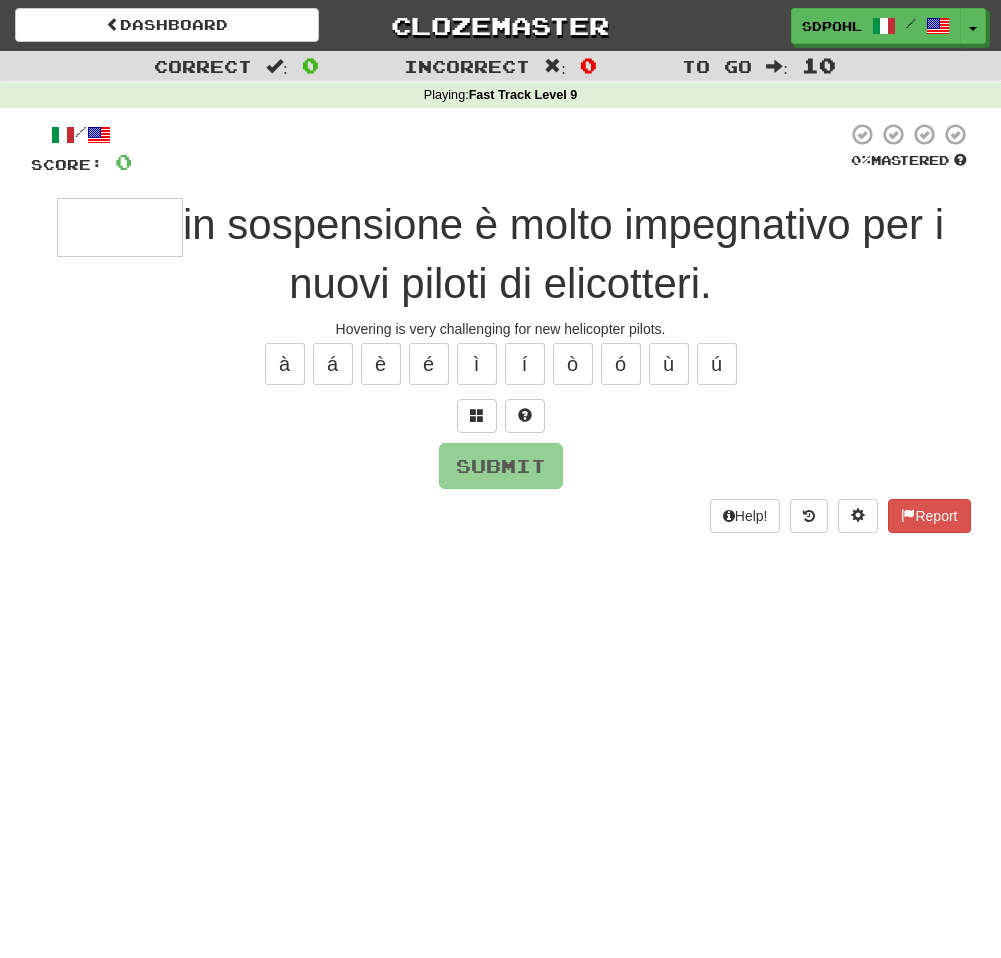 type on "*" 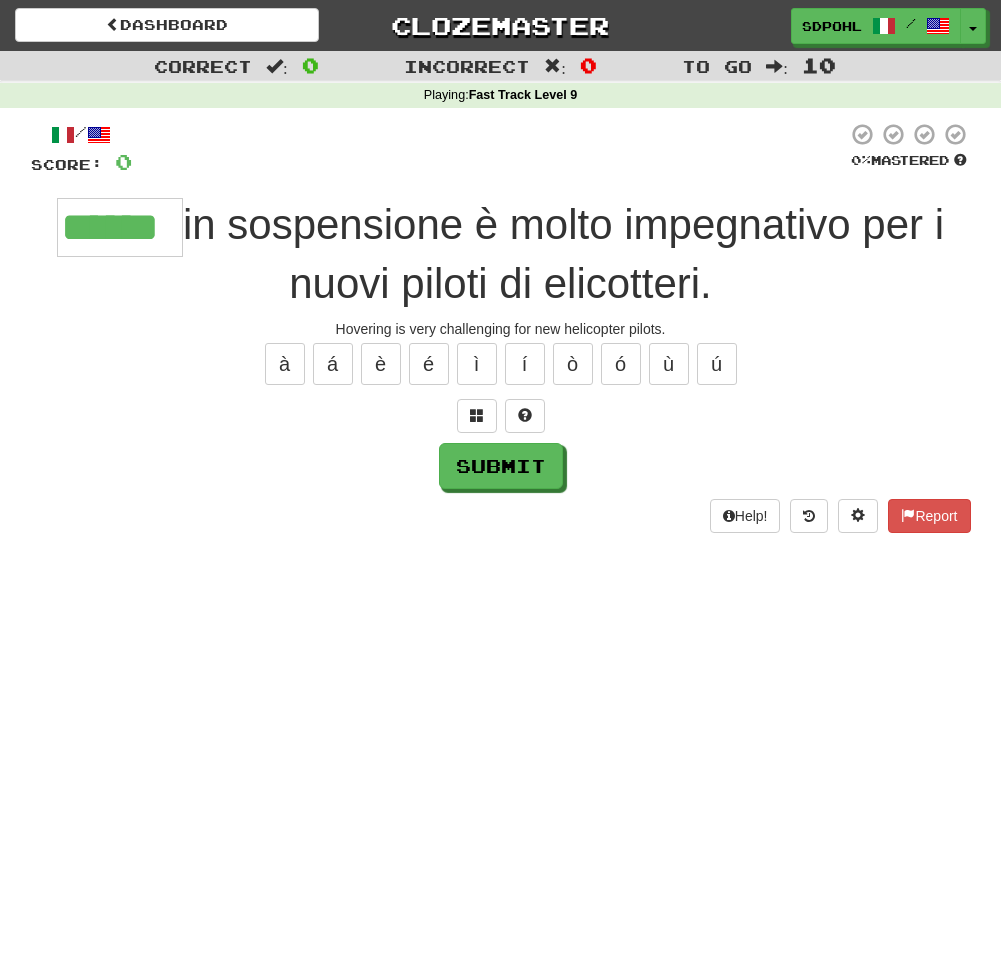 type on "******" 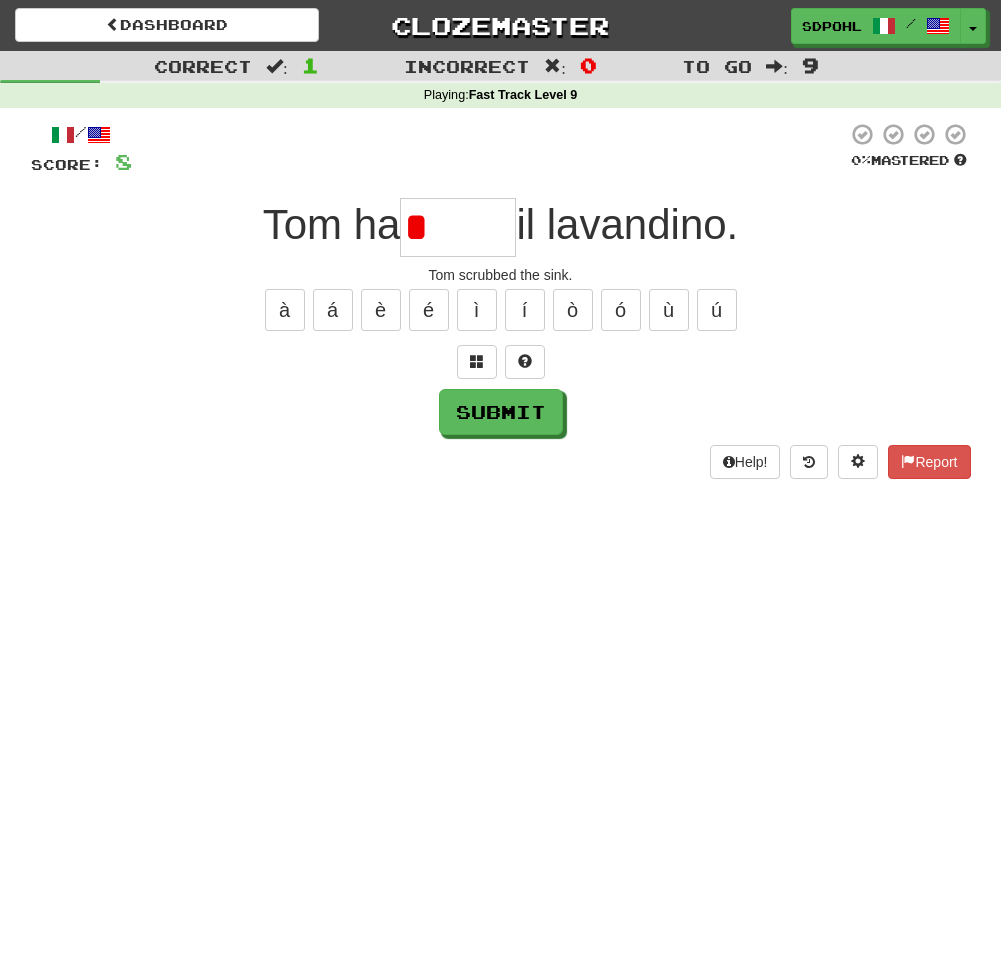 click on "Submit" at bounding box center [501, 412] 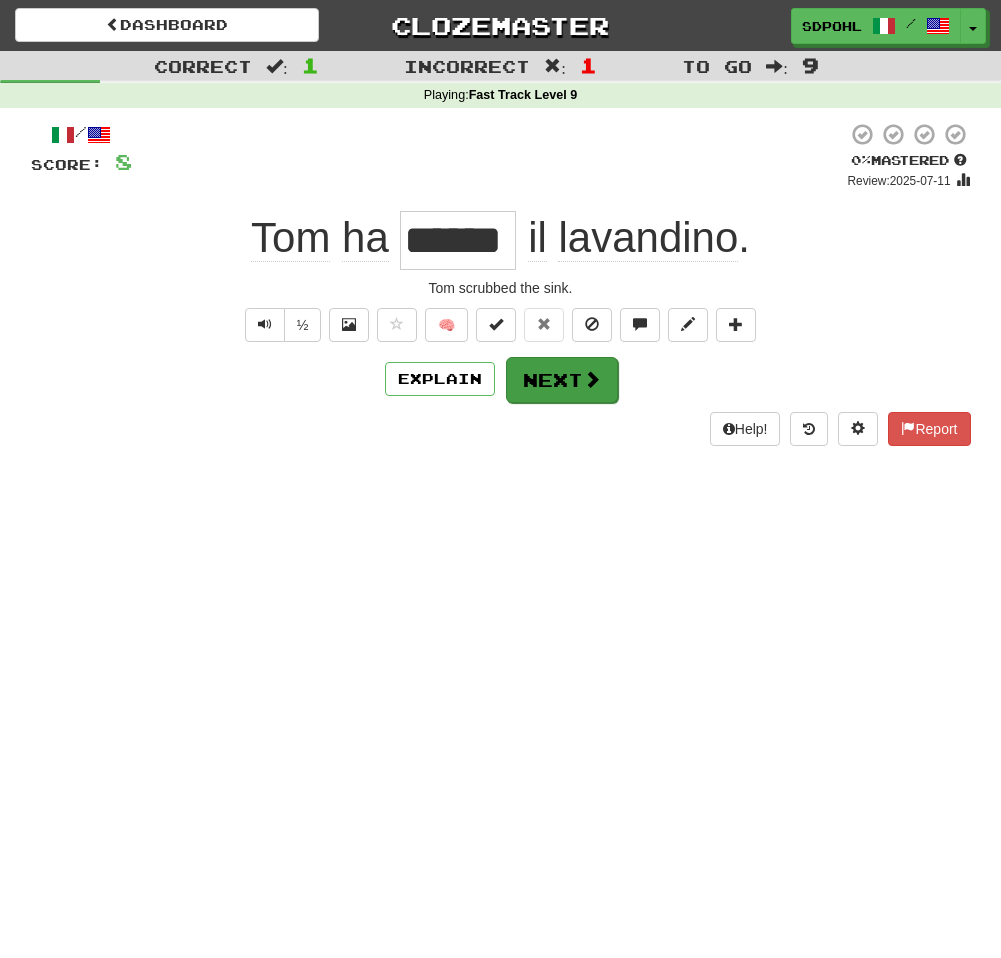 click on "Next" at bounding box center (562, 380) 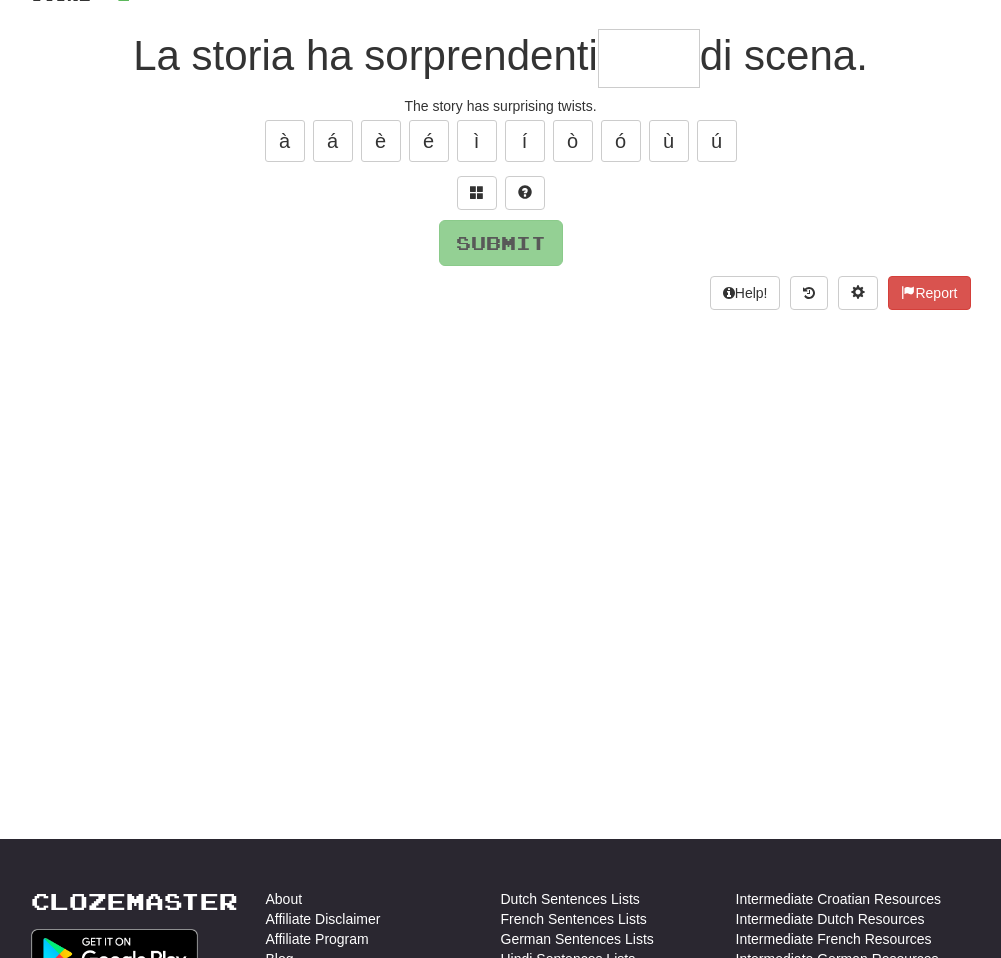 scroll, scrollTop: 175, scrollLeft: 0, axis: vertical 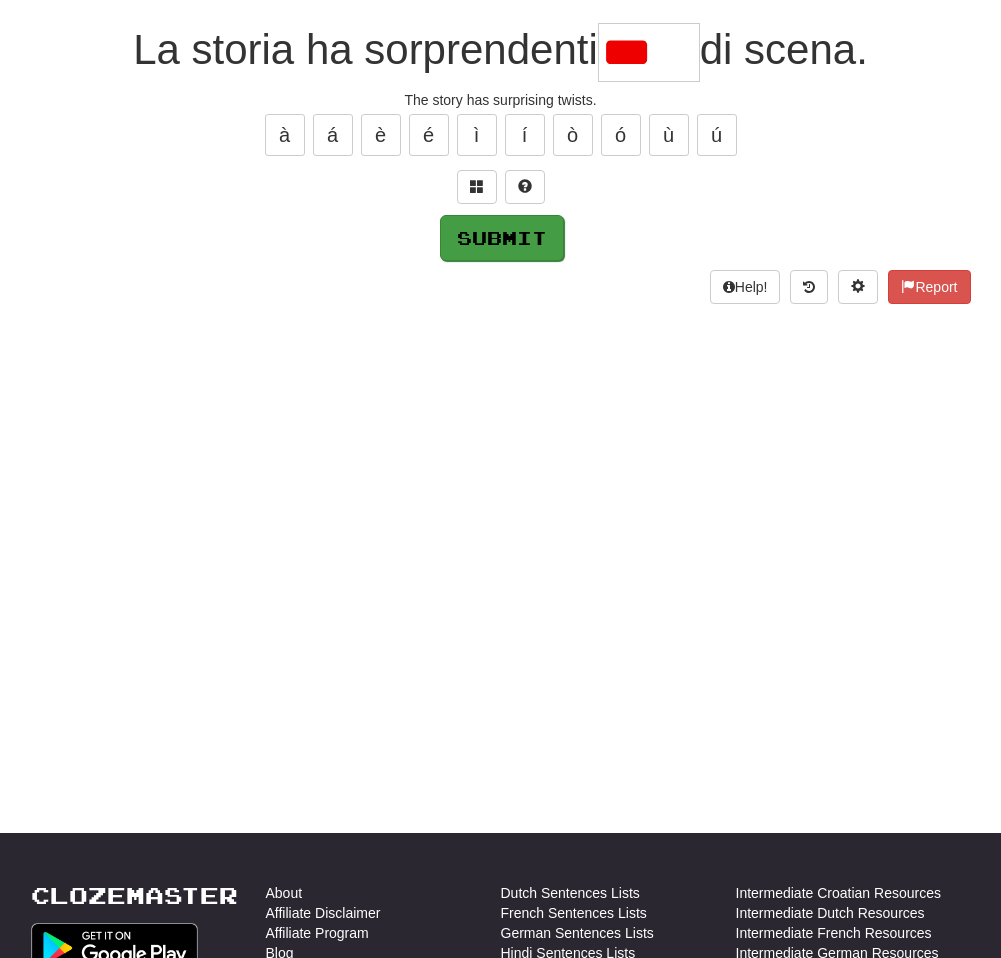 click on "Submit" at bounding box center (502, 238) 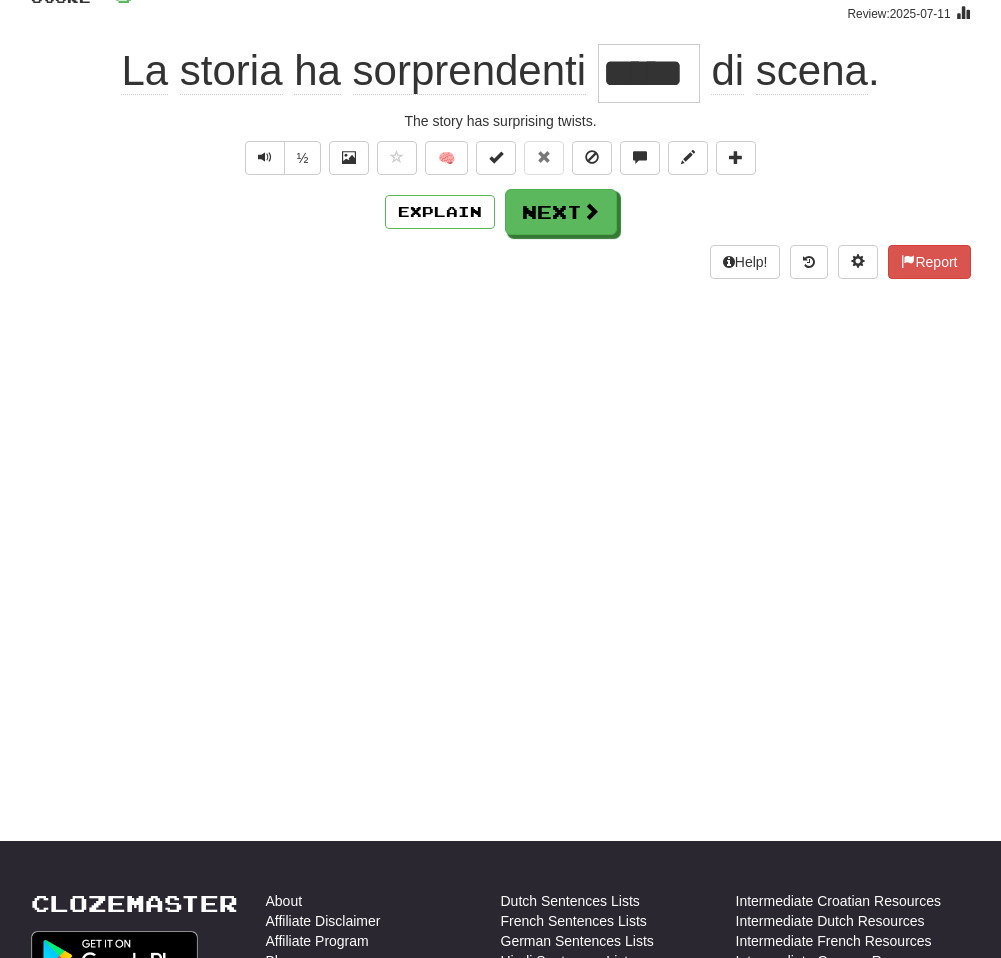 scroll, scrollTop: 167, scrollLeft: 0, axis: vertical 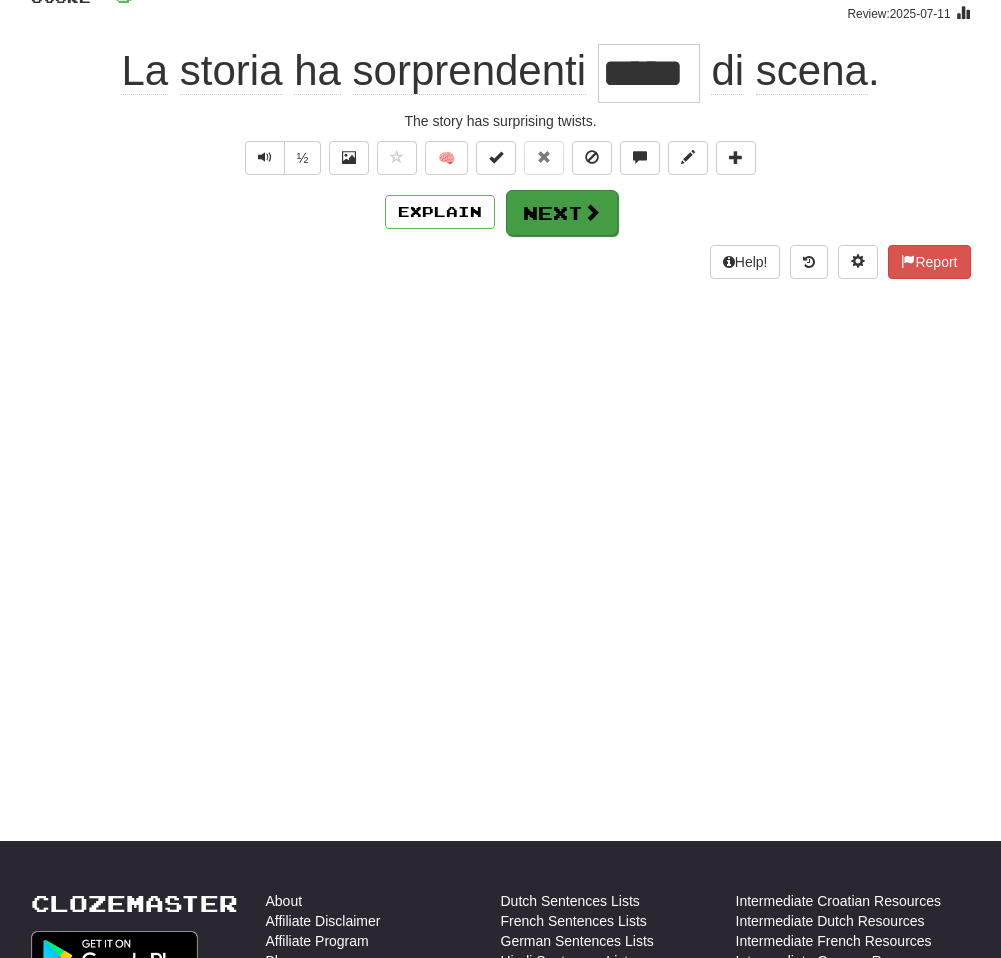 click on "Next" at bounding box center [562, 213] 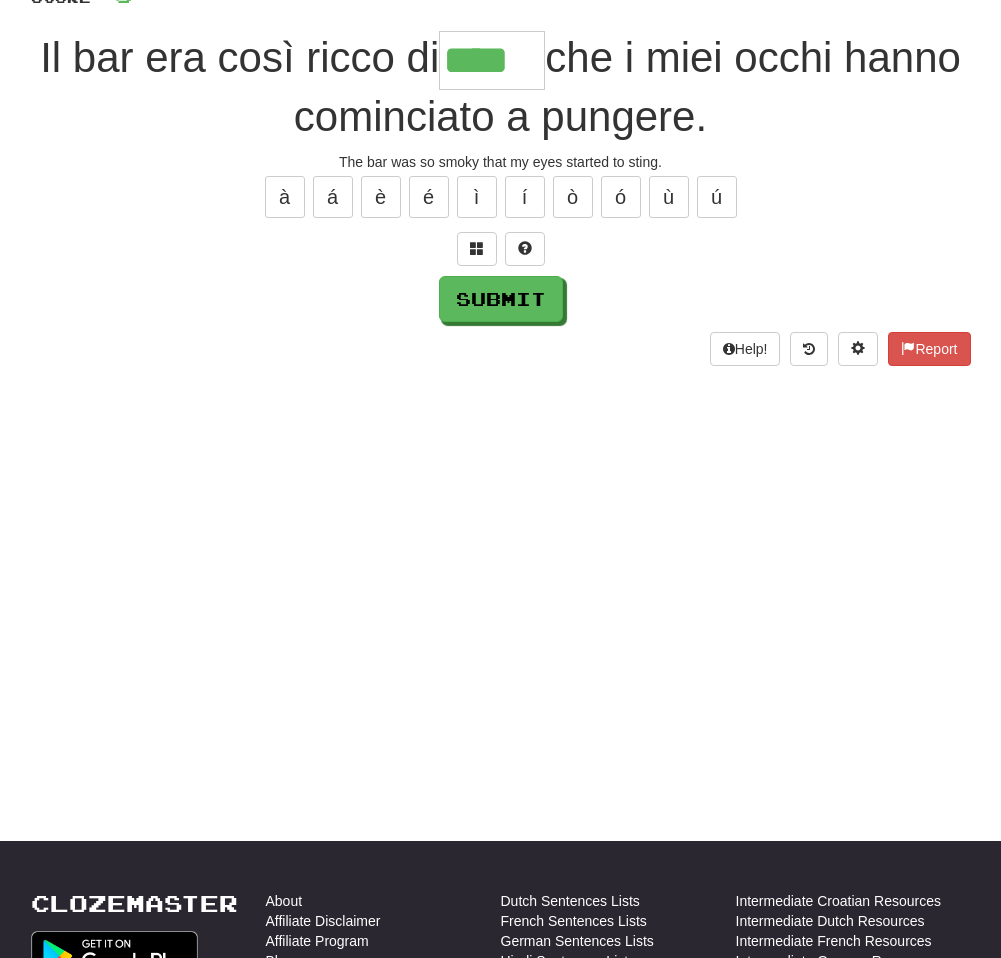 type on "****" 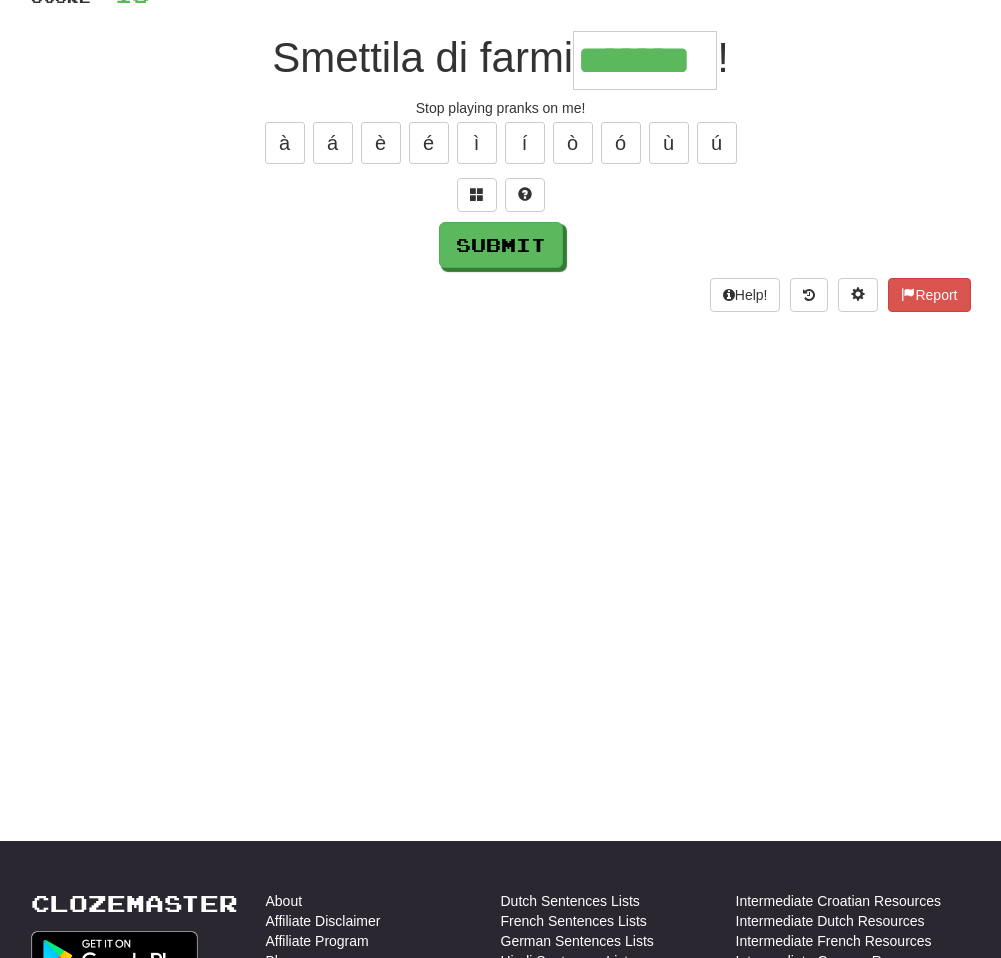 type on "*******" 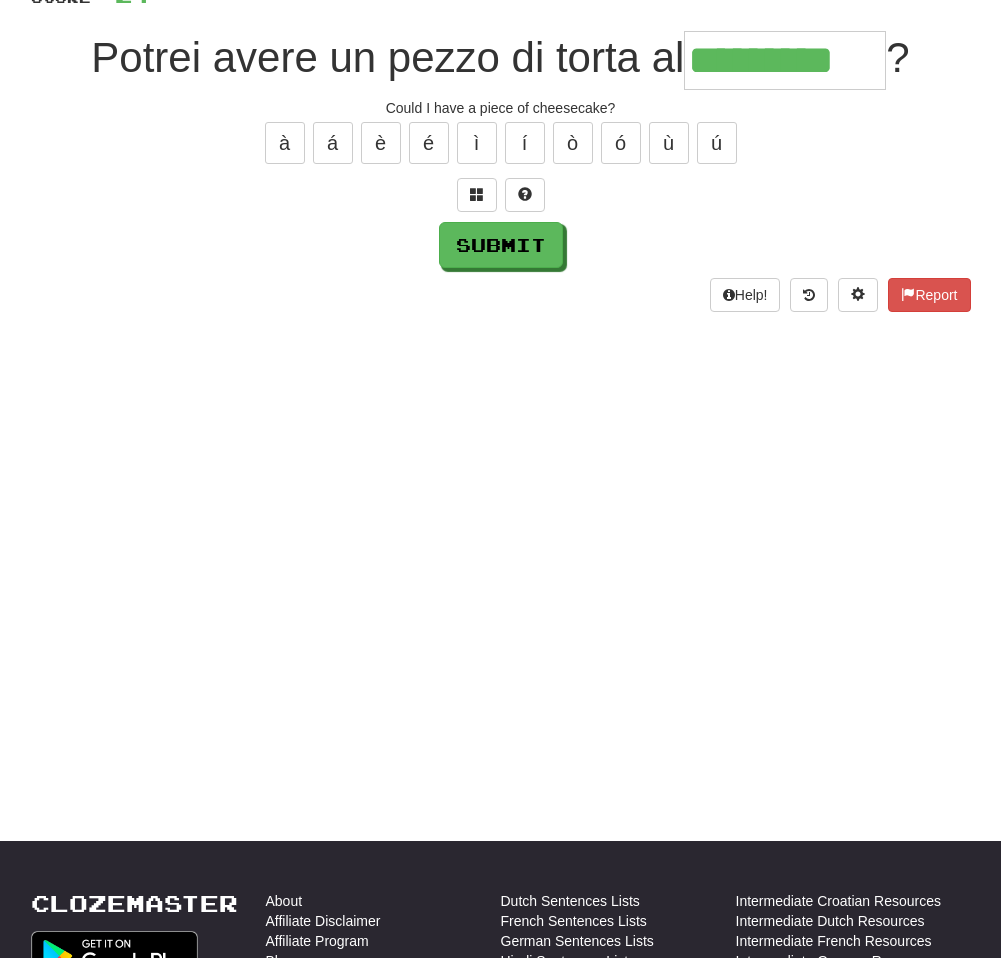 type on "*********" 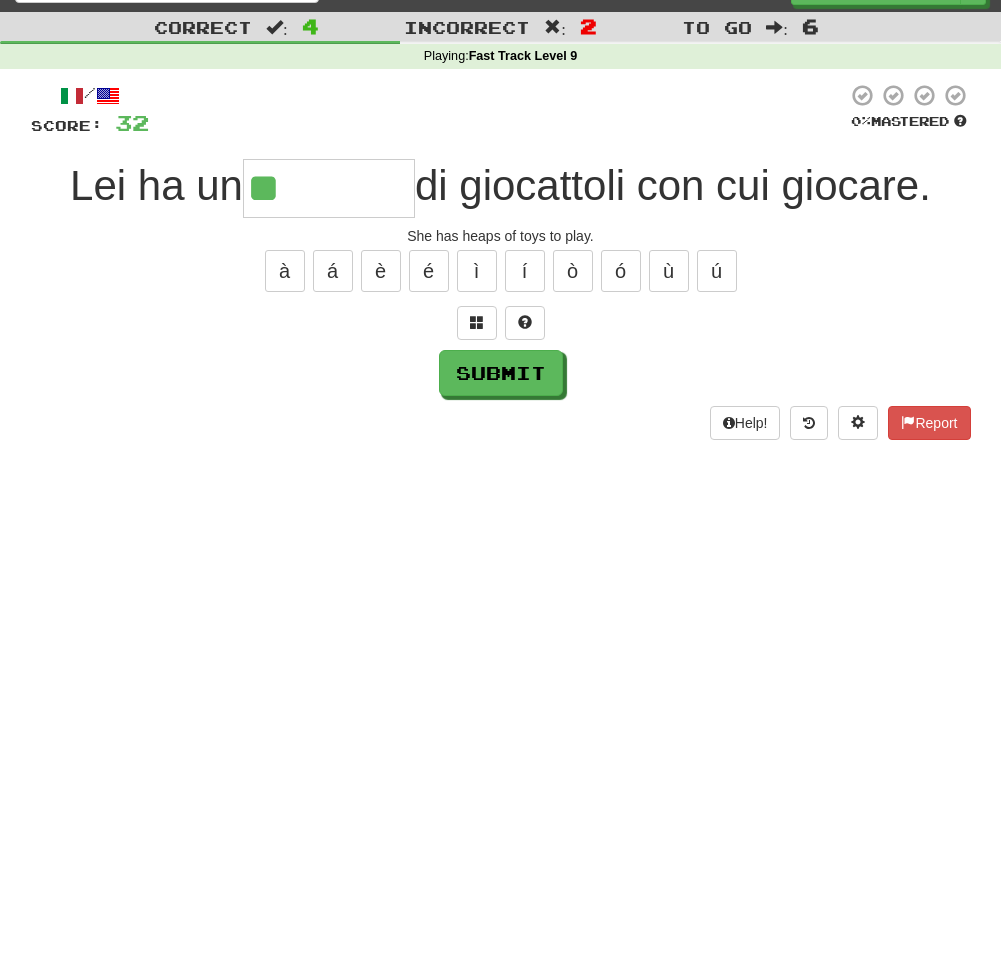 scroll, scrollTop: 9, scrollLeft: 0, axis: vertical 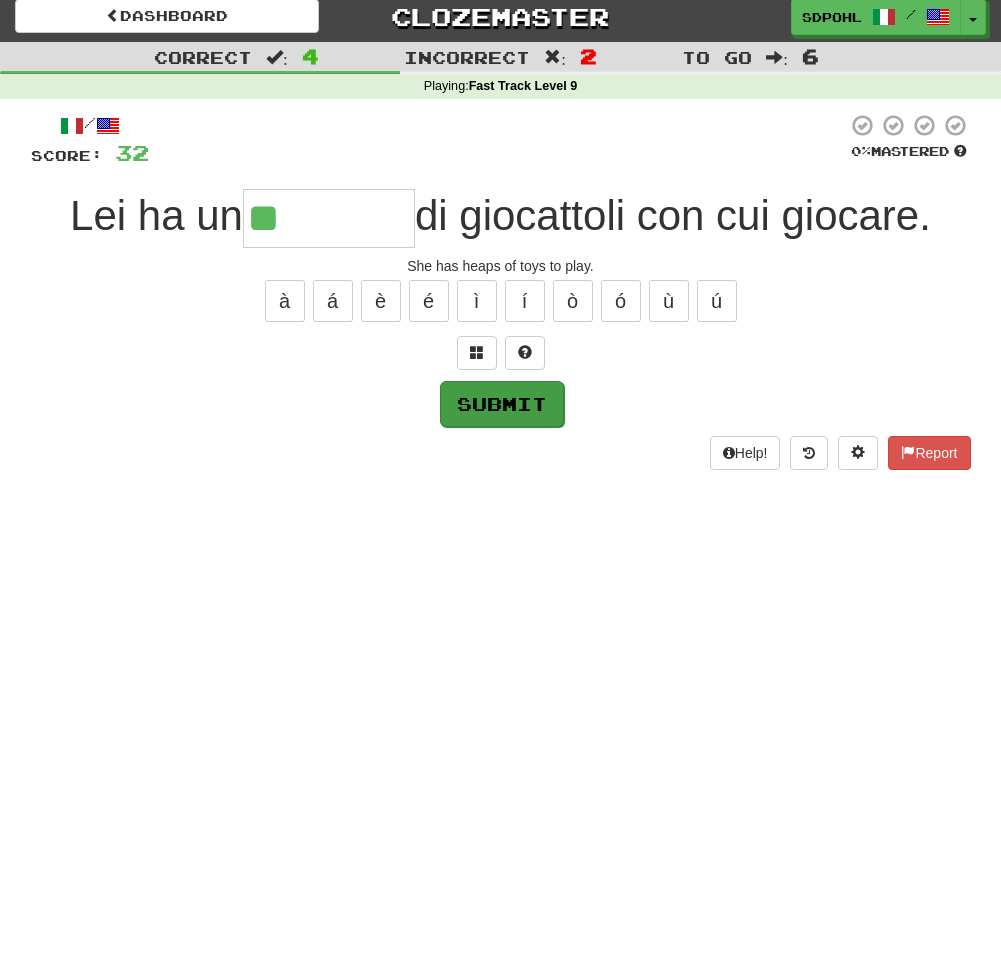 click on "Submit" at bounding box center [502, 404] 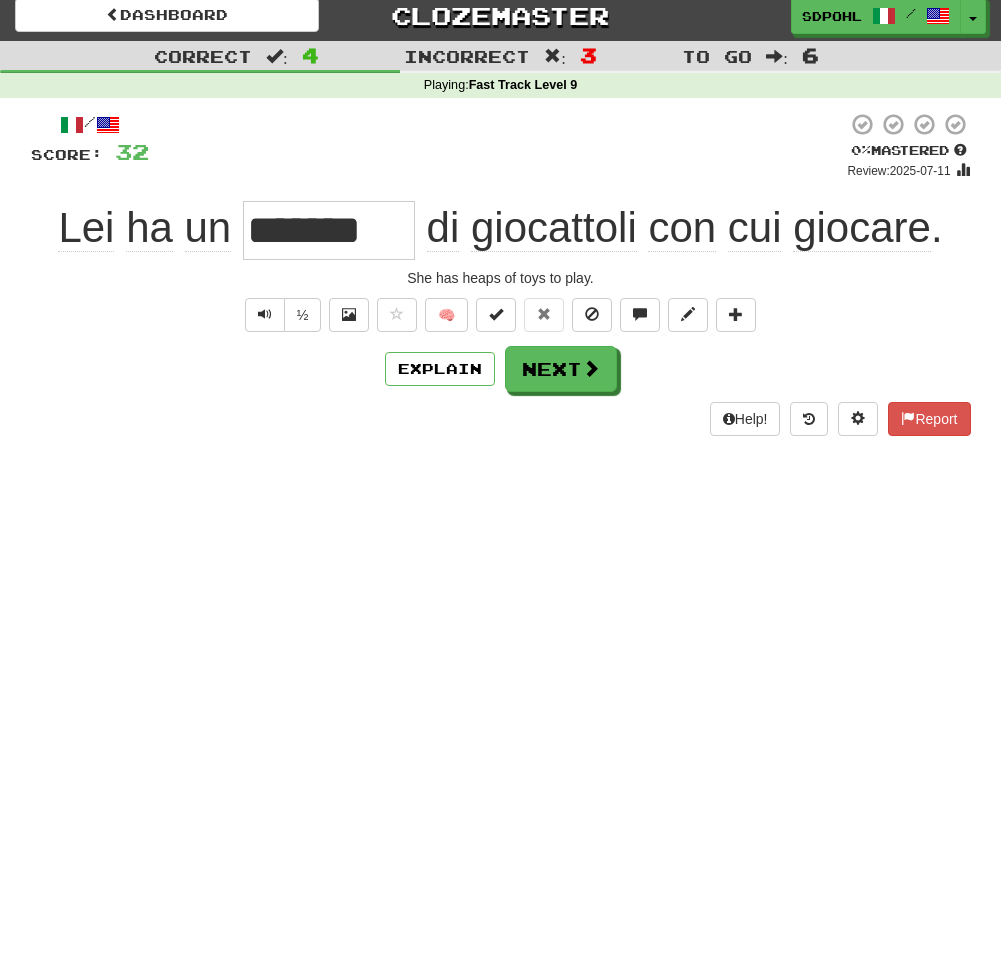 scroll, scrollTop: 3, scrollLeft: 0, axis: vertical 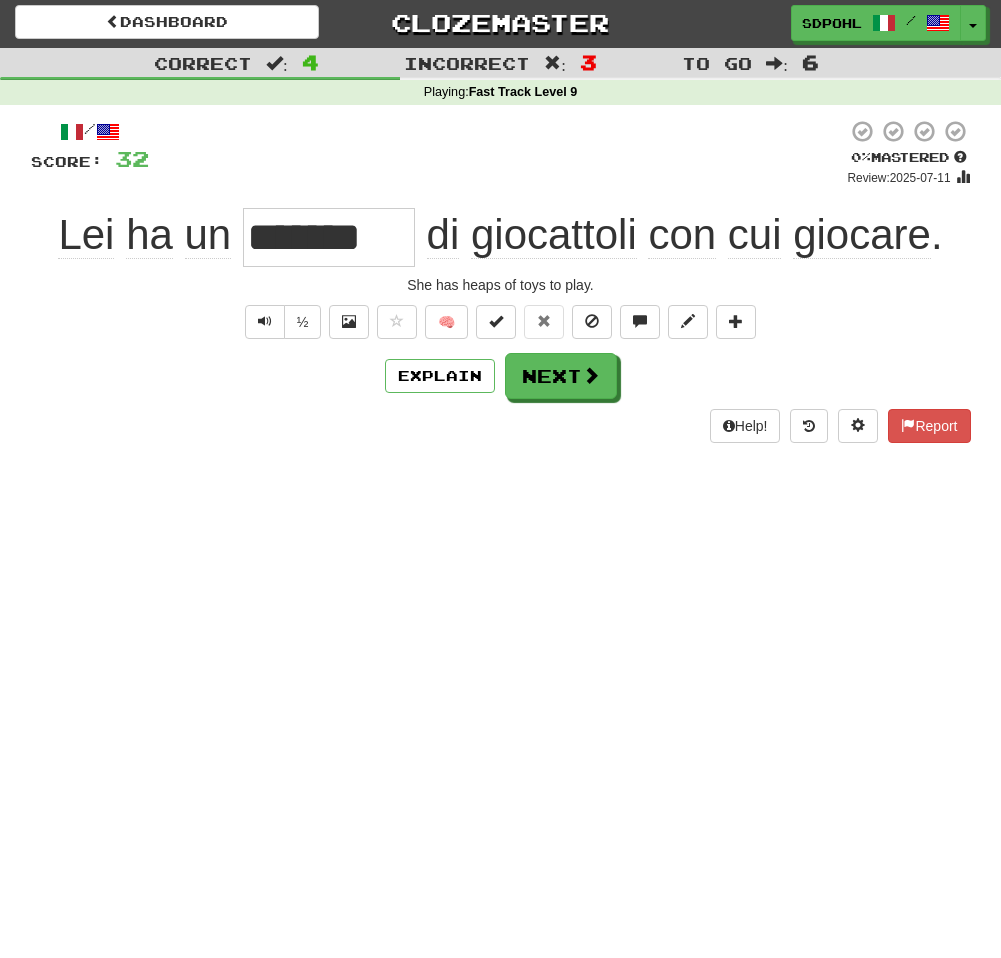 click on "Next" at bounding box center [561, 376] 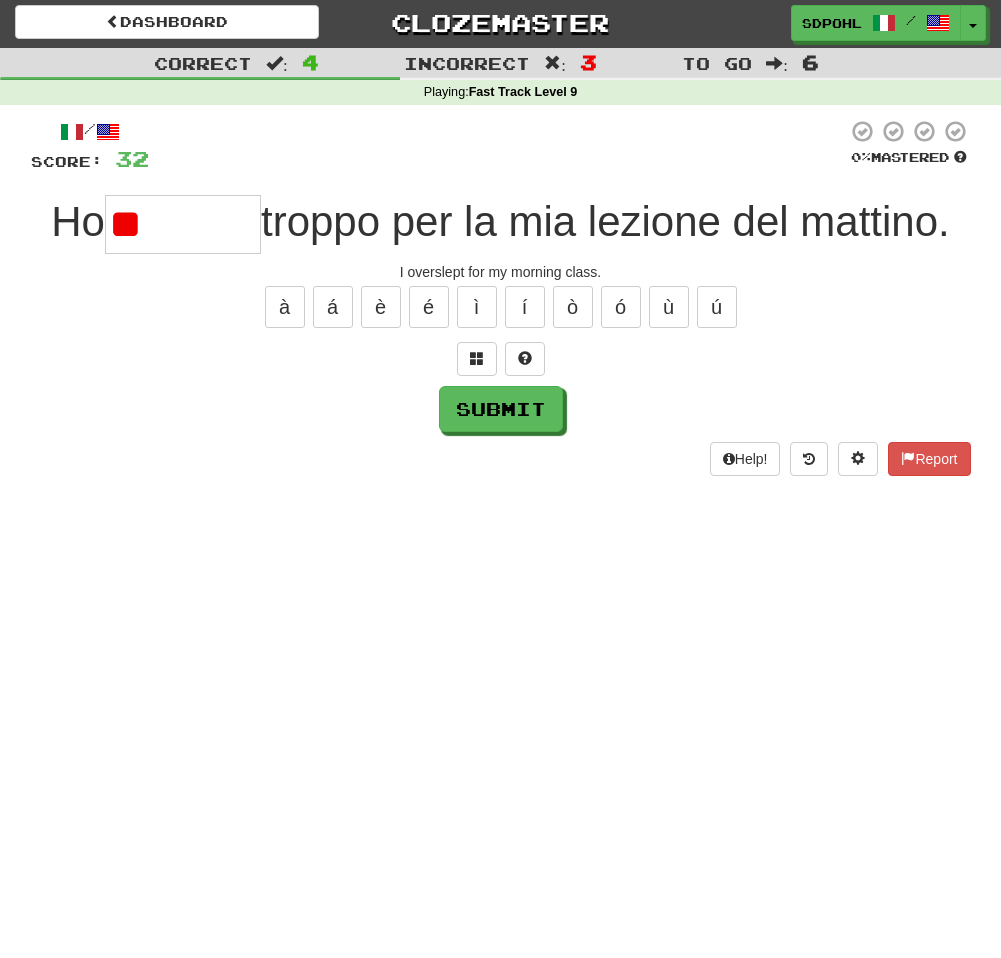 type on "*" 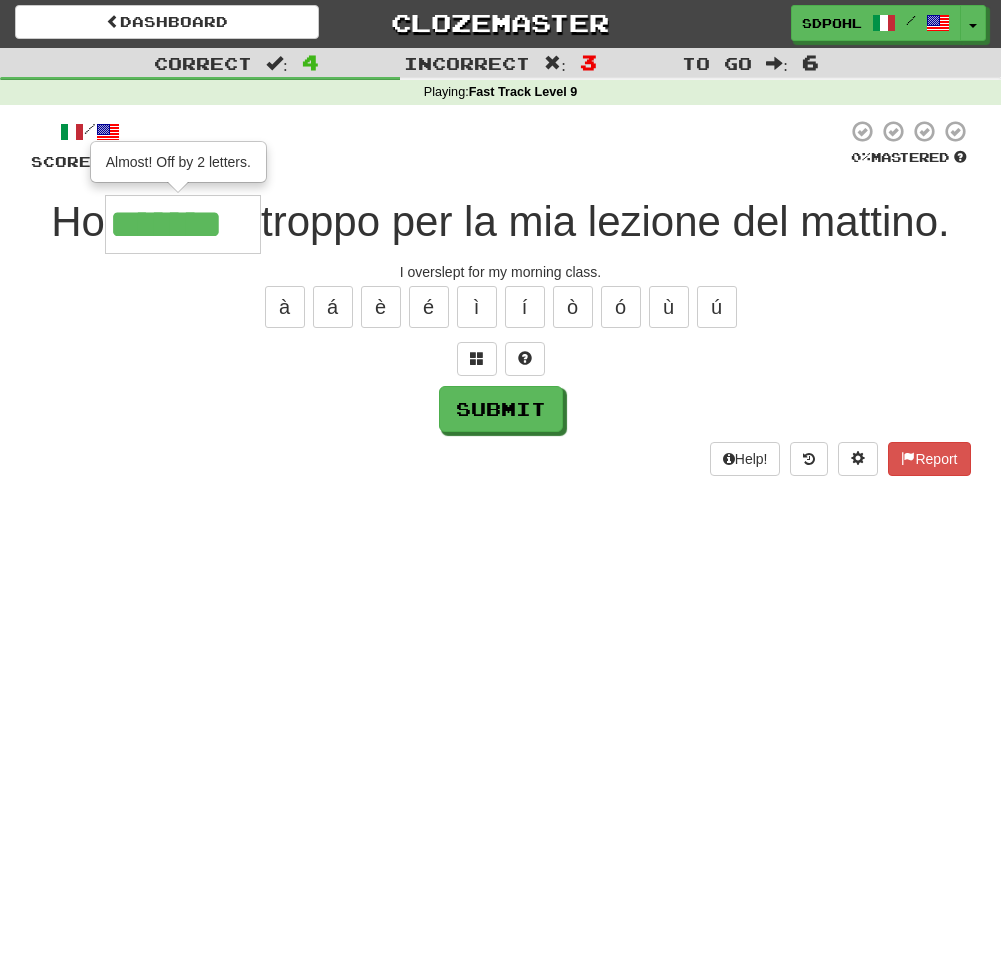 type on "*******" 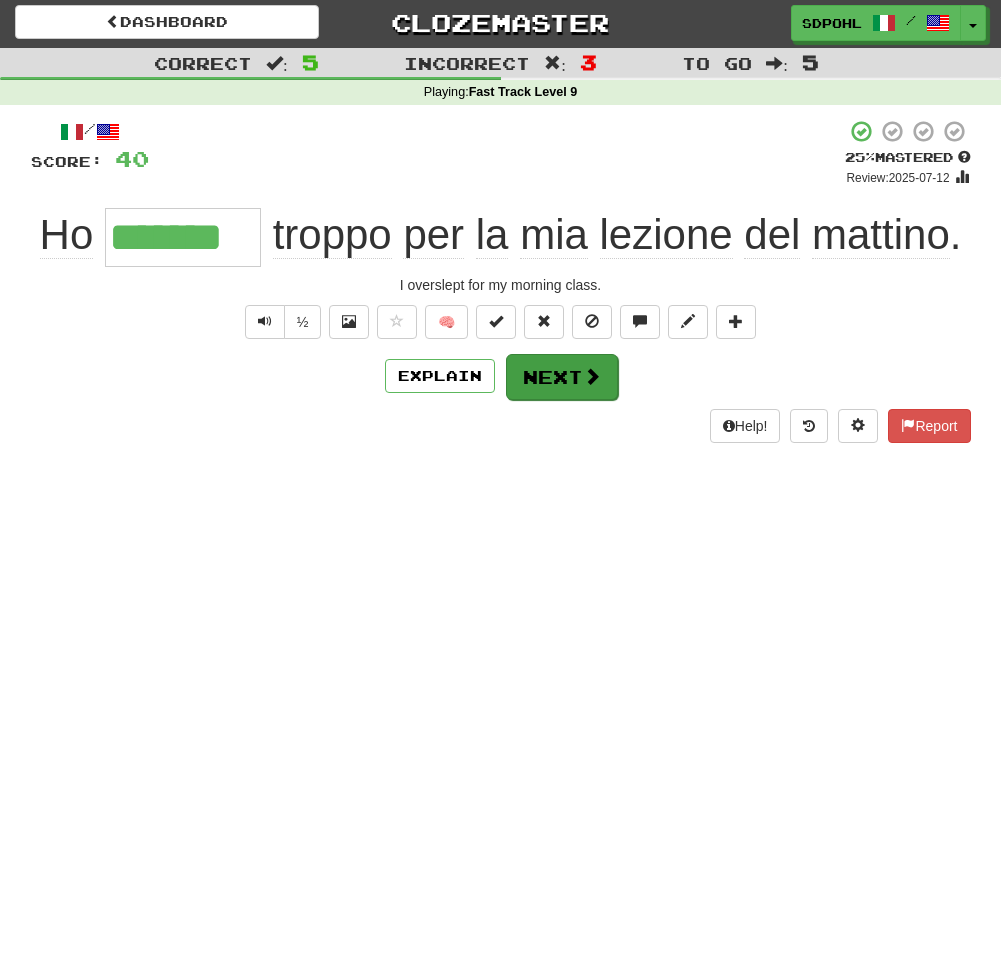 click on "Next" at bounding box center (562, 377) 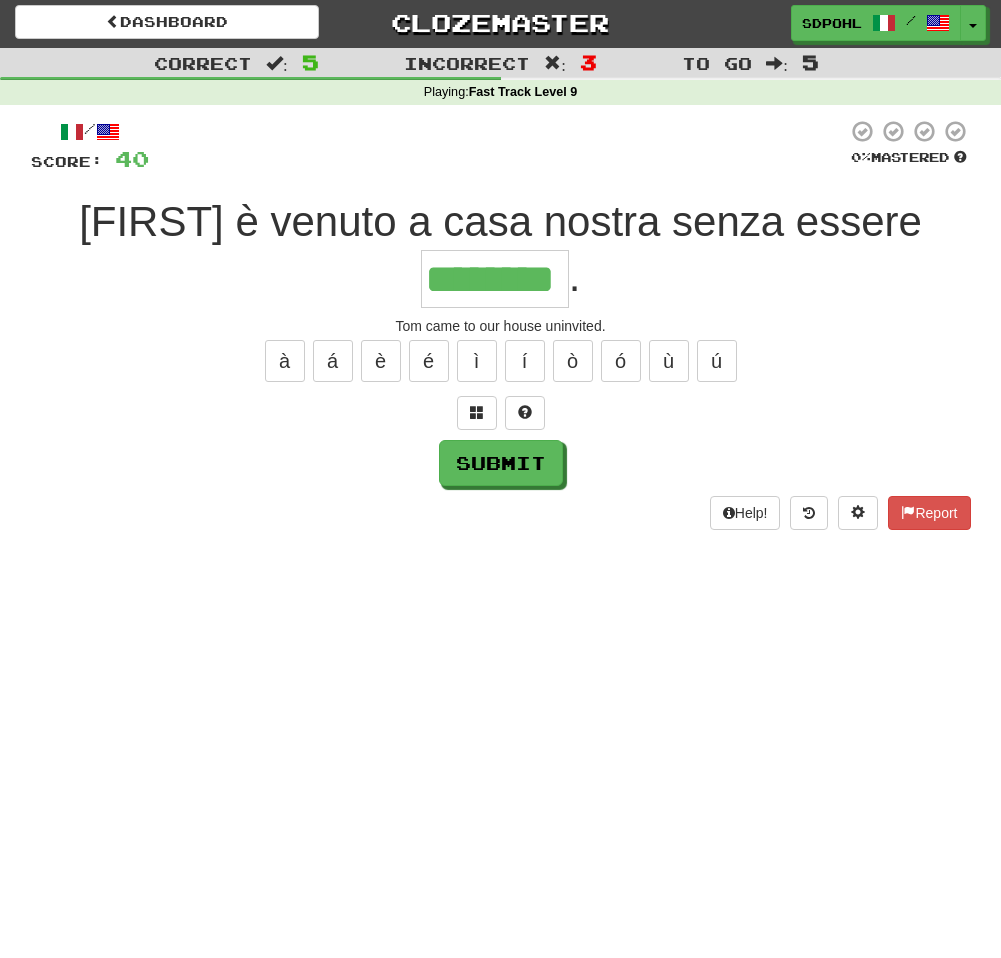 type on "********" 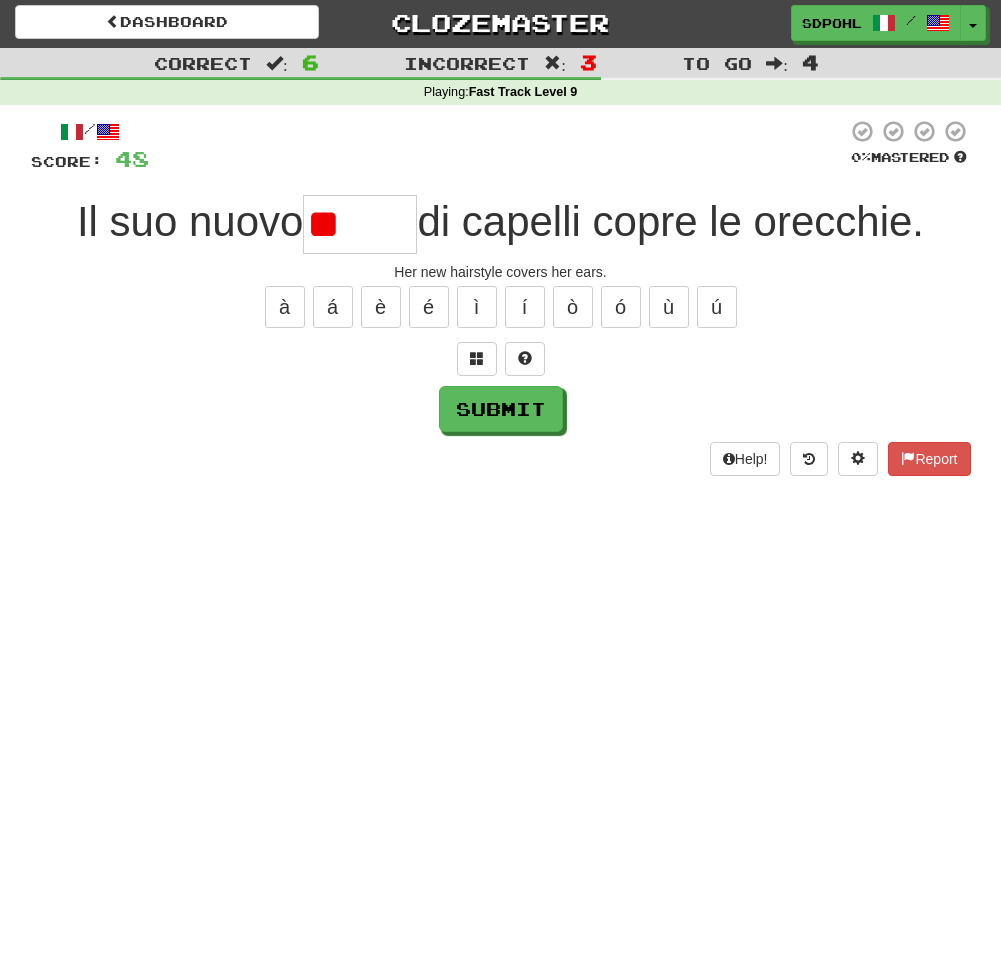 type on "*" 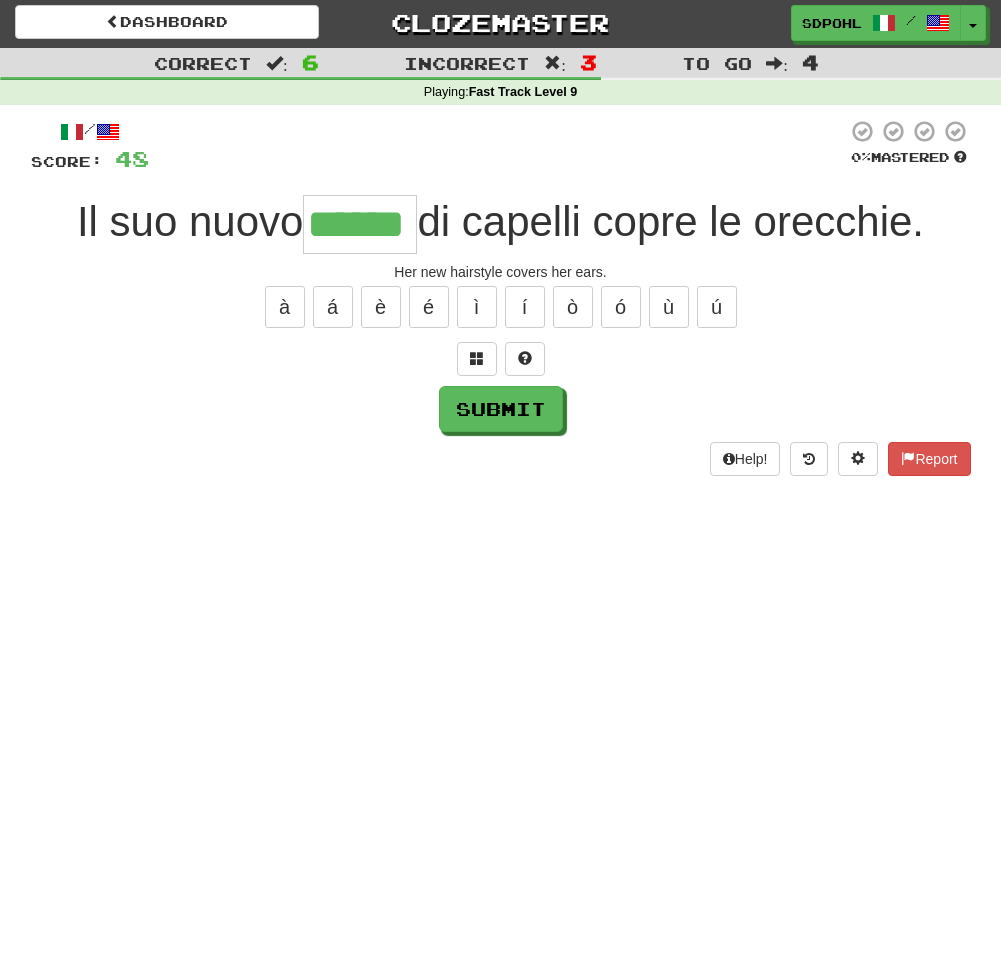 type on "******" 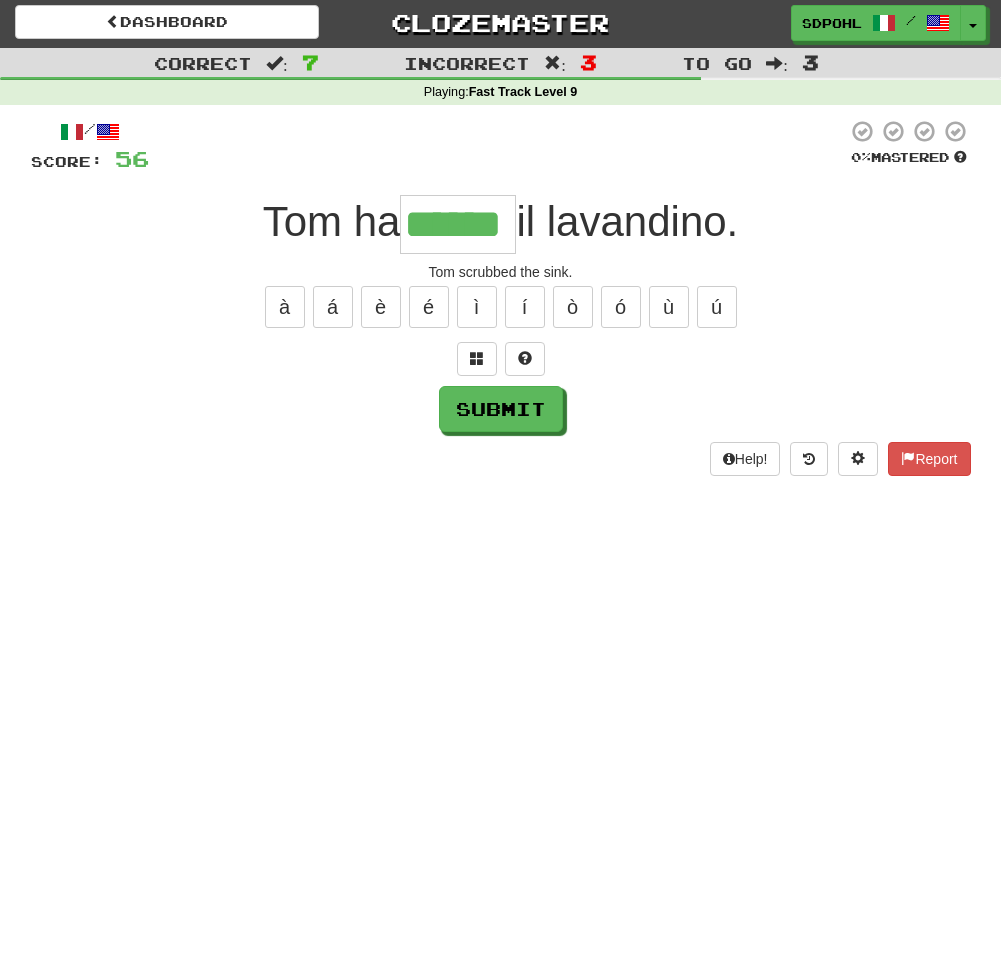 type on "******" 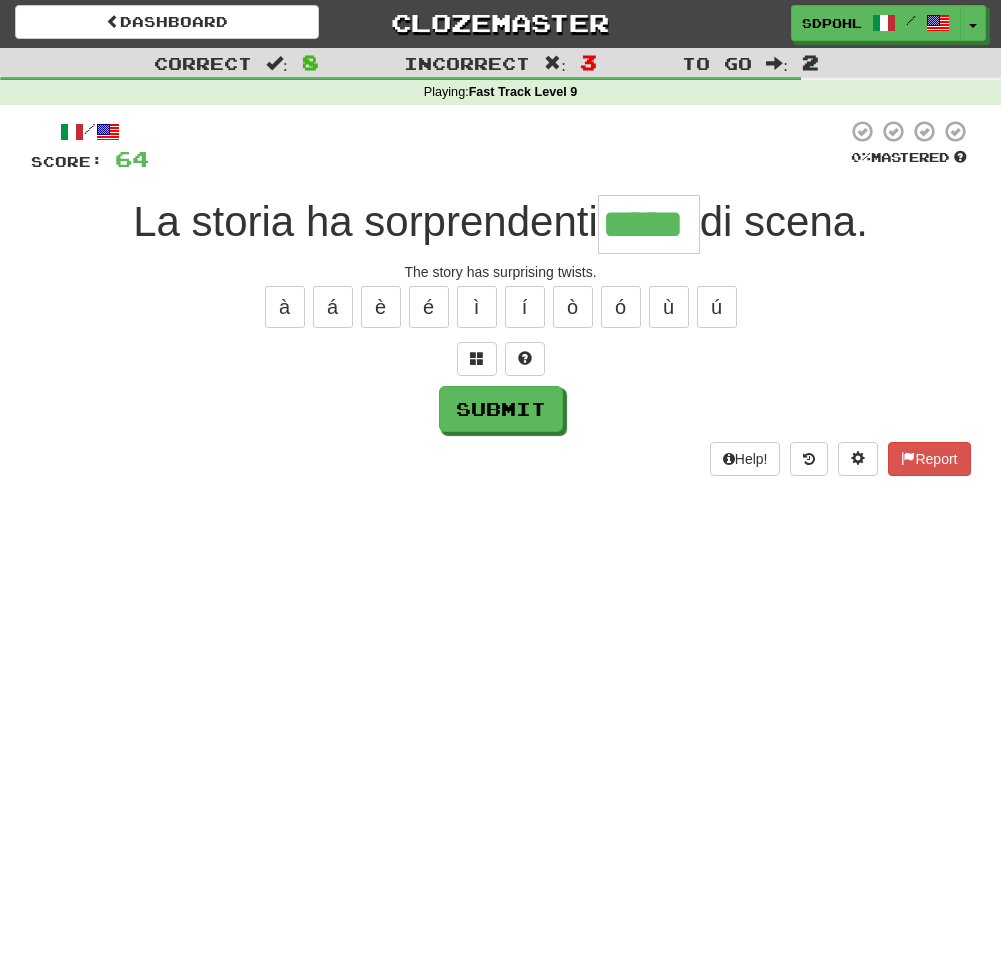 type on "*****" 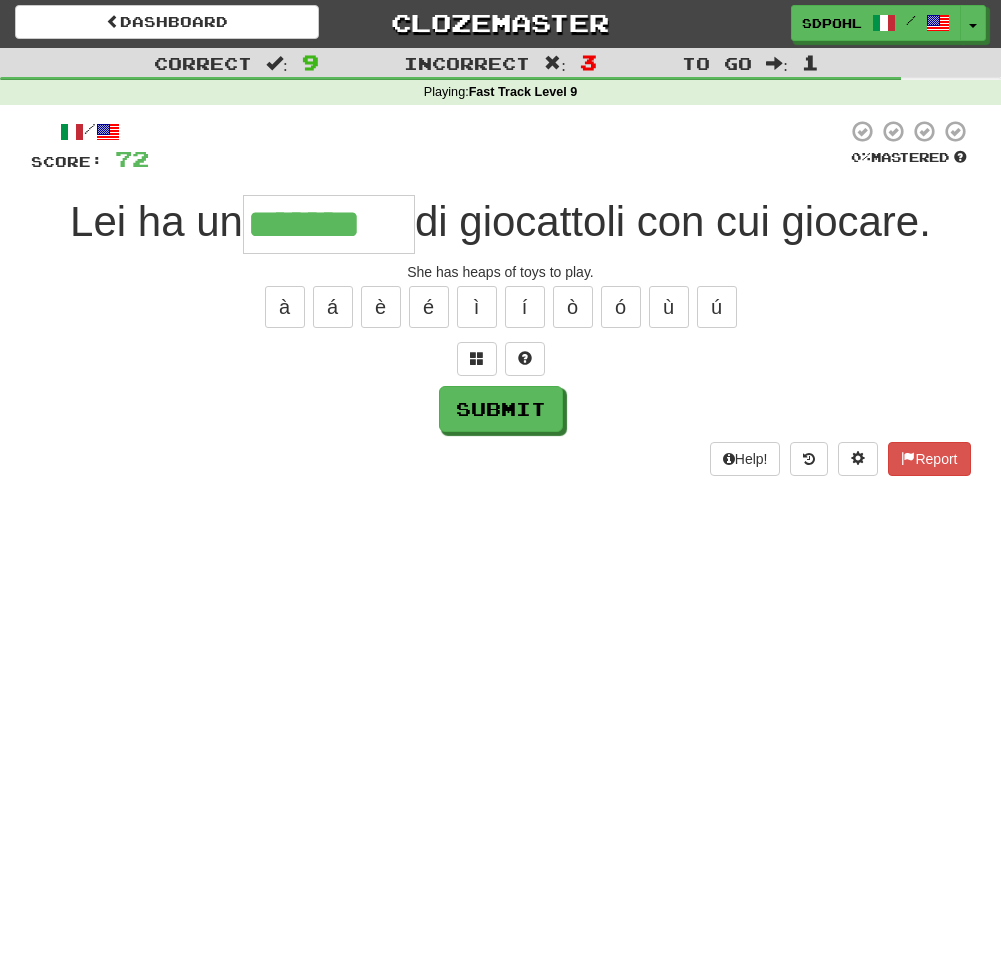 type on "*******" 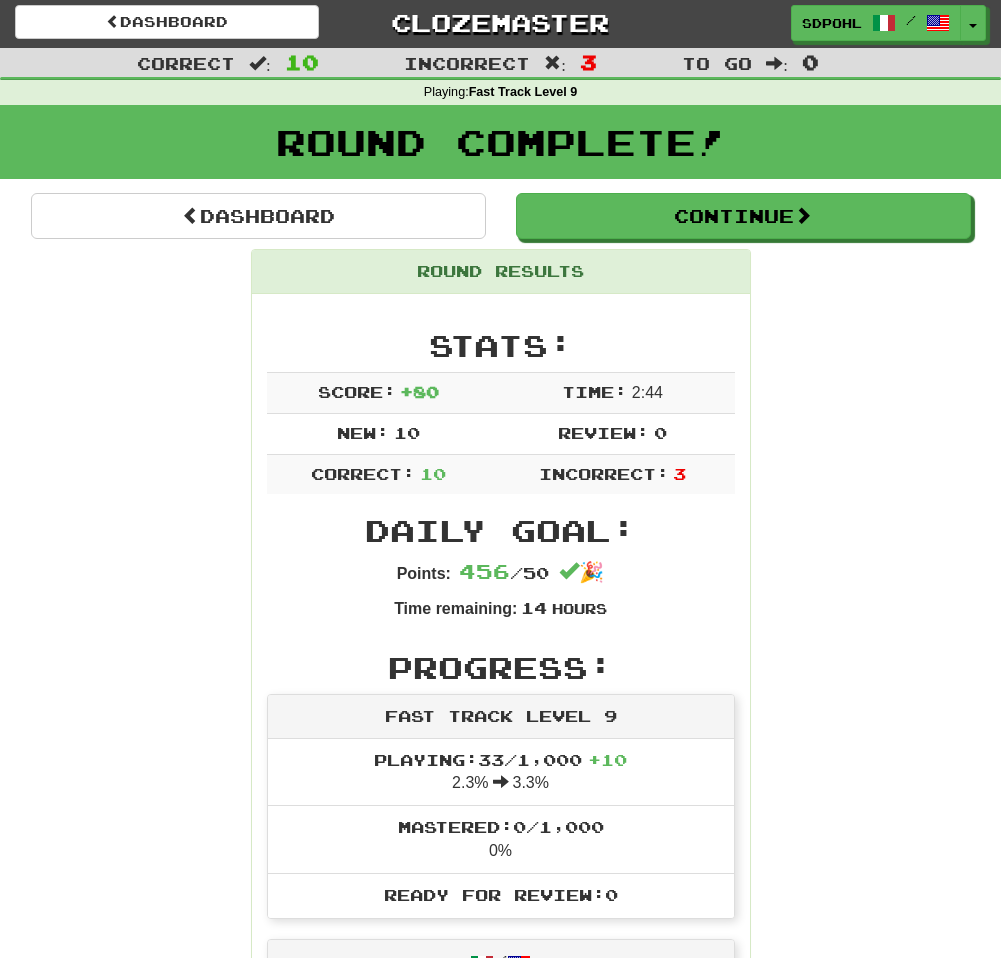 scroll, scrollTop: 0, scrollLeft: 0, axis: both 